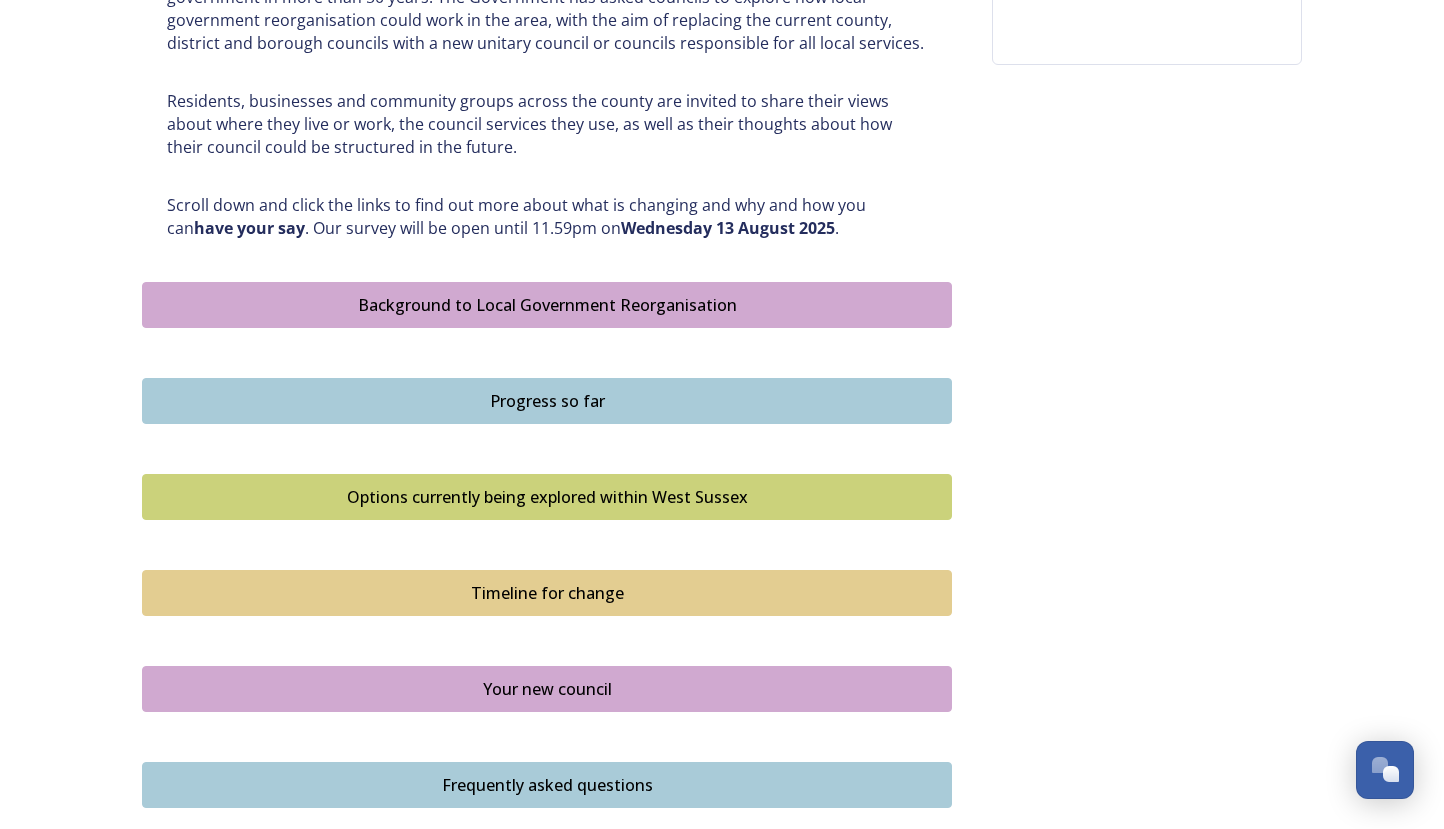 scroll, scrollTop: 911, scrollLeft: 0, axis: vertical 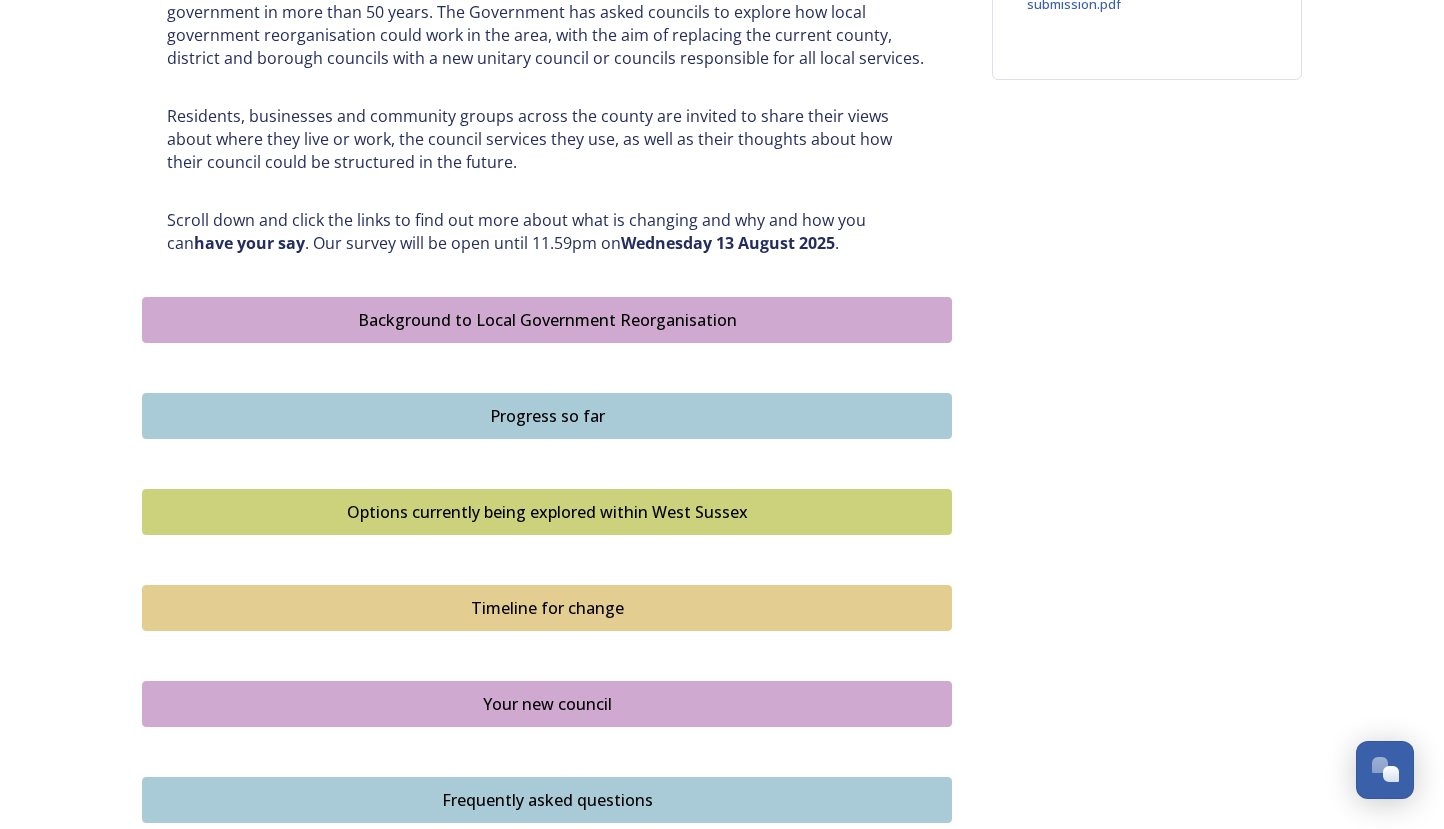 click on "Background to Local Government Reorganisation" at bounding box center (547, 320) 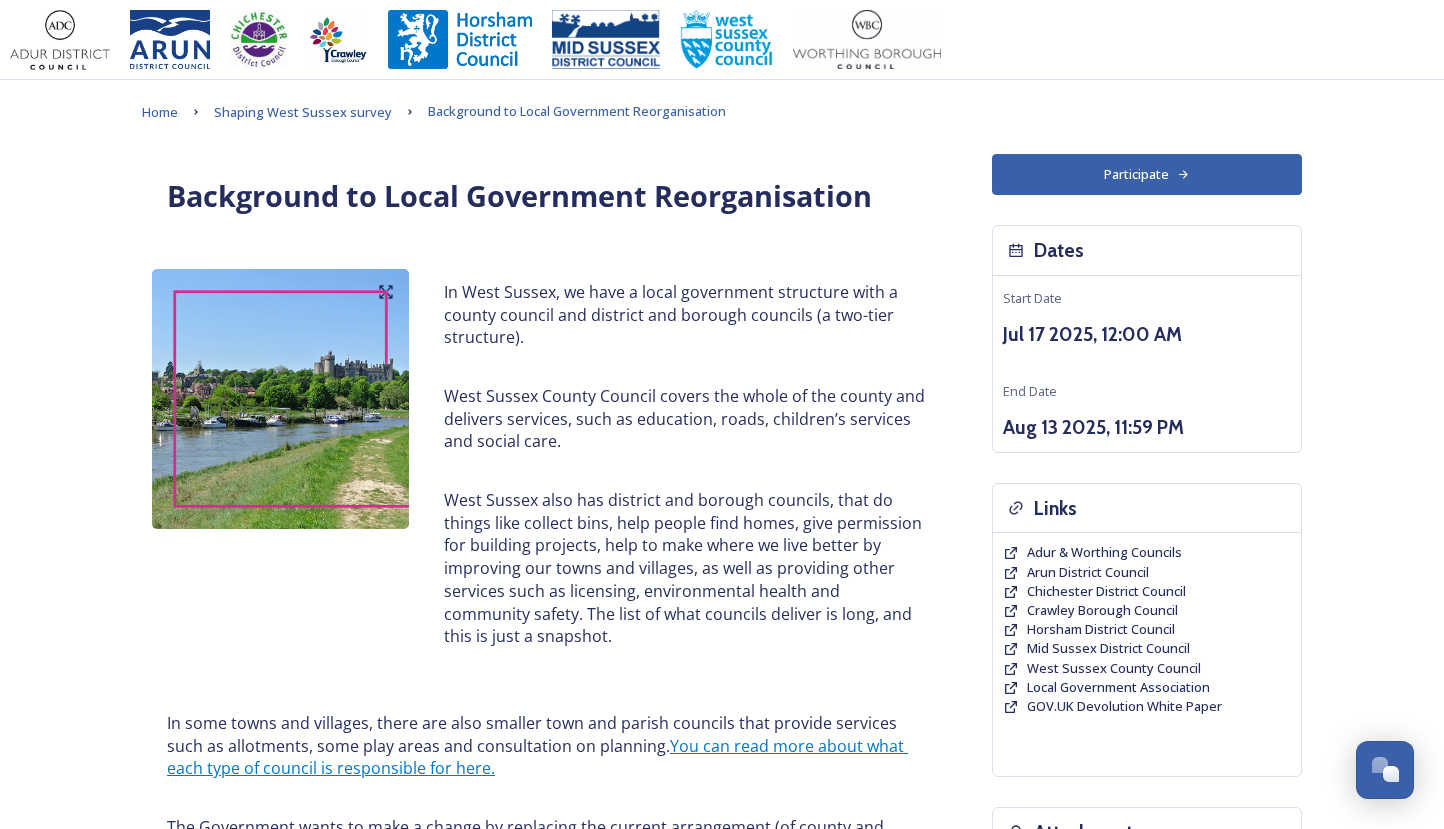 scroll, scrollTop: 0, scrollLeft: 0, axis: both 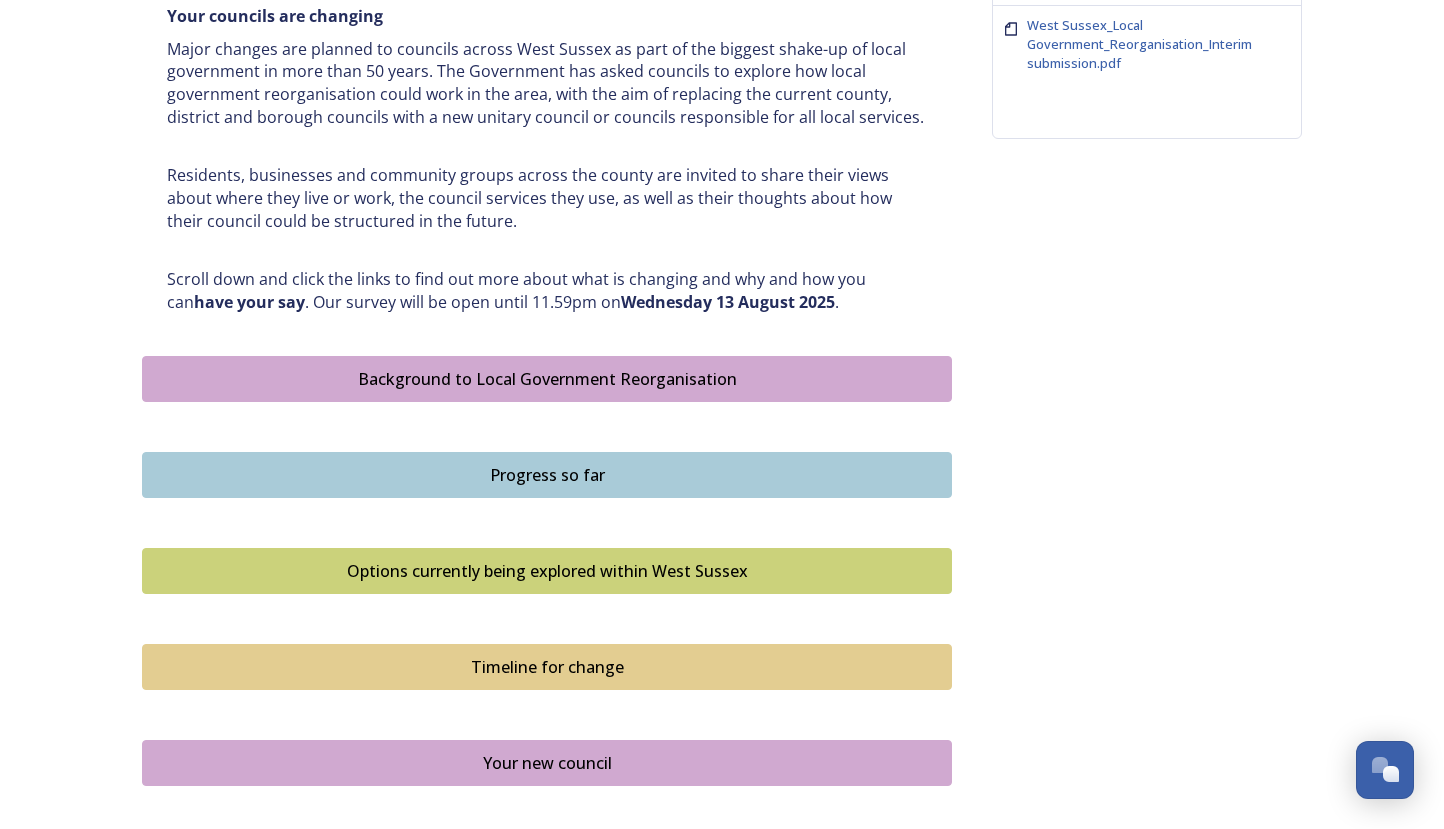 click on "Options currently being explored within West Sussex" at bounding box center (547, 571) 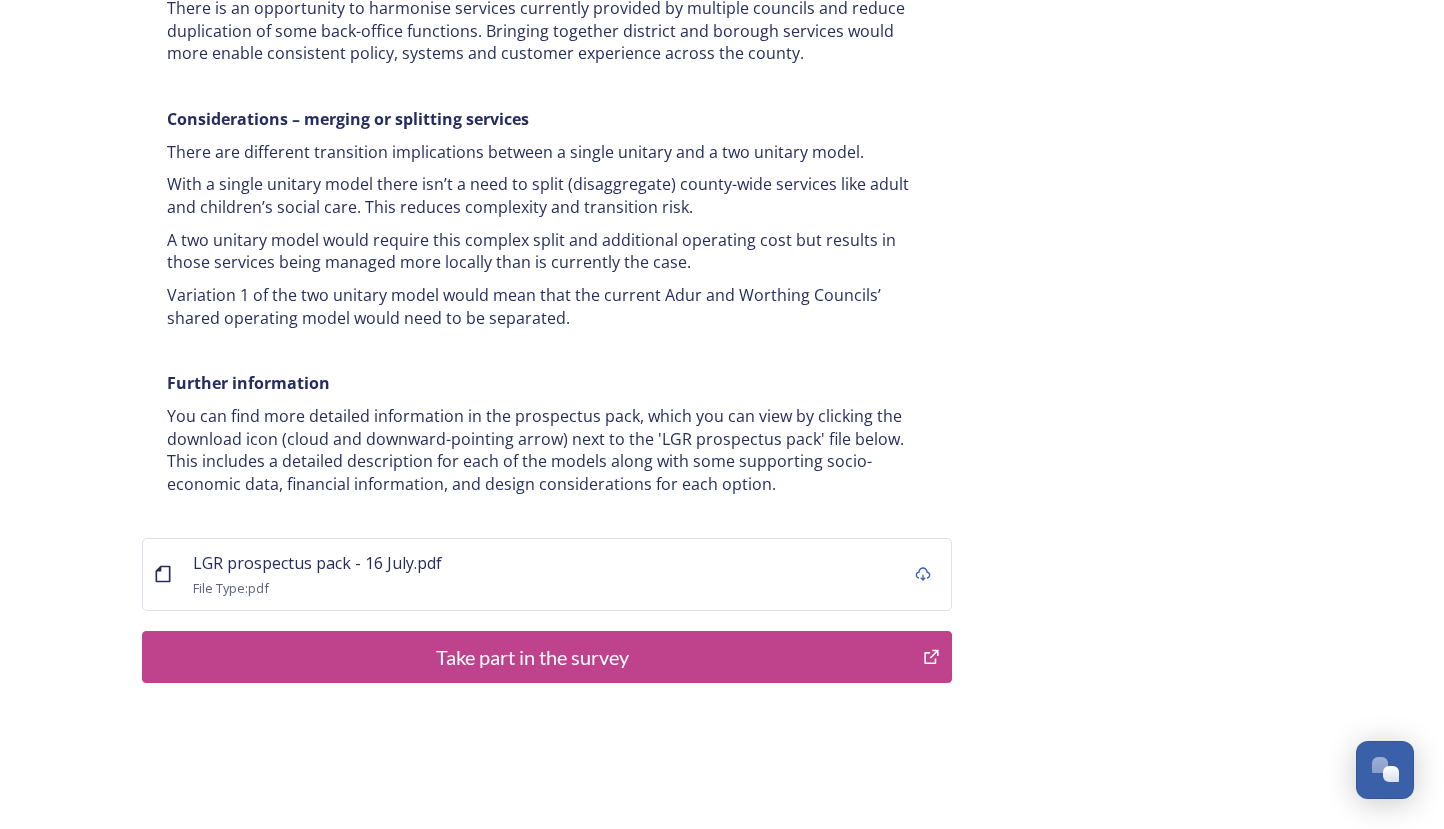 scroll, scrollTop: 3833, scrollLeft: 0, axis: vertical 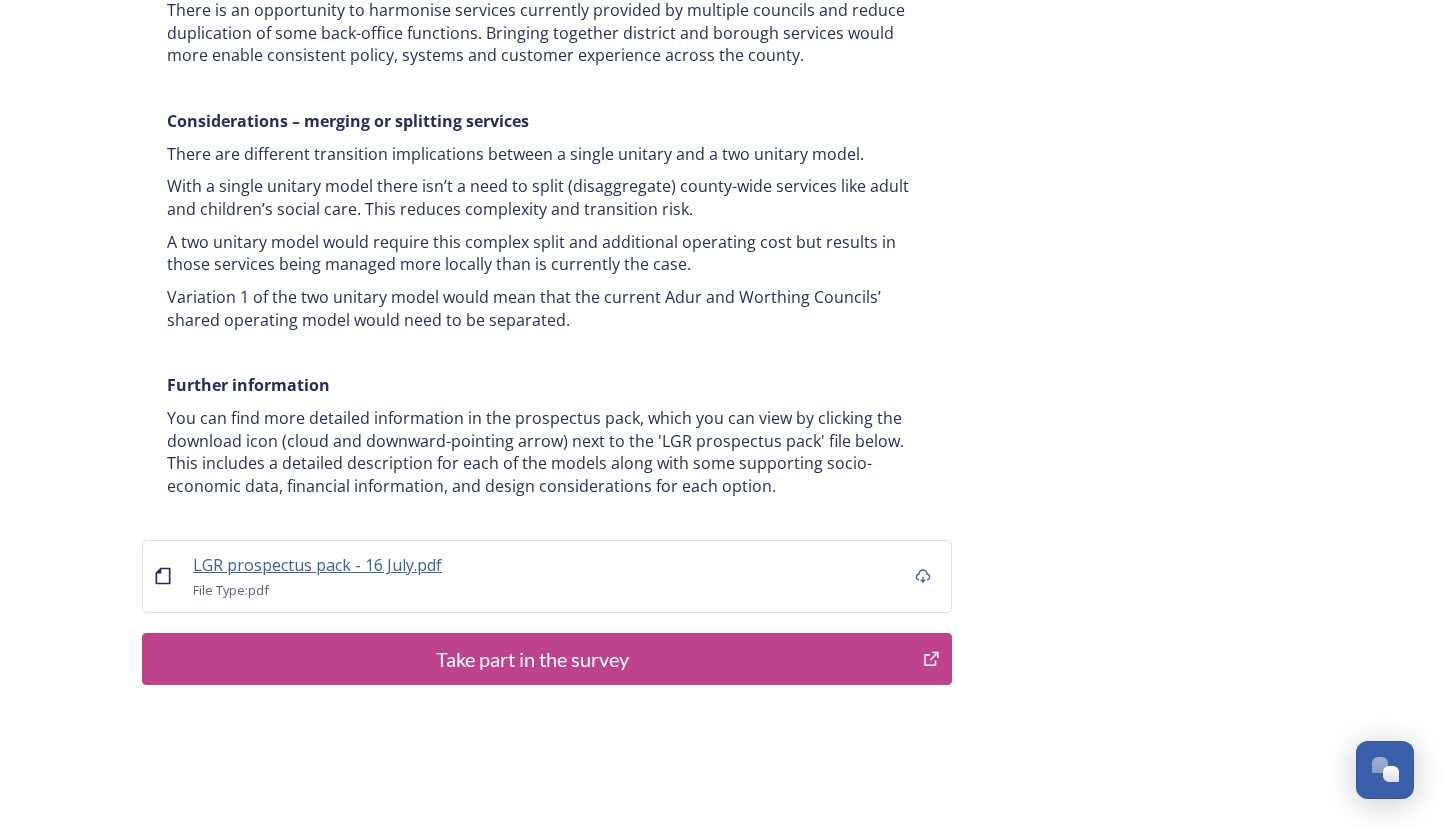click on "LGR prospectus pack - 16 July.pdf" at bounding box center (317, 565) 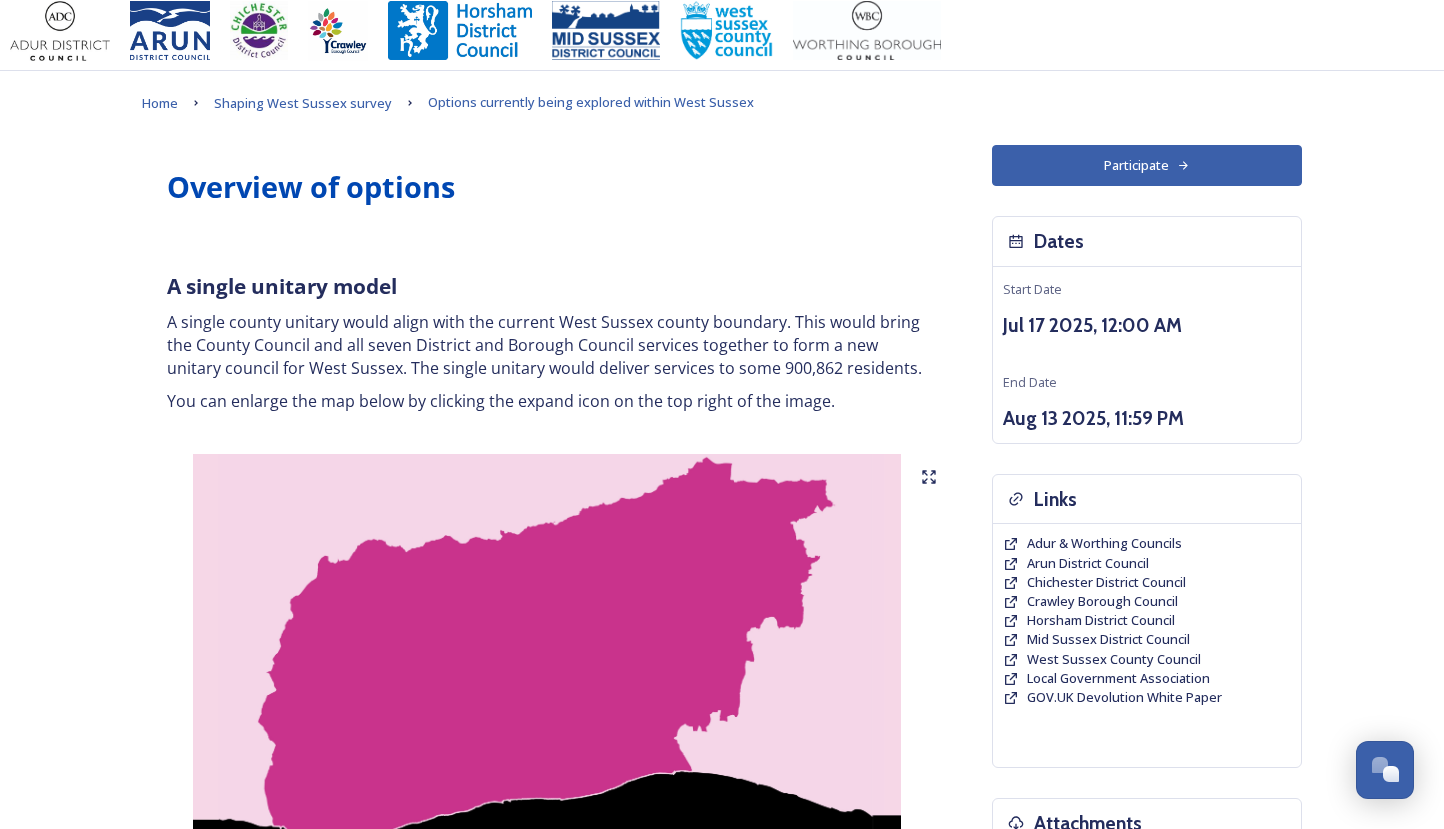 scroll, scrollTop: 13, scrollLeft: 0, axis: vertical 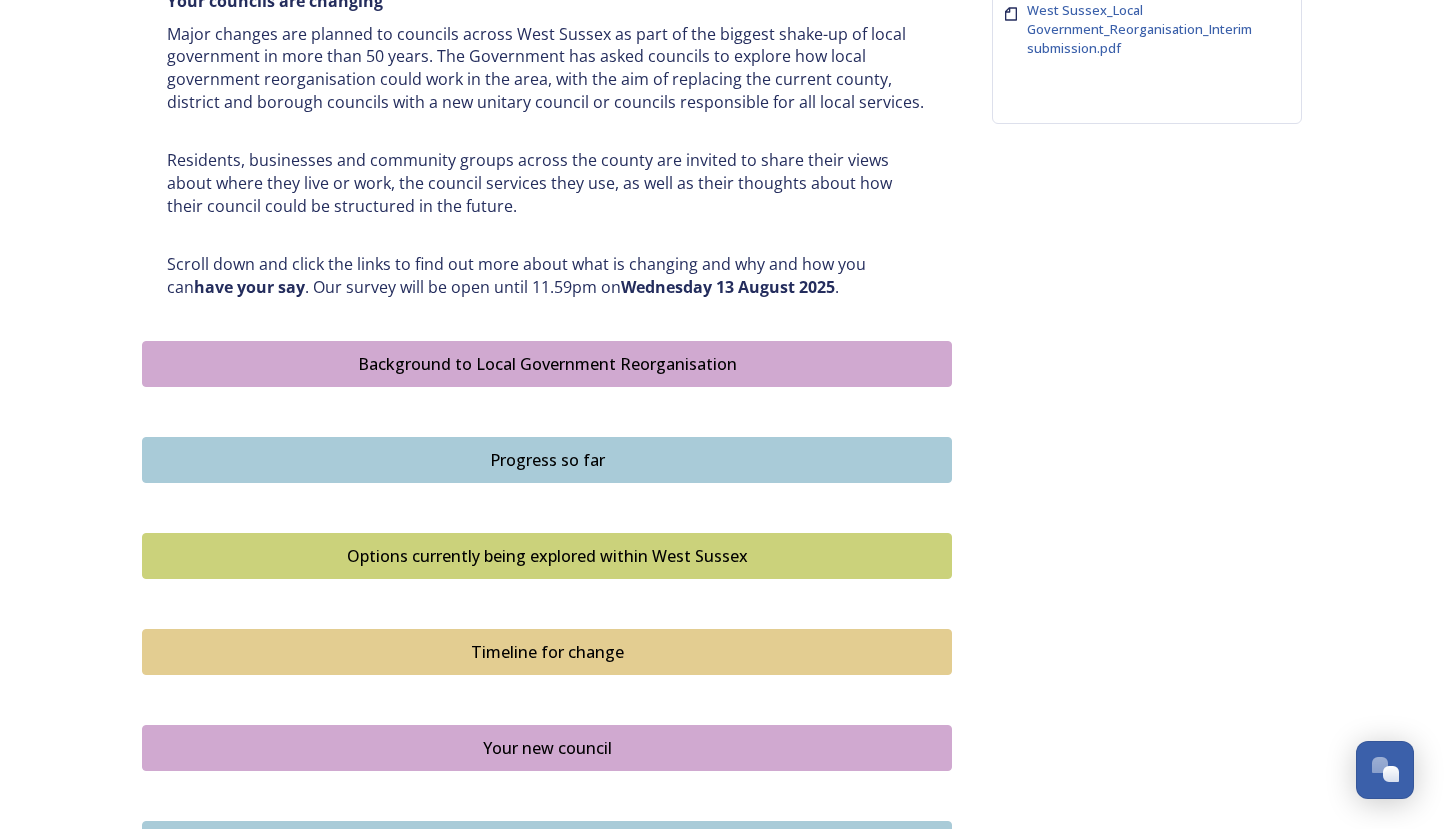 click on "Progress so far" at bounding box center [547, 460] 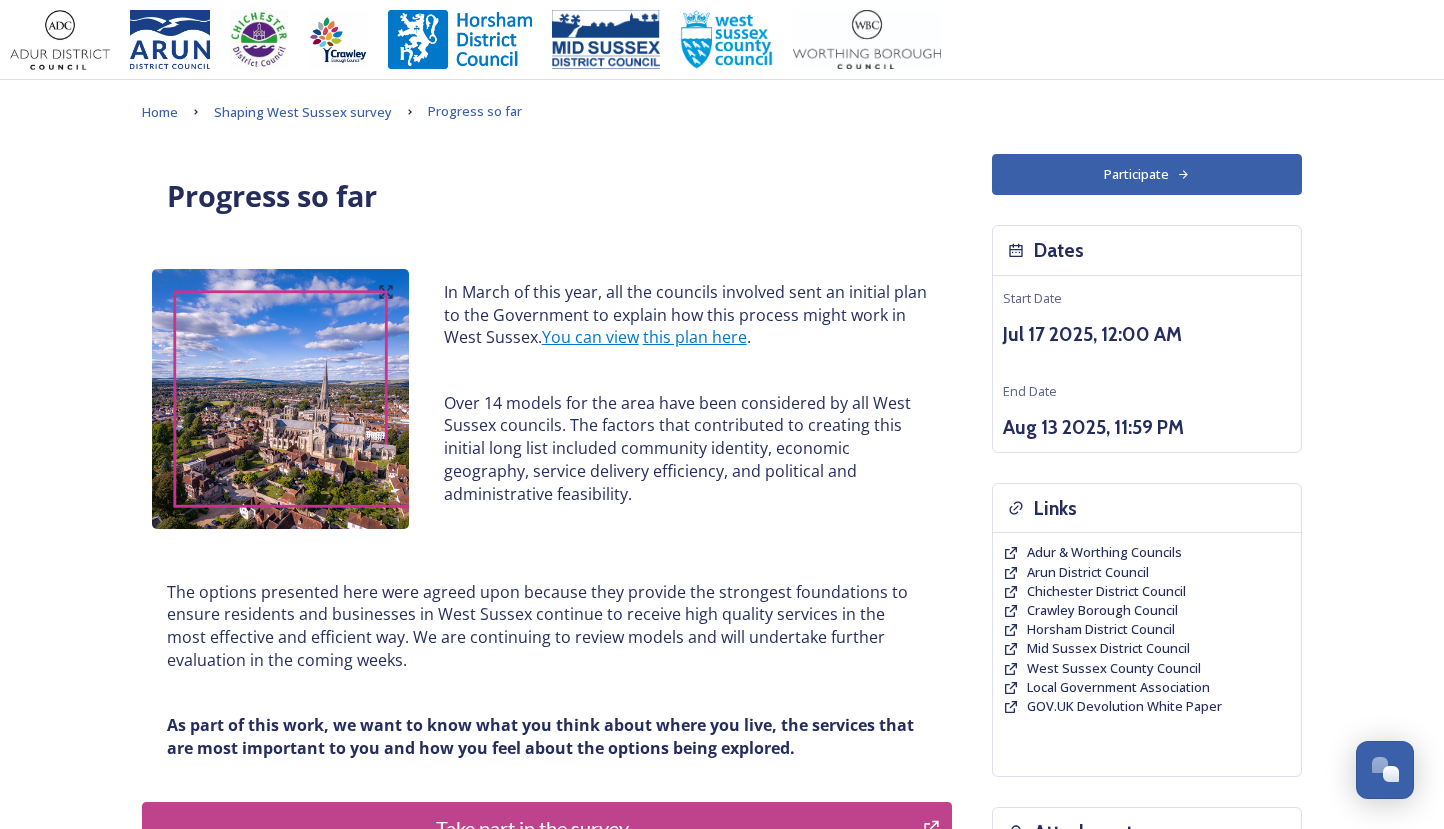 scroll, scrollTop: 0, scrollLeft: 0, axis: both 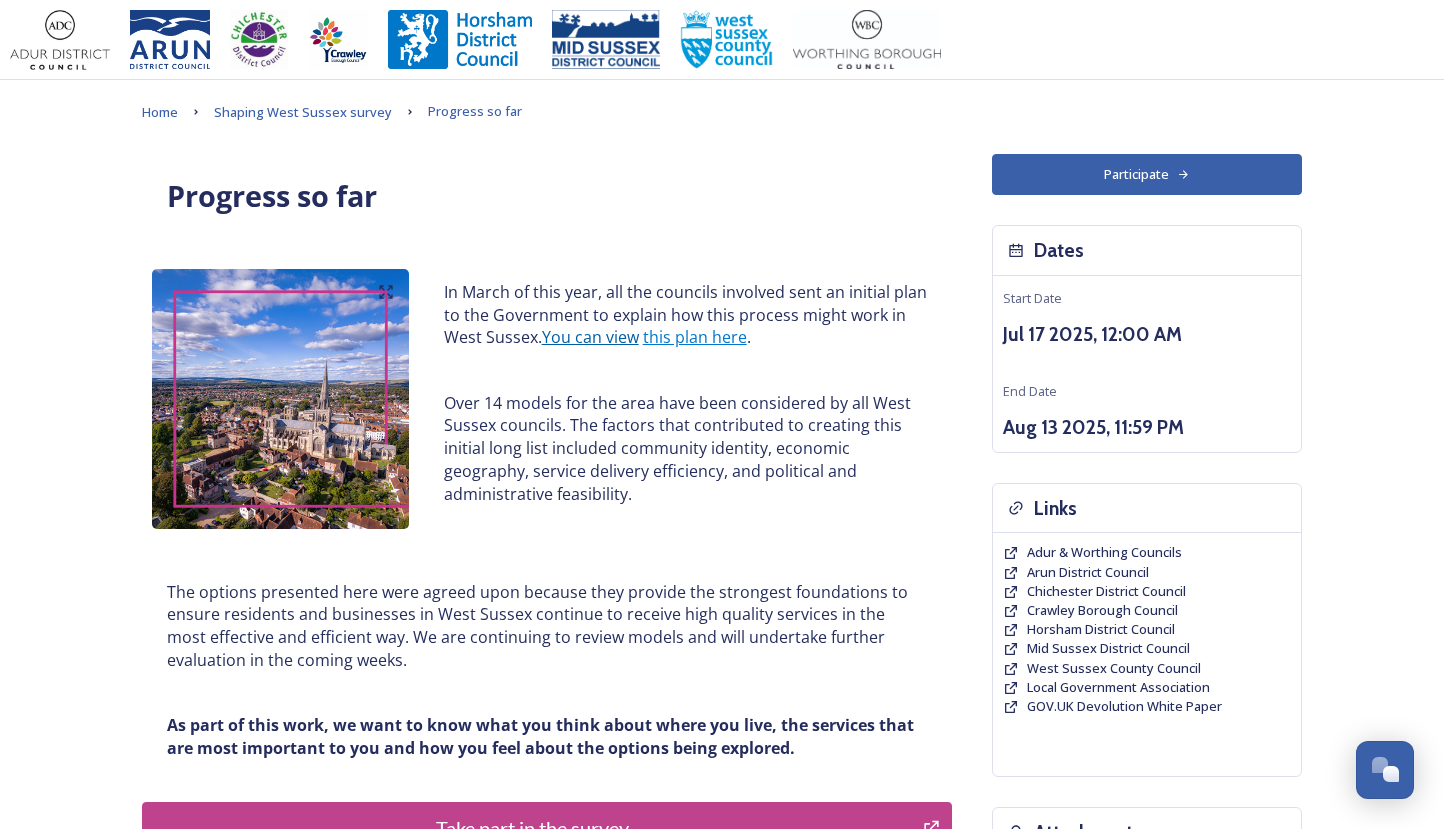 click on "You can view" at bounding box center (590, 337) 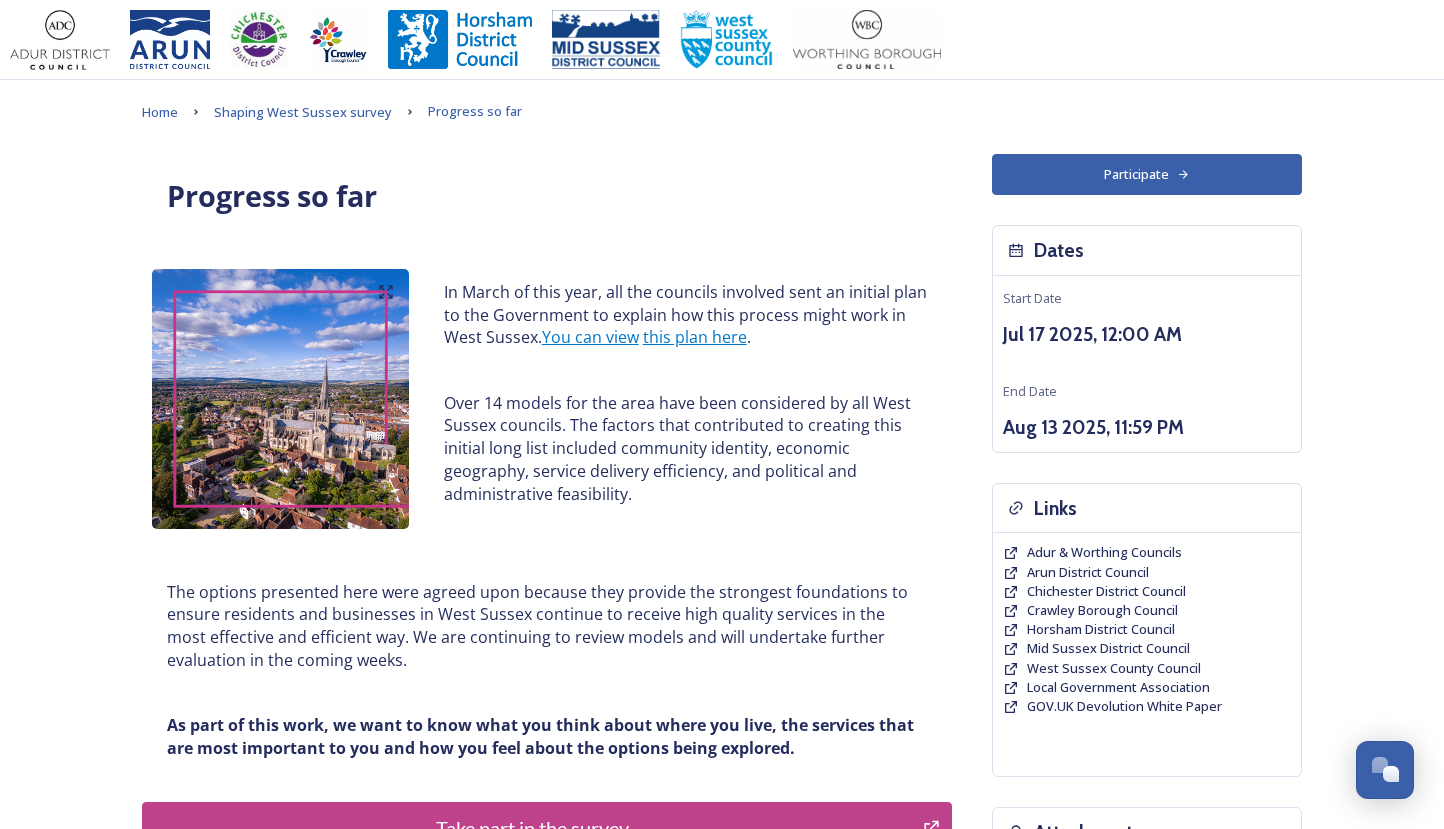 scroll, scrollTop: 0, scrollLeft: 0, axis: both 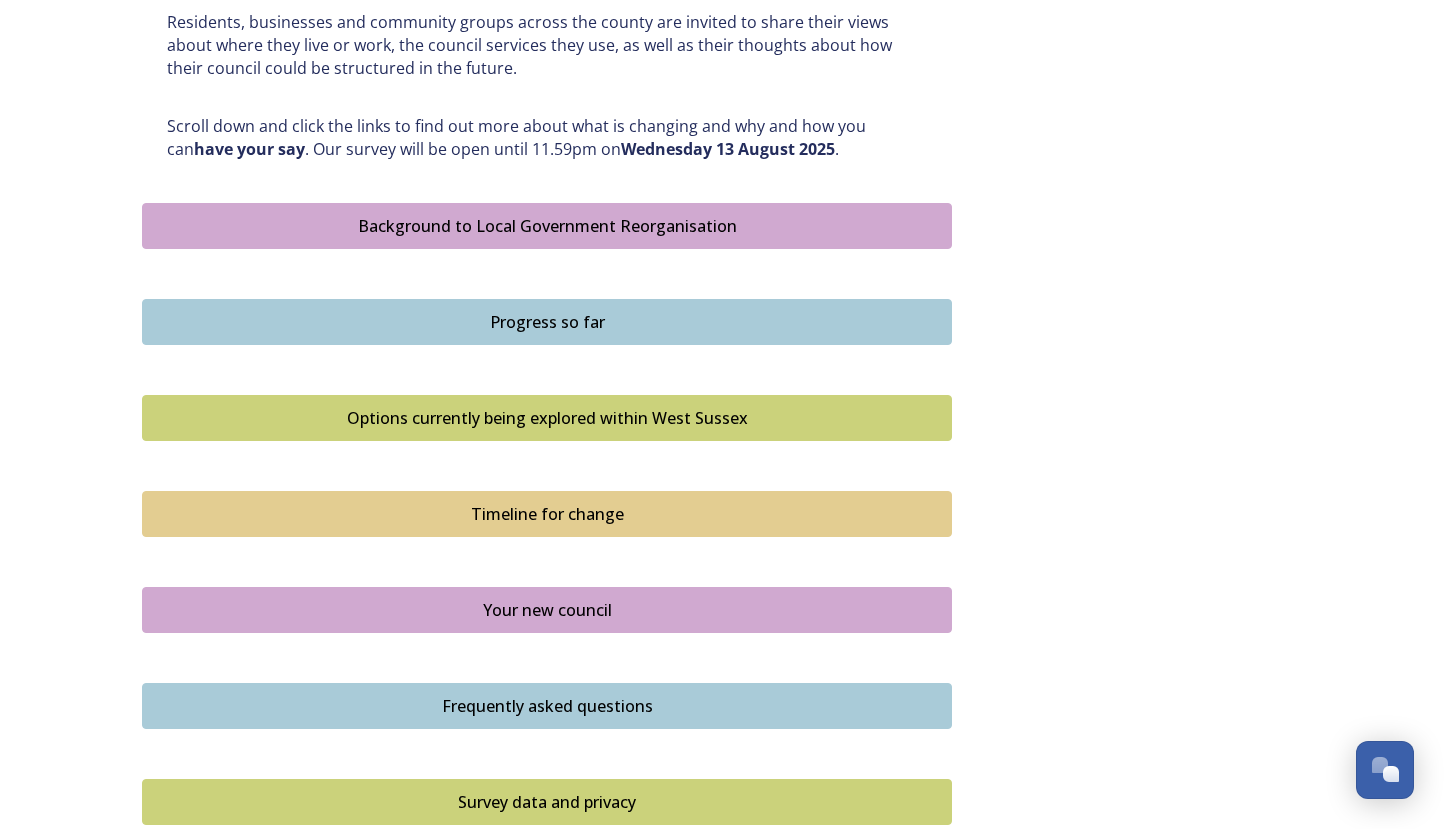 click on "Timeline for change" at bounding box center [547, 514] 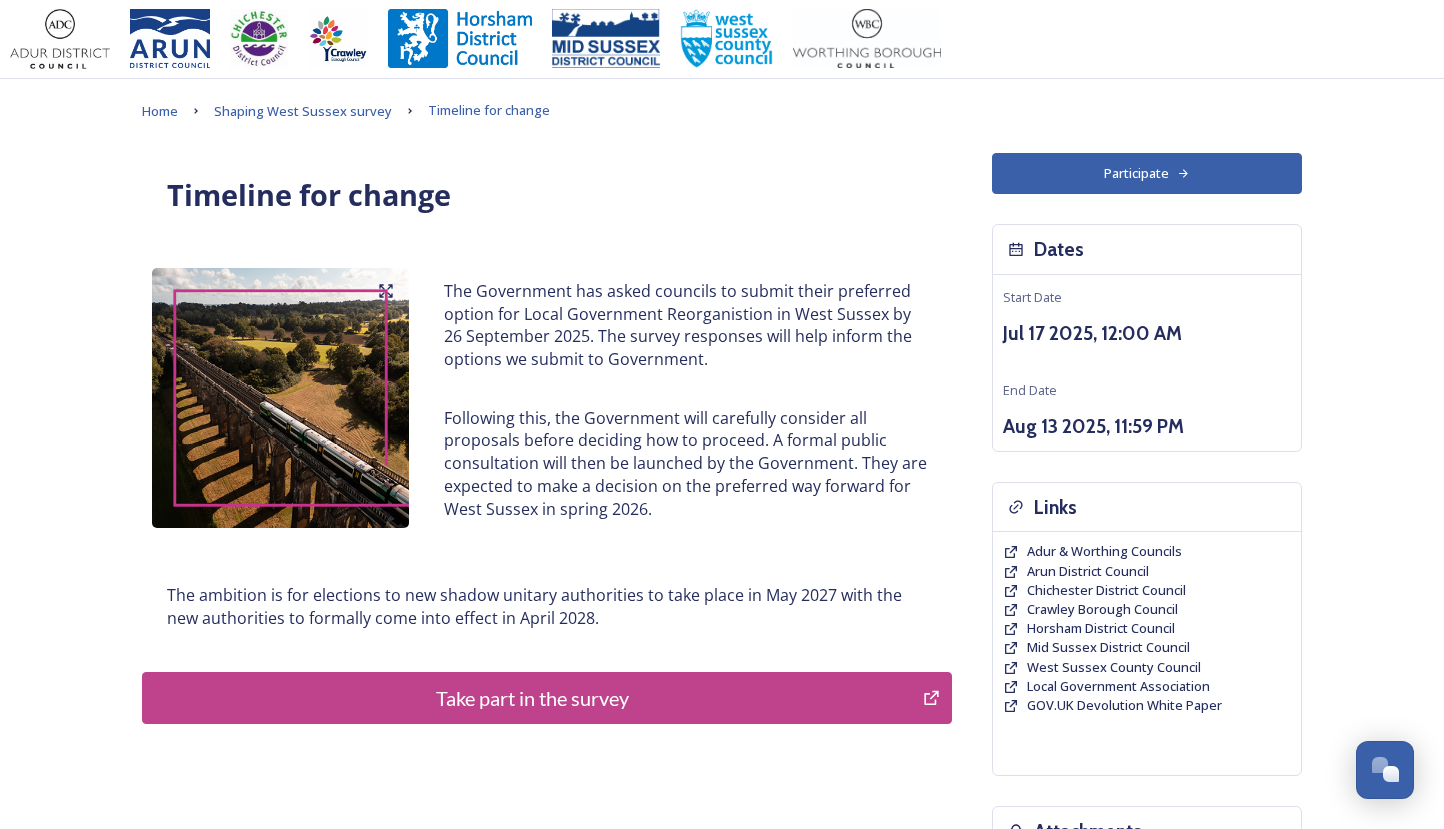 scroll, scrollTop: 33, scrollLeft: 0, axis: vertical 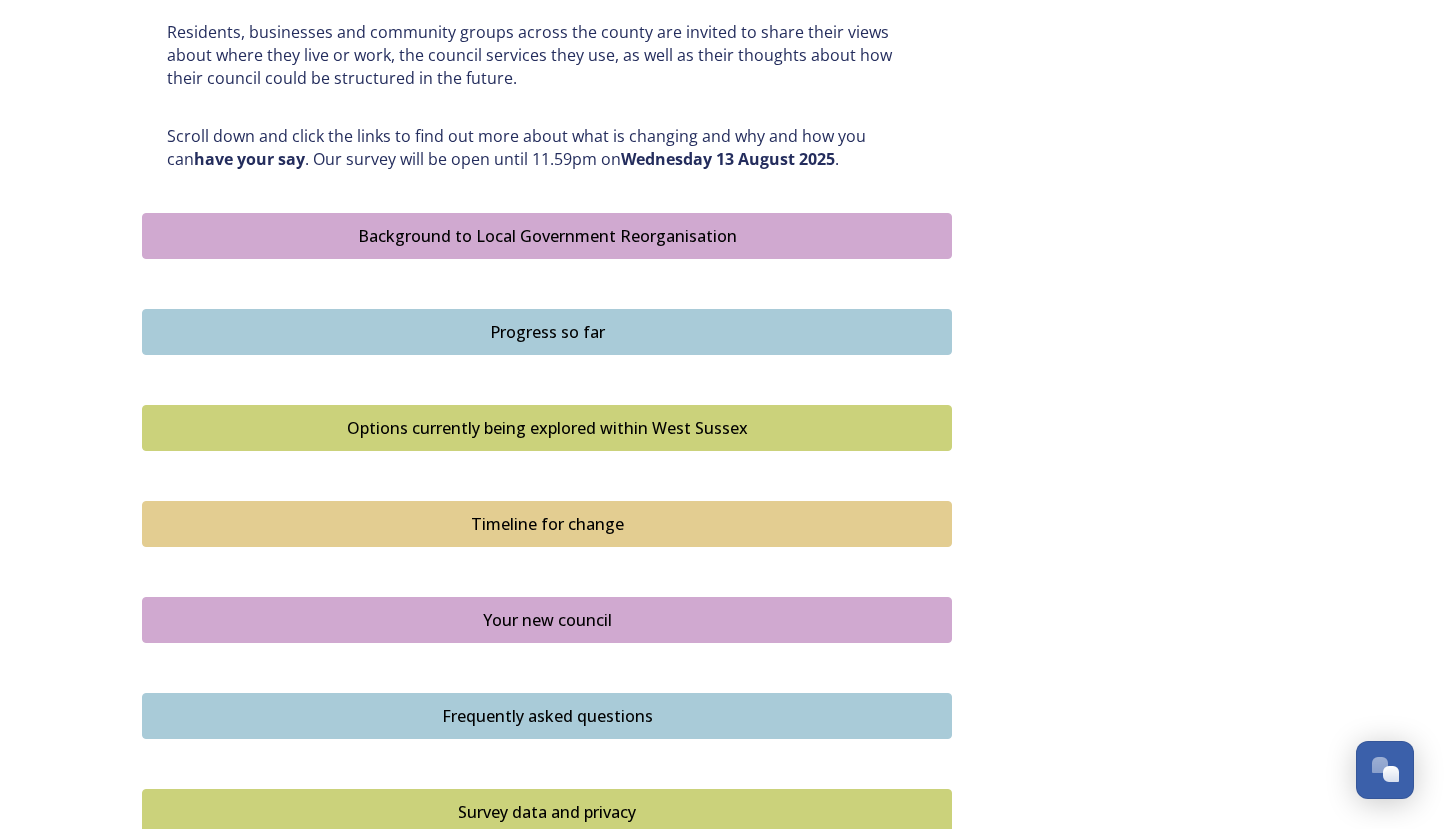 click on "Your new council" at bounding box center (547, 620) 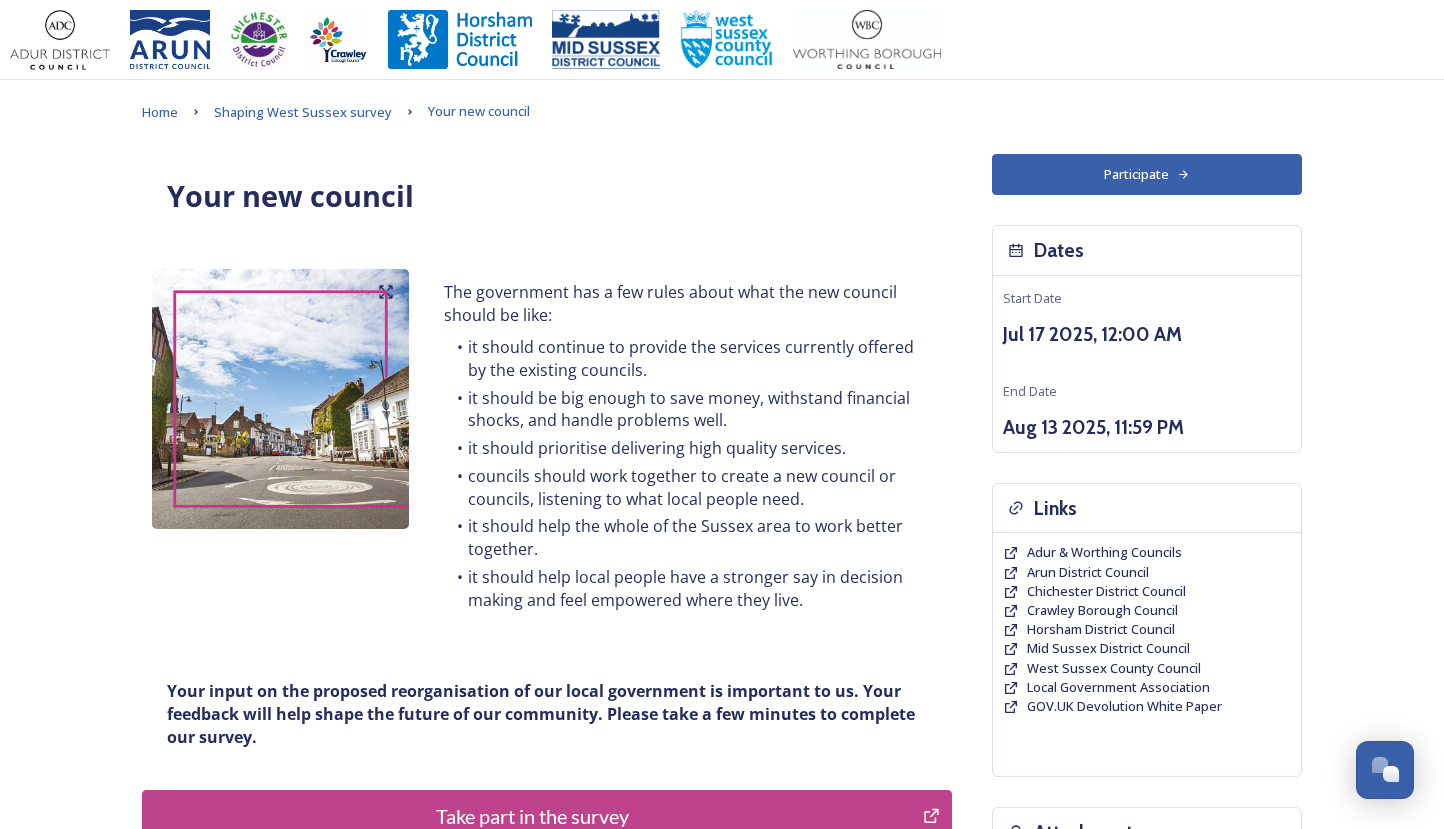 scroll, scrollTop: 7, scrollLeft: 1, axis: both 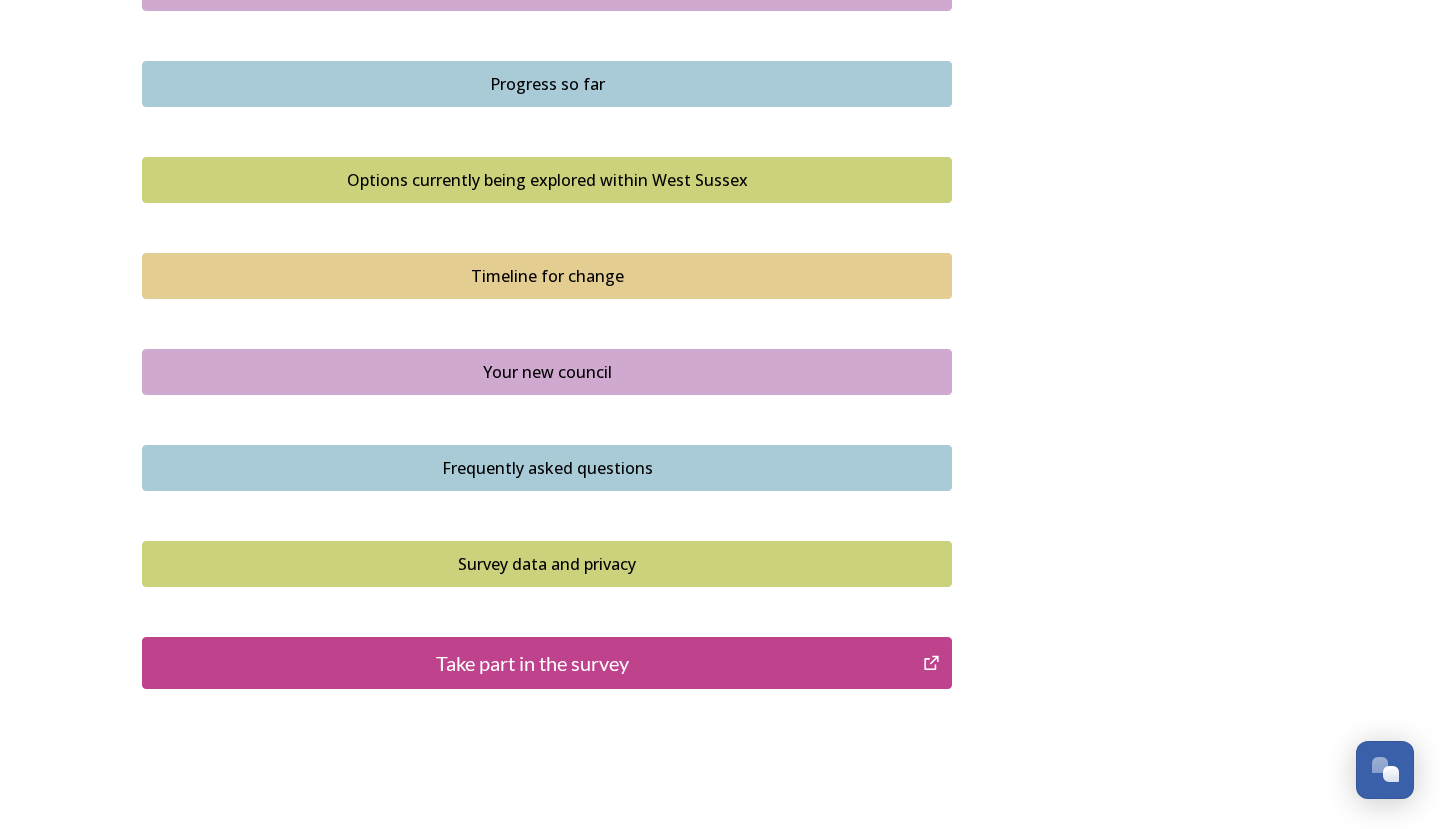 click on "Frequently asked questions" at bounding box center (547, 468) 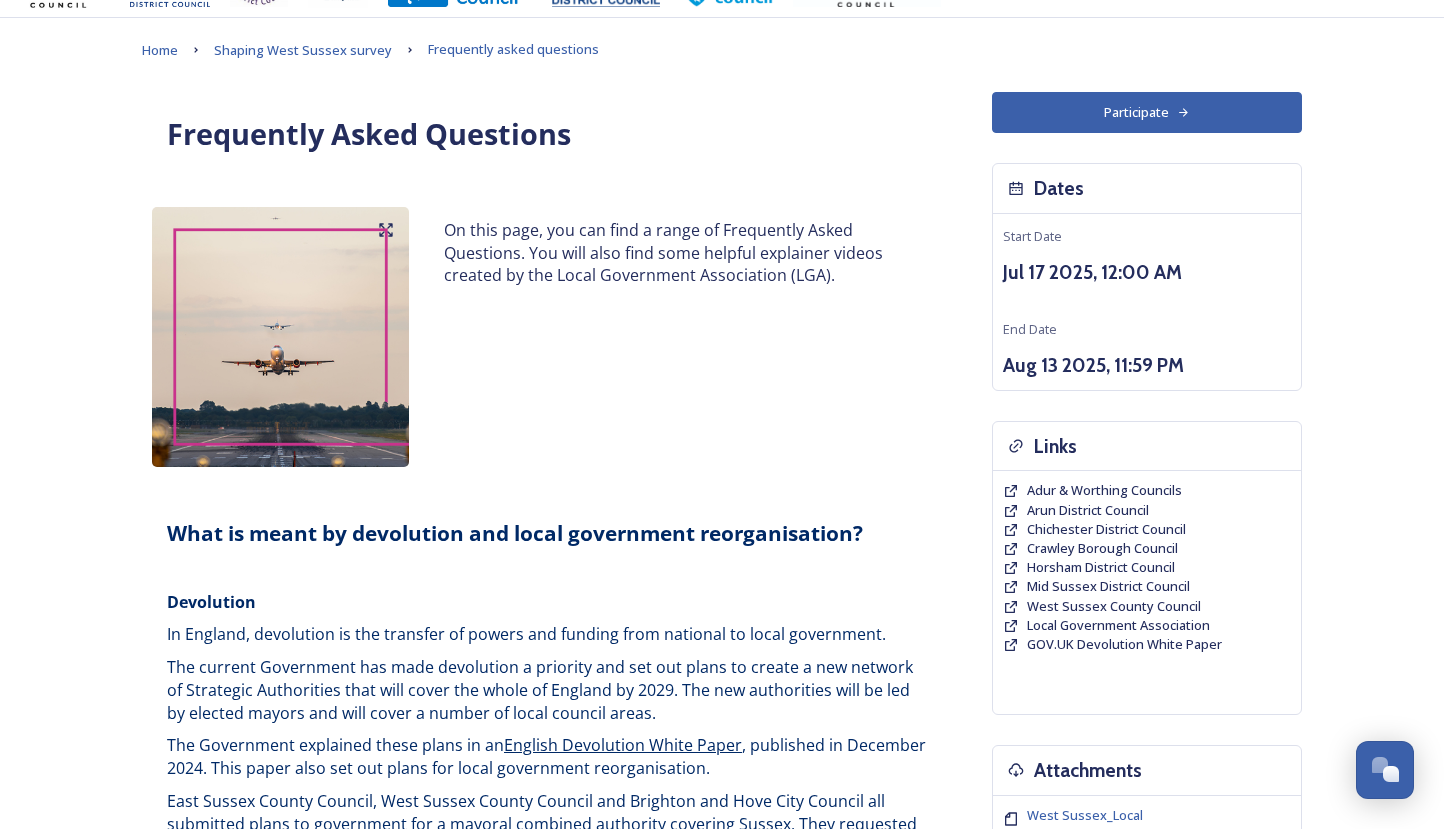 scroll, scrollTop: 45, scrollLeft: 0, axis: vertical 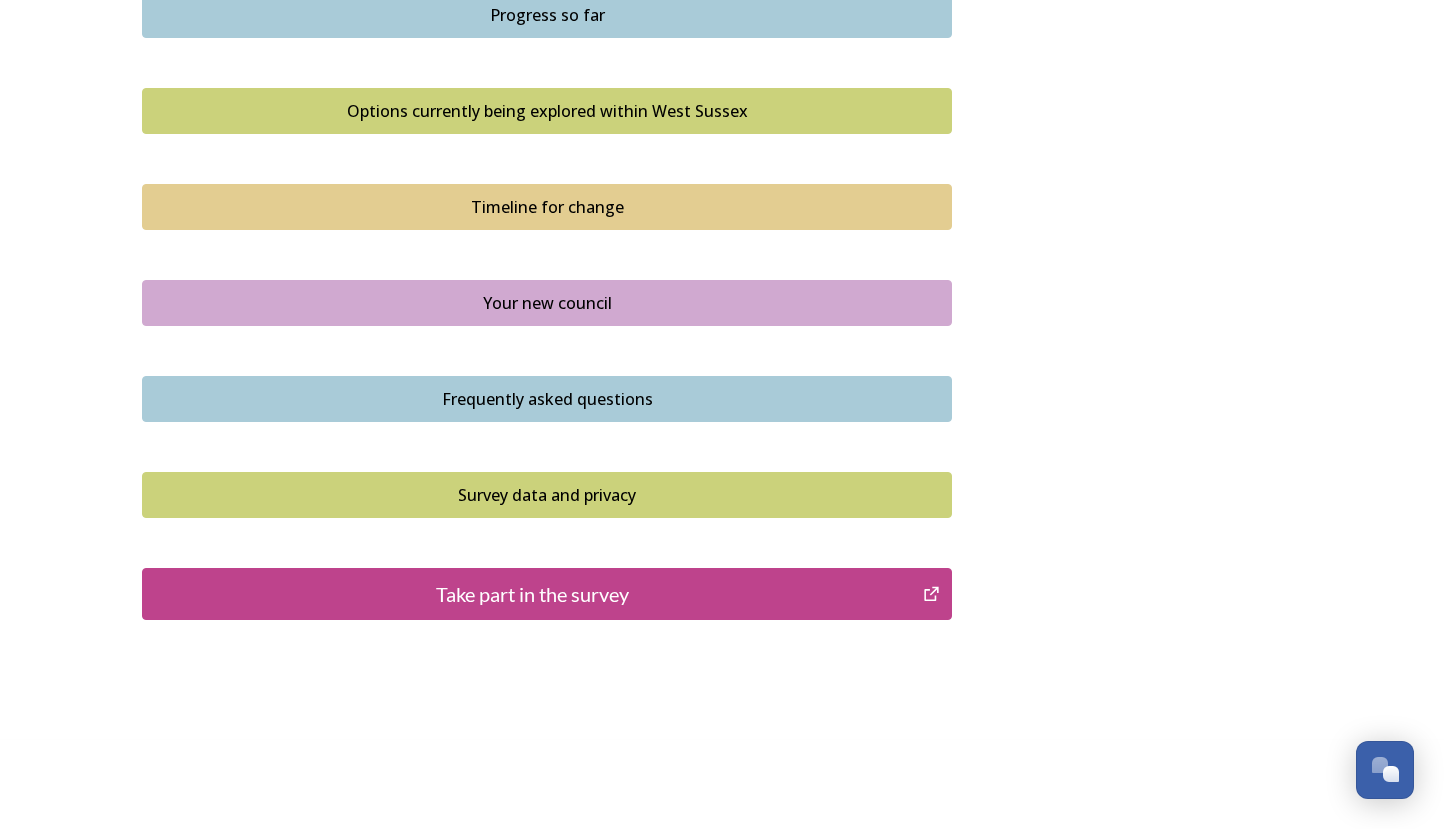 click on "Survey data and privacy" at bounding box center (547, 495) 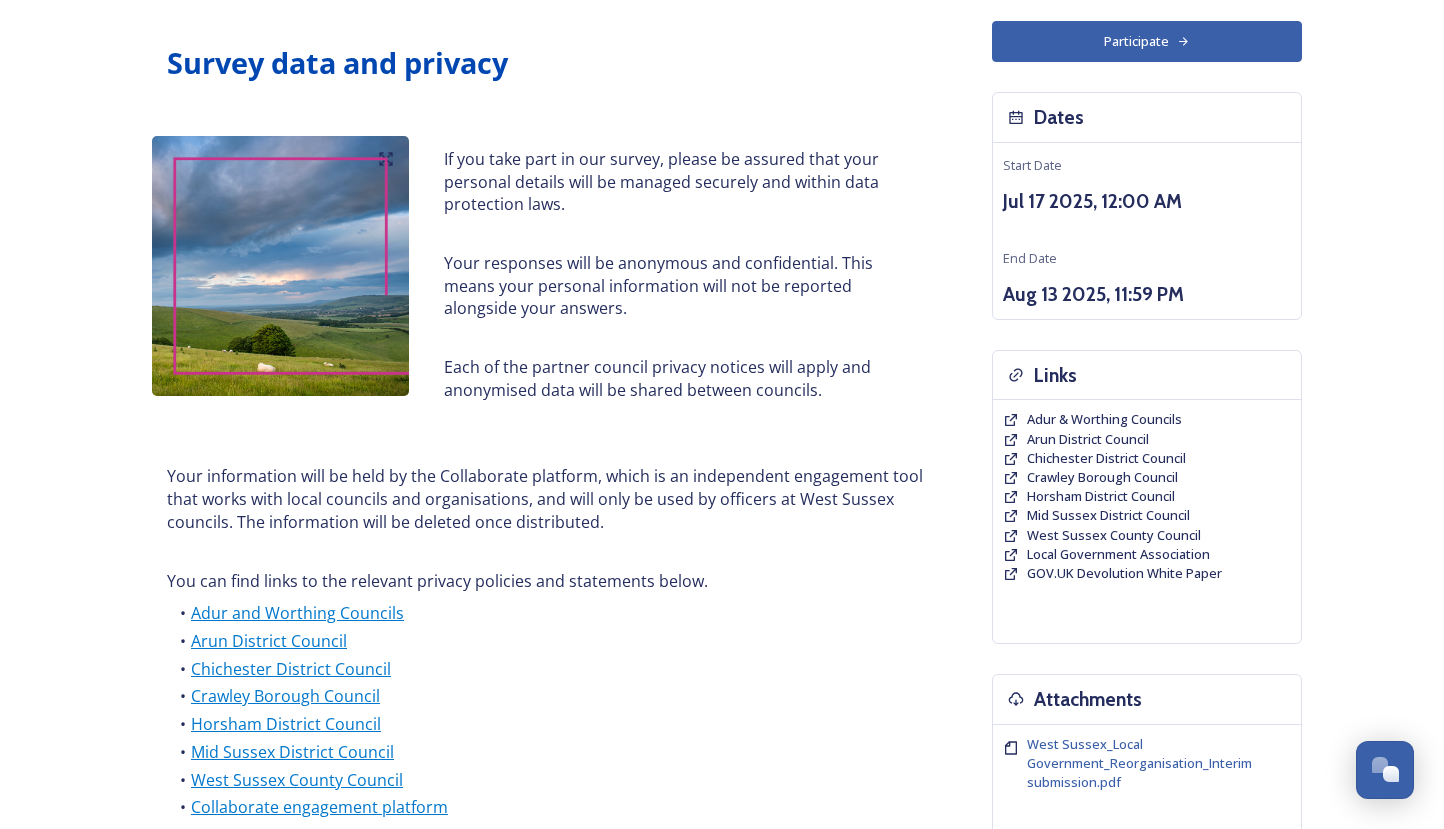scroll, scrollTop: 135, scrollLeft: 0, axis: vertical 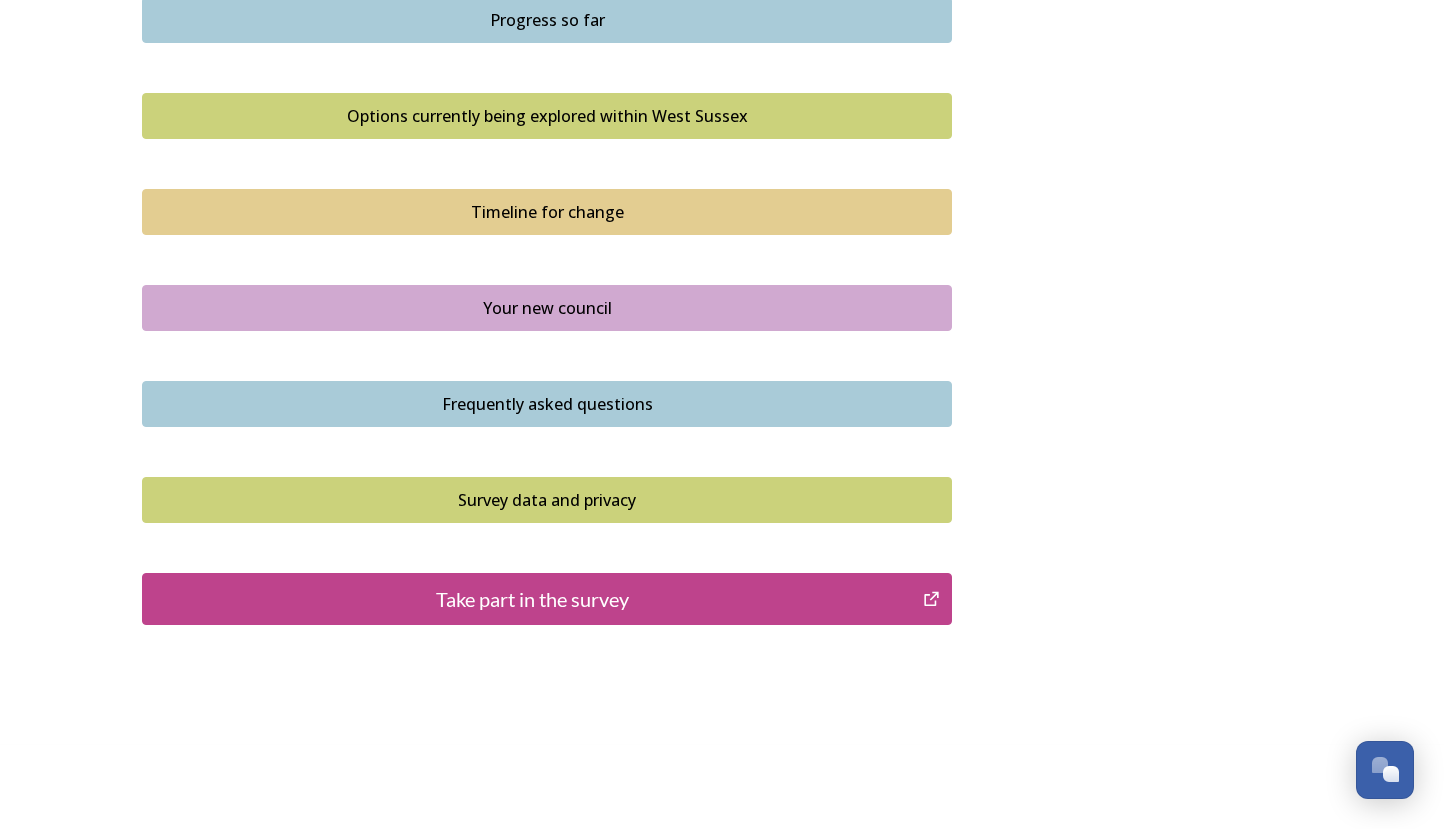 click on "Take part in the survey" at bounding box center (532, 599) 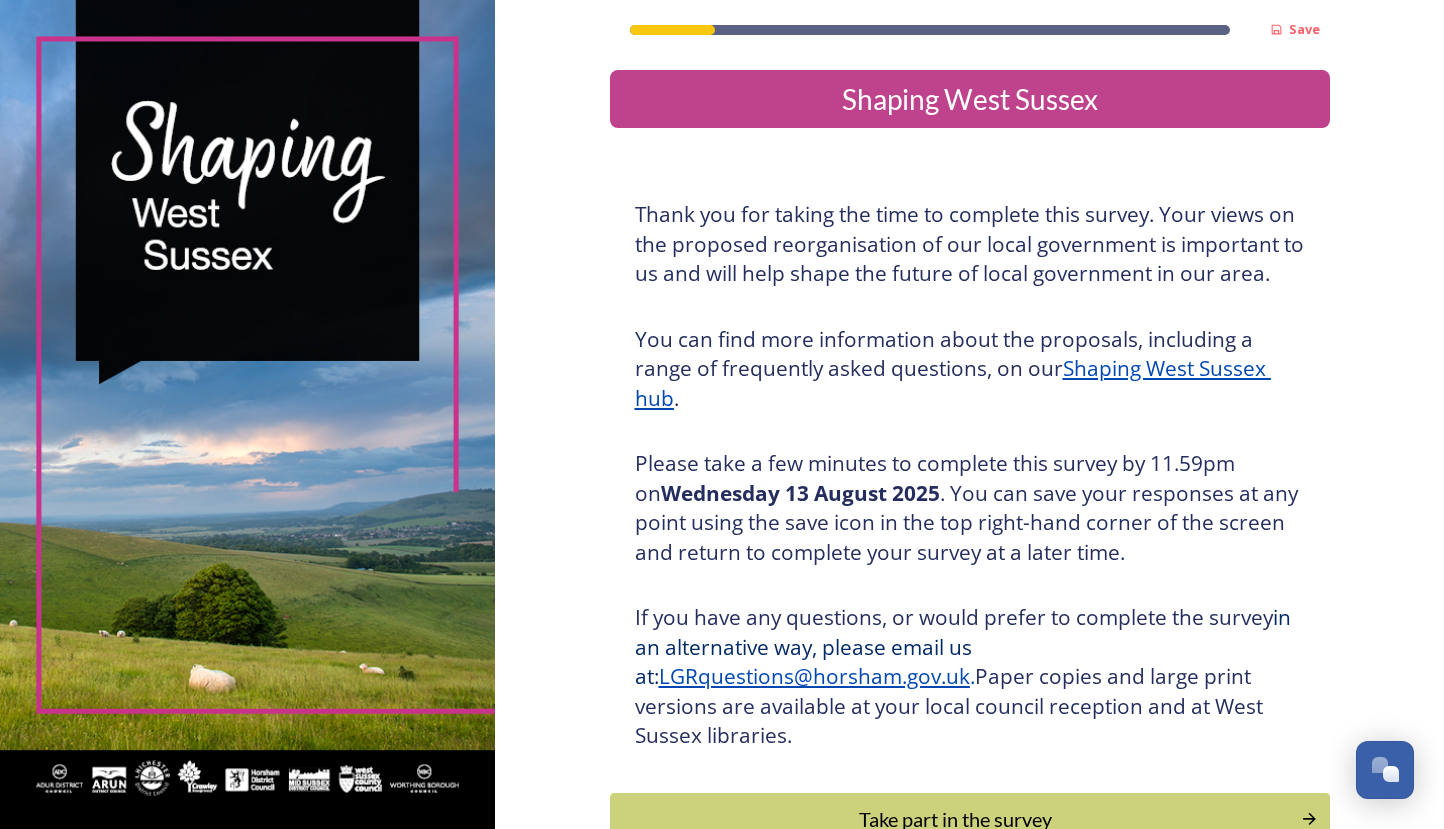 scroll, scrollTop: 0, scrollLeft: 0, axis: both 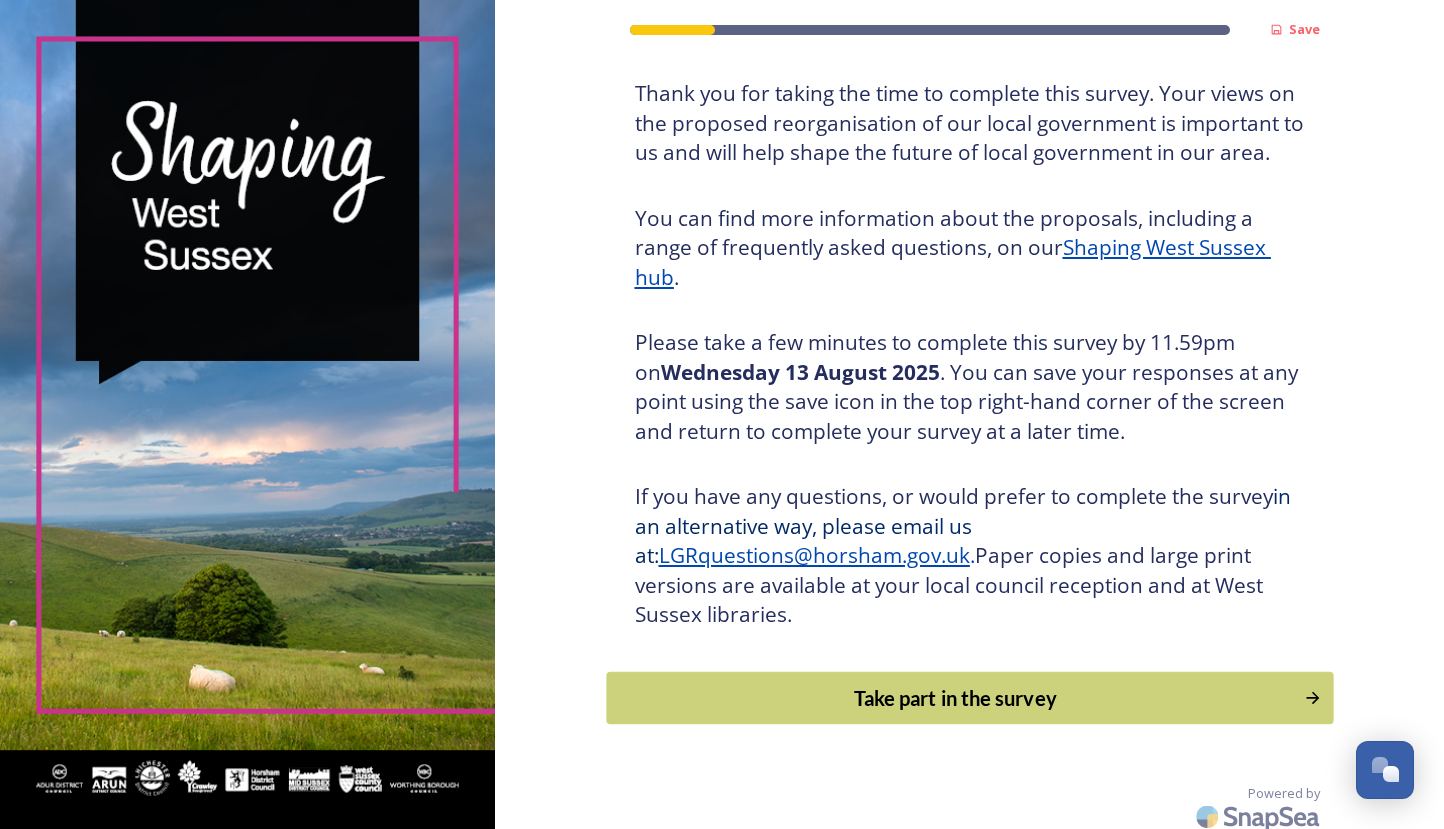 click on "Take part in the survey" at bounding box center (955, 698) 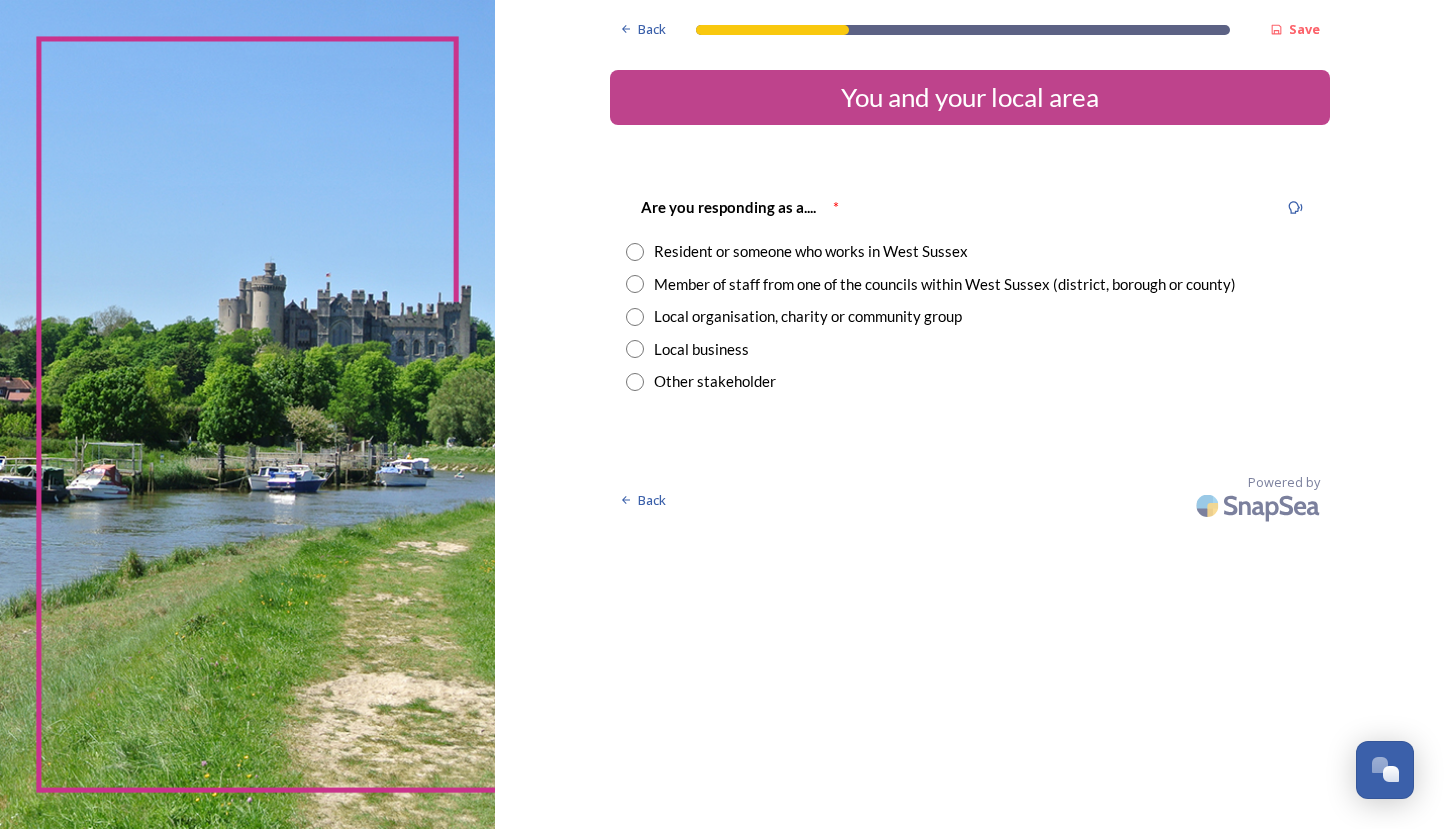 click at bounding box center (635, 252) 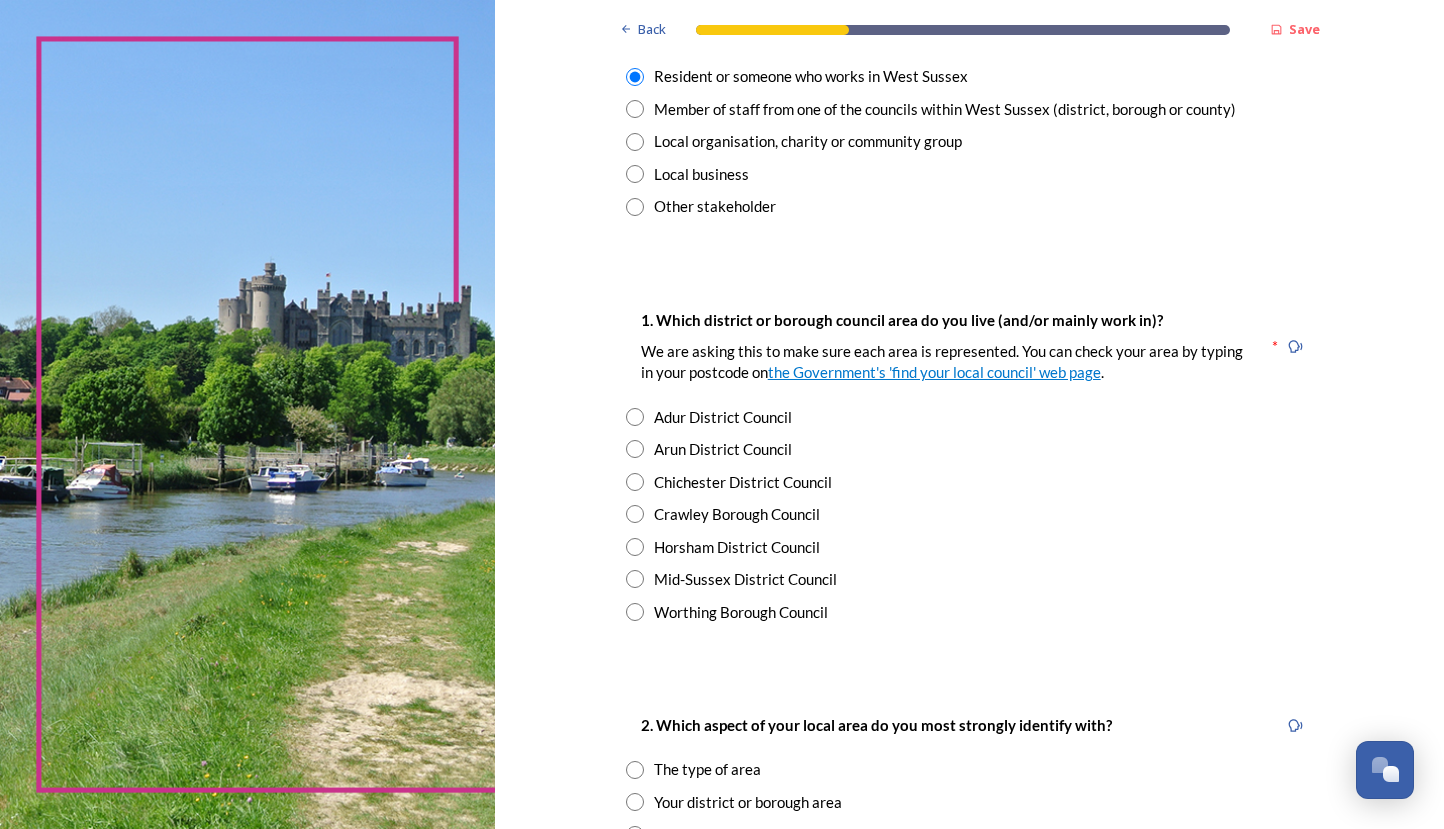 scroll, scrollTop: 194, scrollLeft: 0, axis: vertical 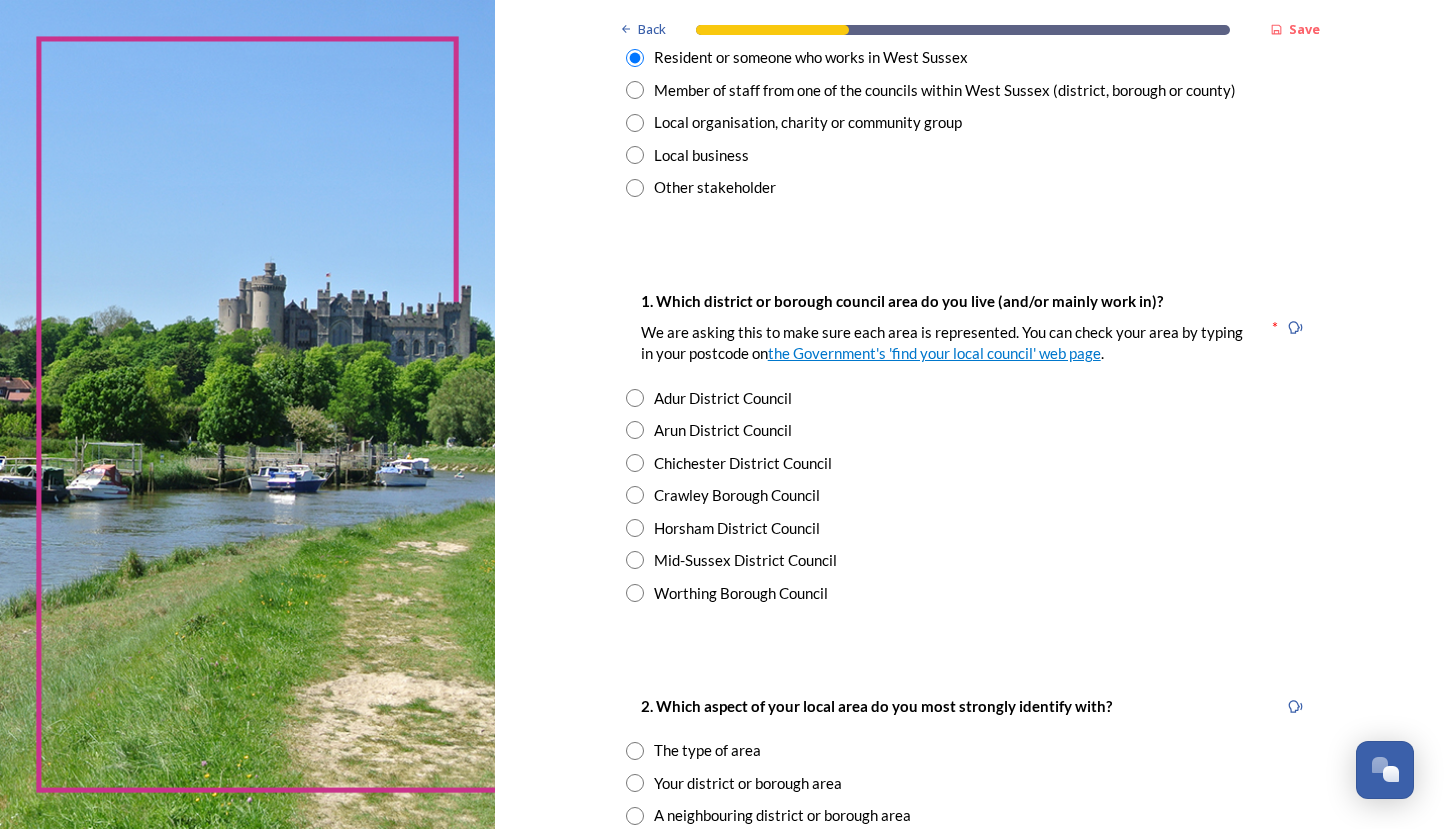 click at bounding box center [635, 593] 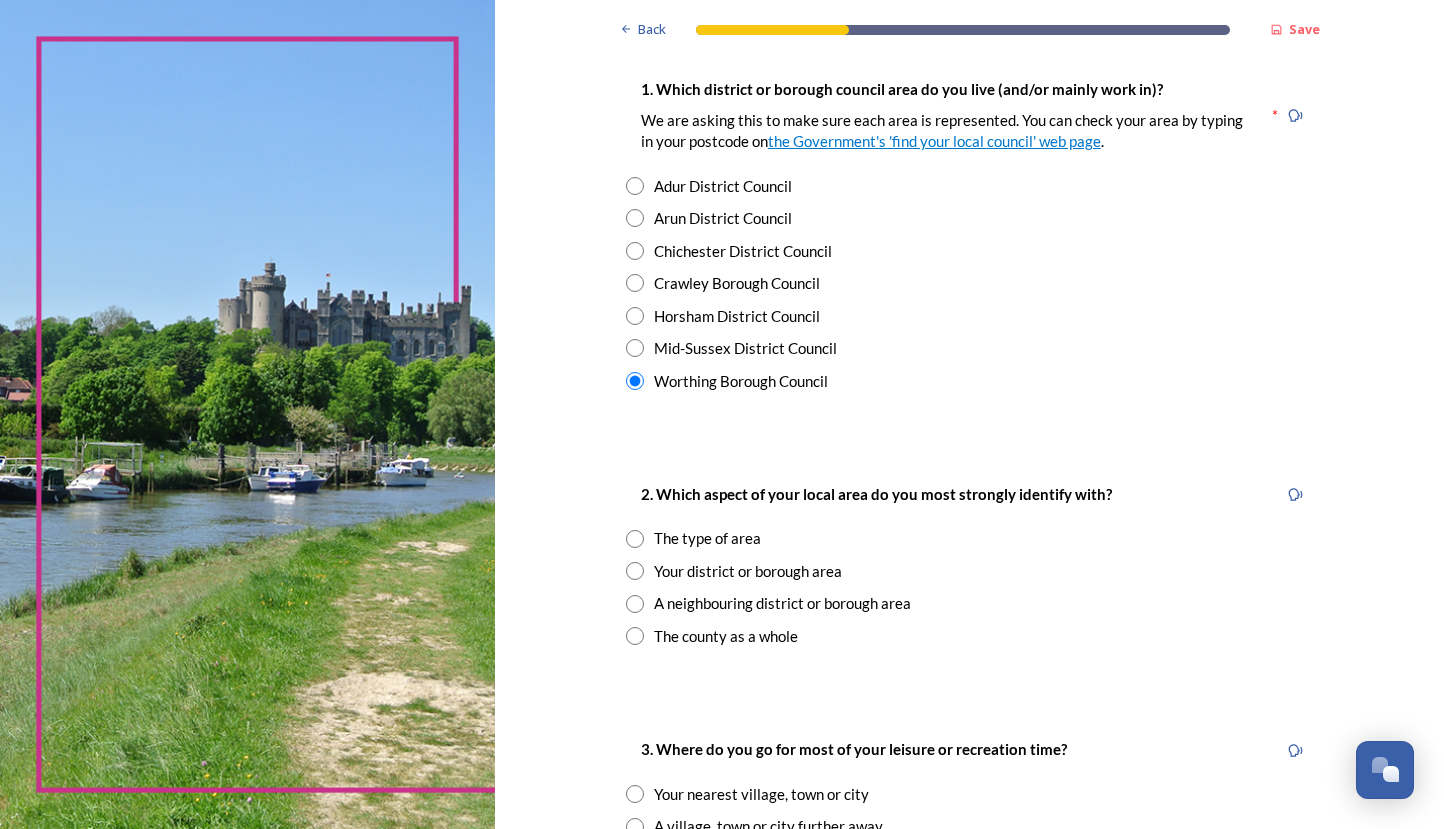 scroll, scrollTop: 417, scrollLeft: 0, axis: vertical 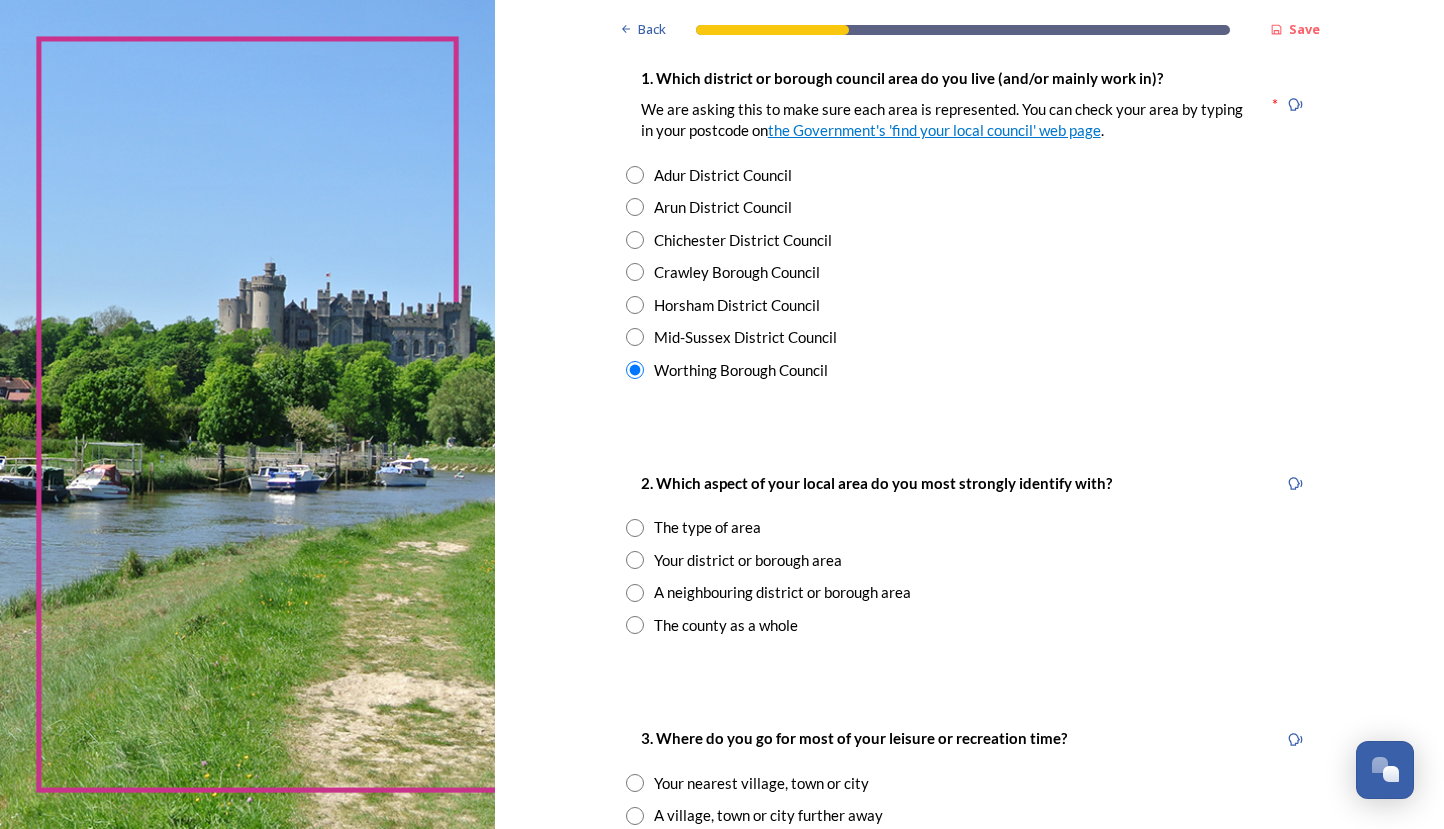 drag, startPoint x: 633, startPoint y: 549, endPoint x: 766, endPoint y: 572, distance: 134.97408 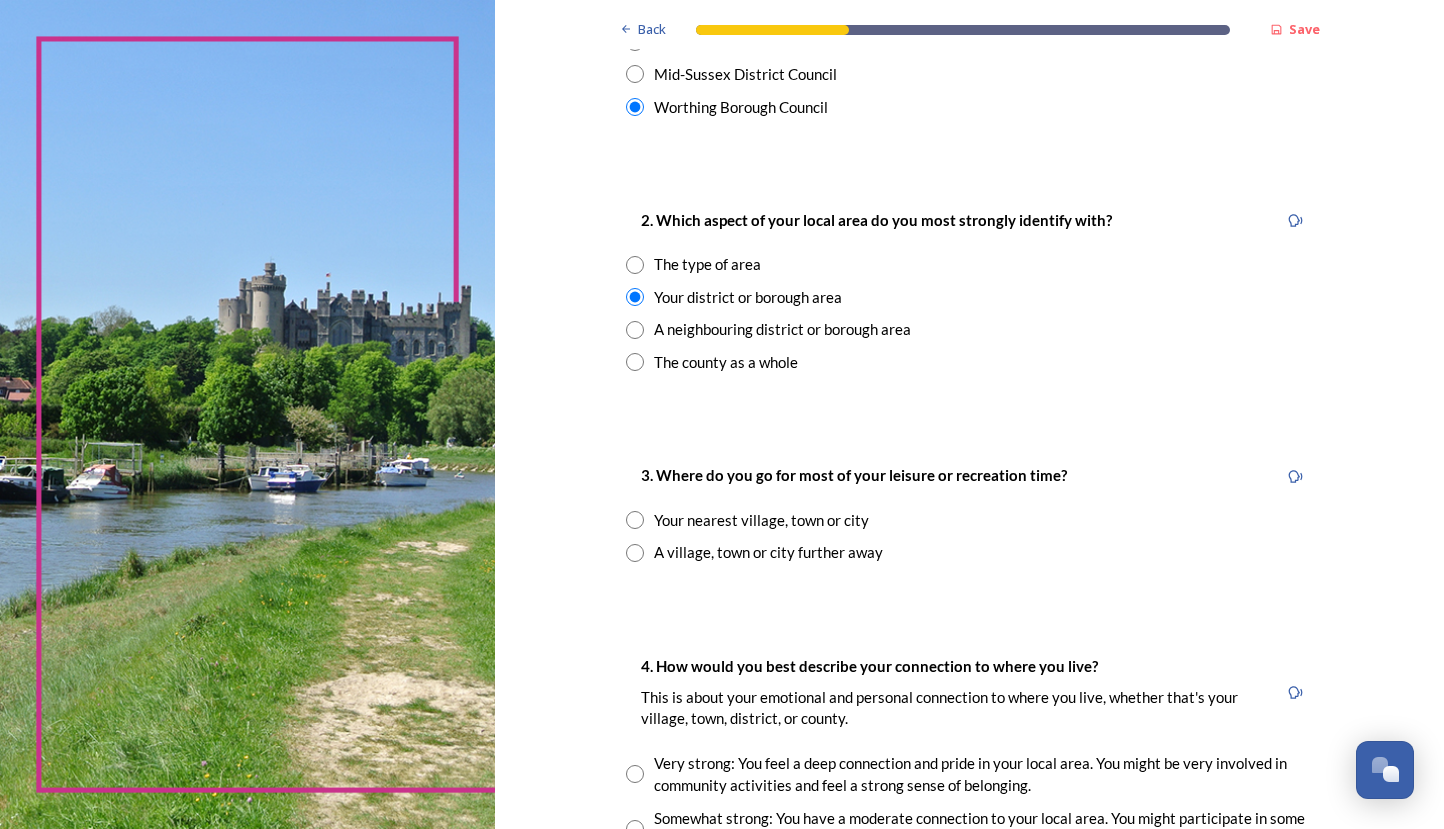 scroll, scrollTop: 681, scrollLeft: 0, axis: vertical 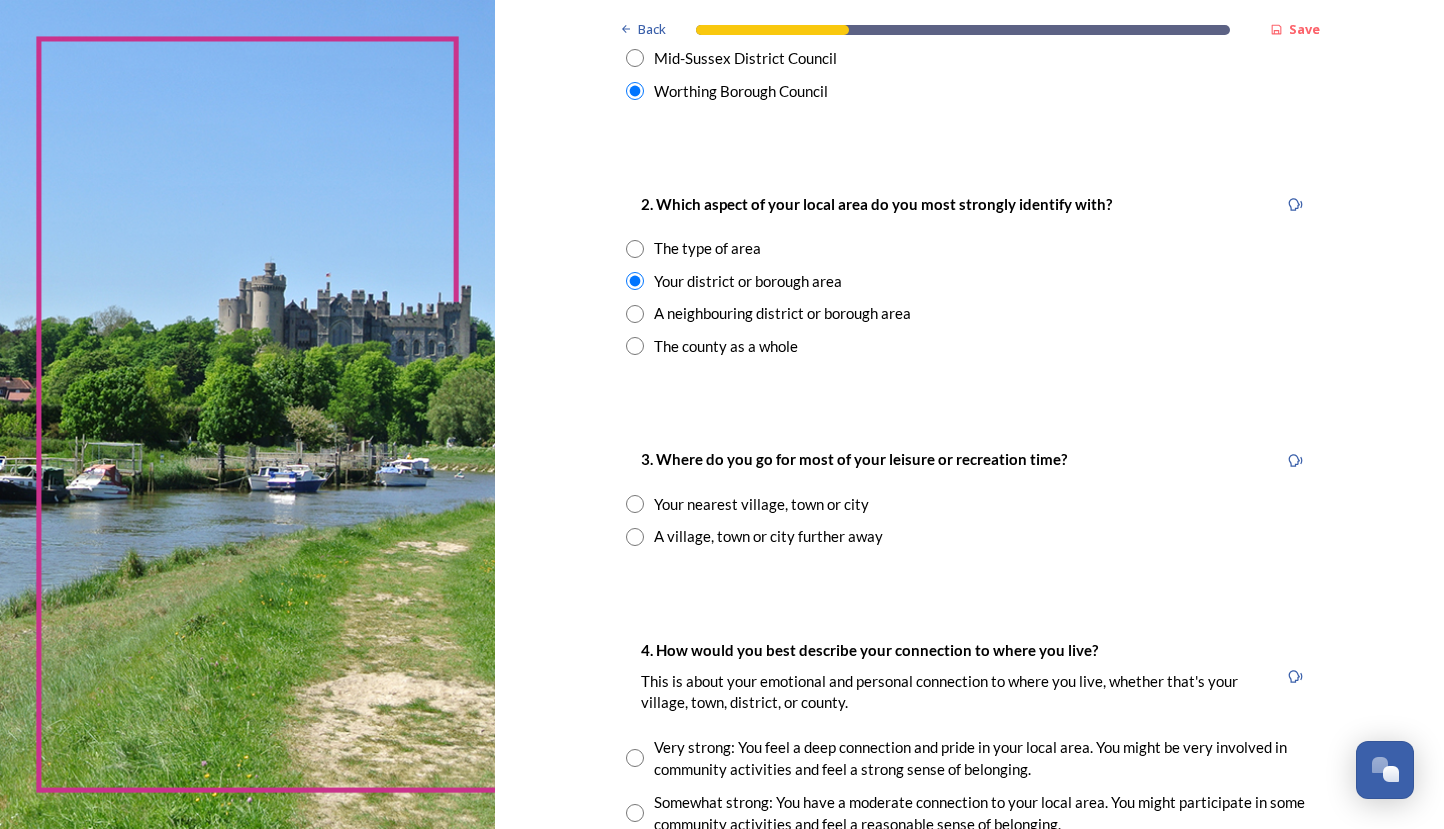 click at bounding box center (635, 504) 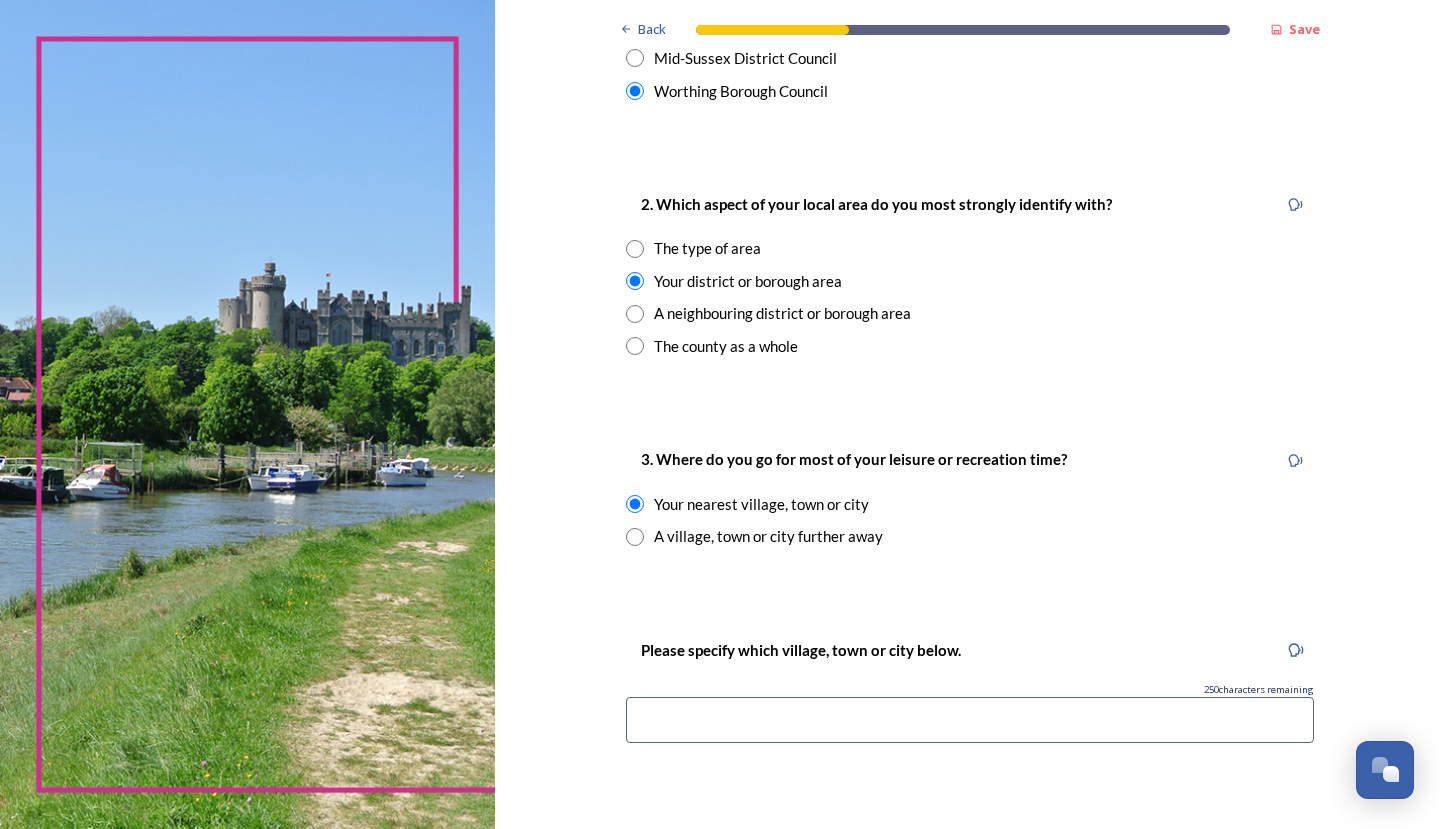 scroll, scrollTop: 701, scrollLeft: 0, axis: vertical 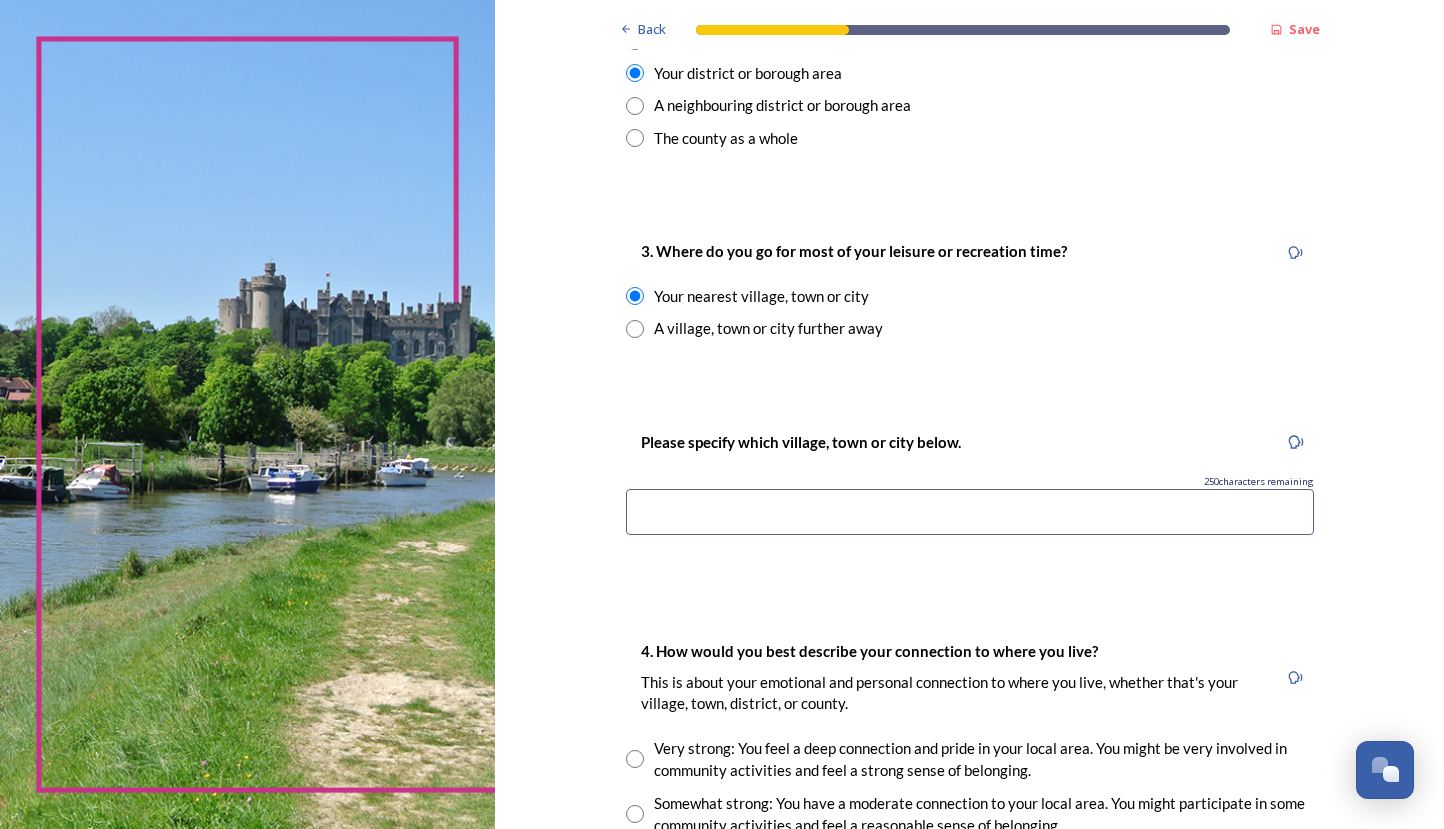 click at bounding box center (970, 512) 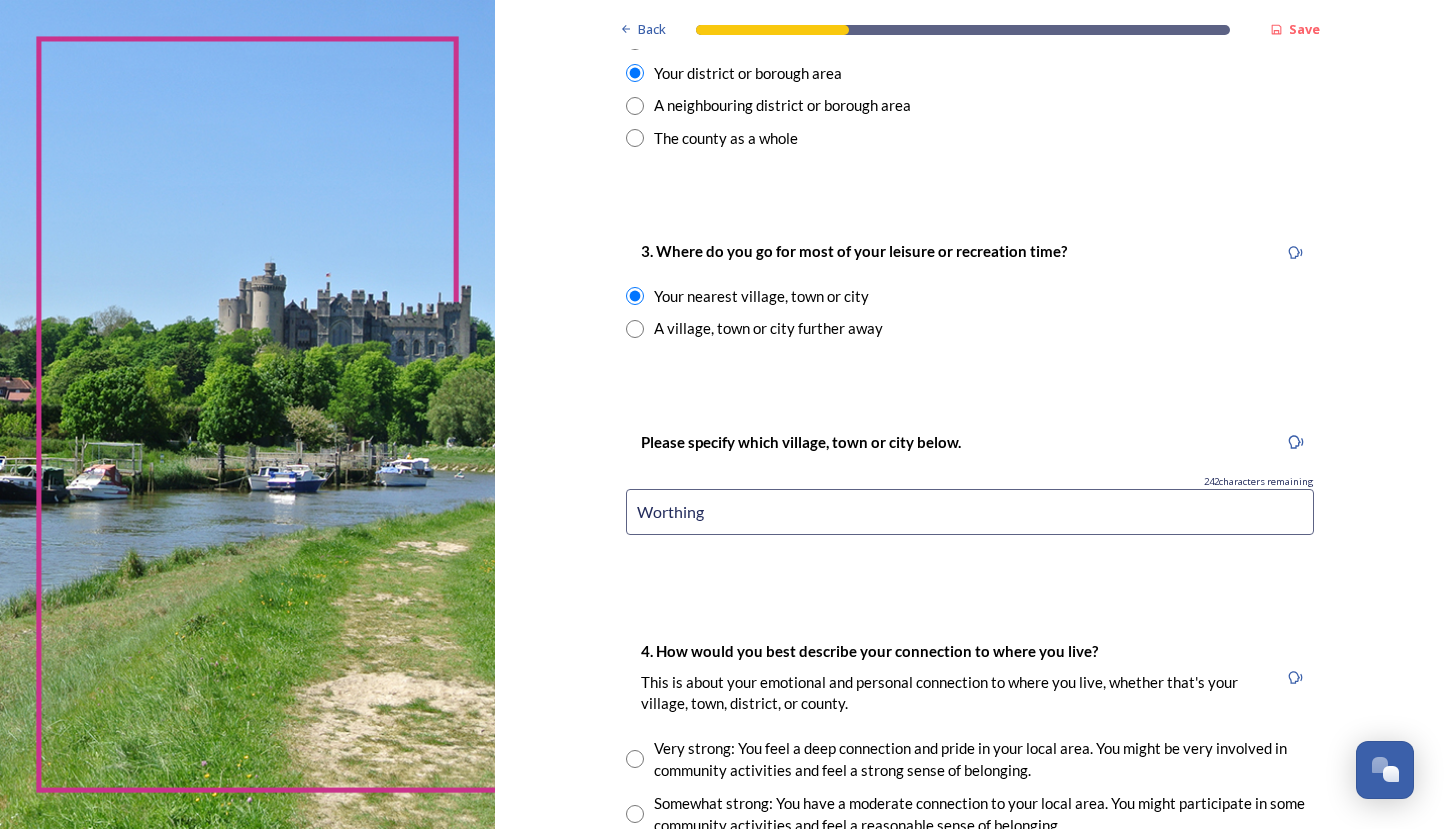 scroll, scrollTop: 903, scrollLeft: 0, axis: vertical 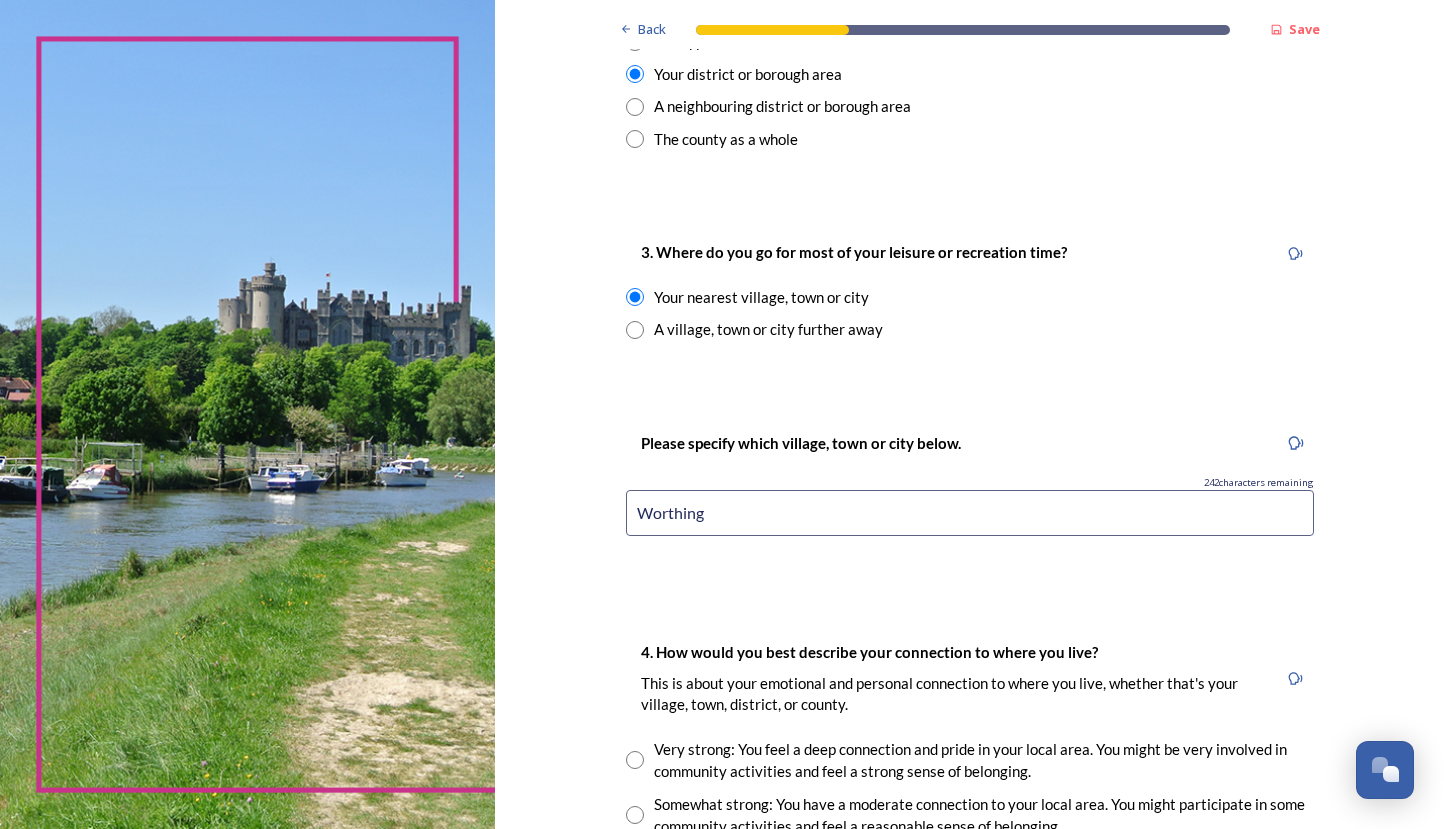 type on "Worthing" 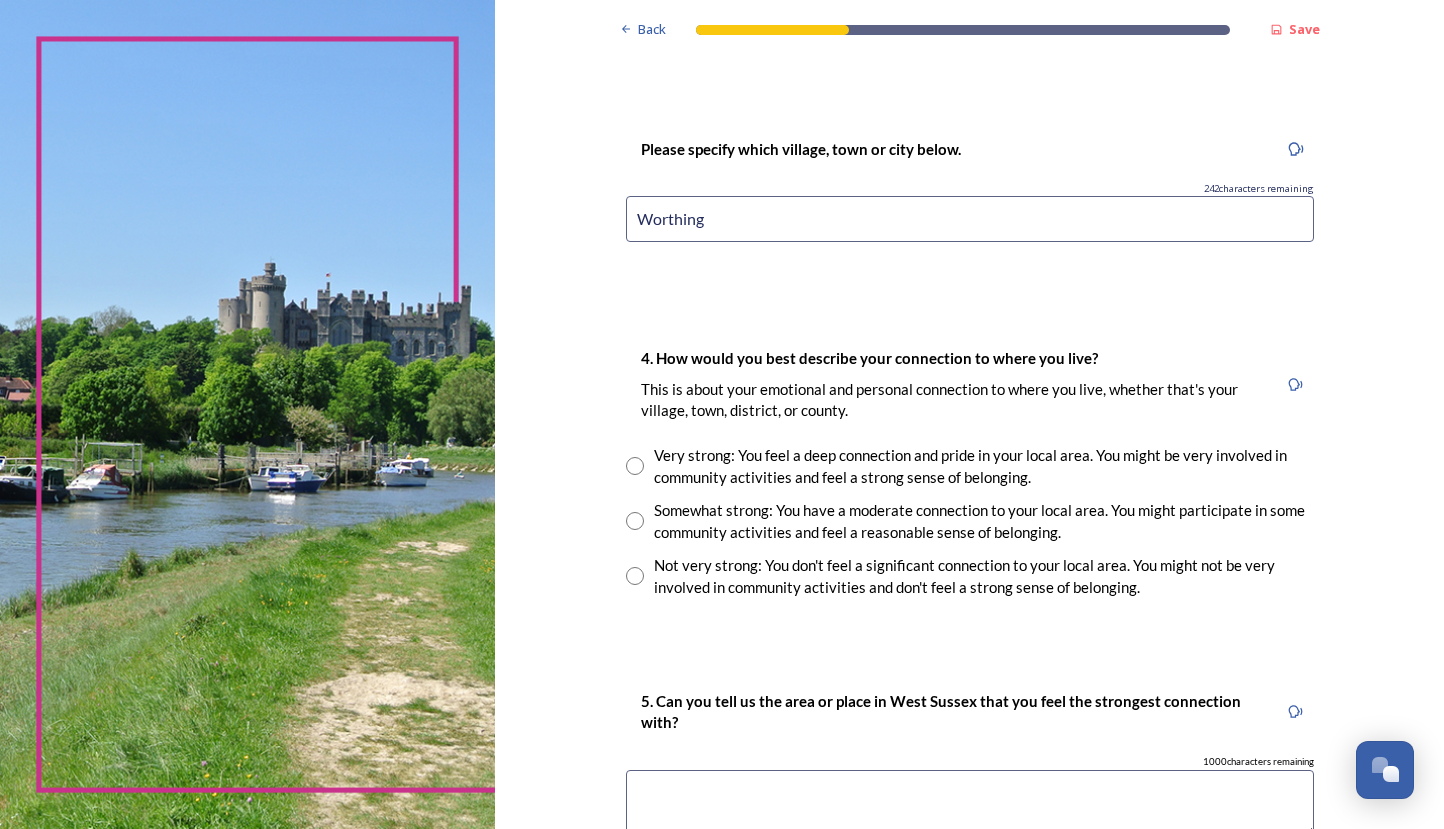 scroll, scrollTop: 1212, scrollLeft: 0, axis: vertical 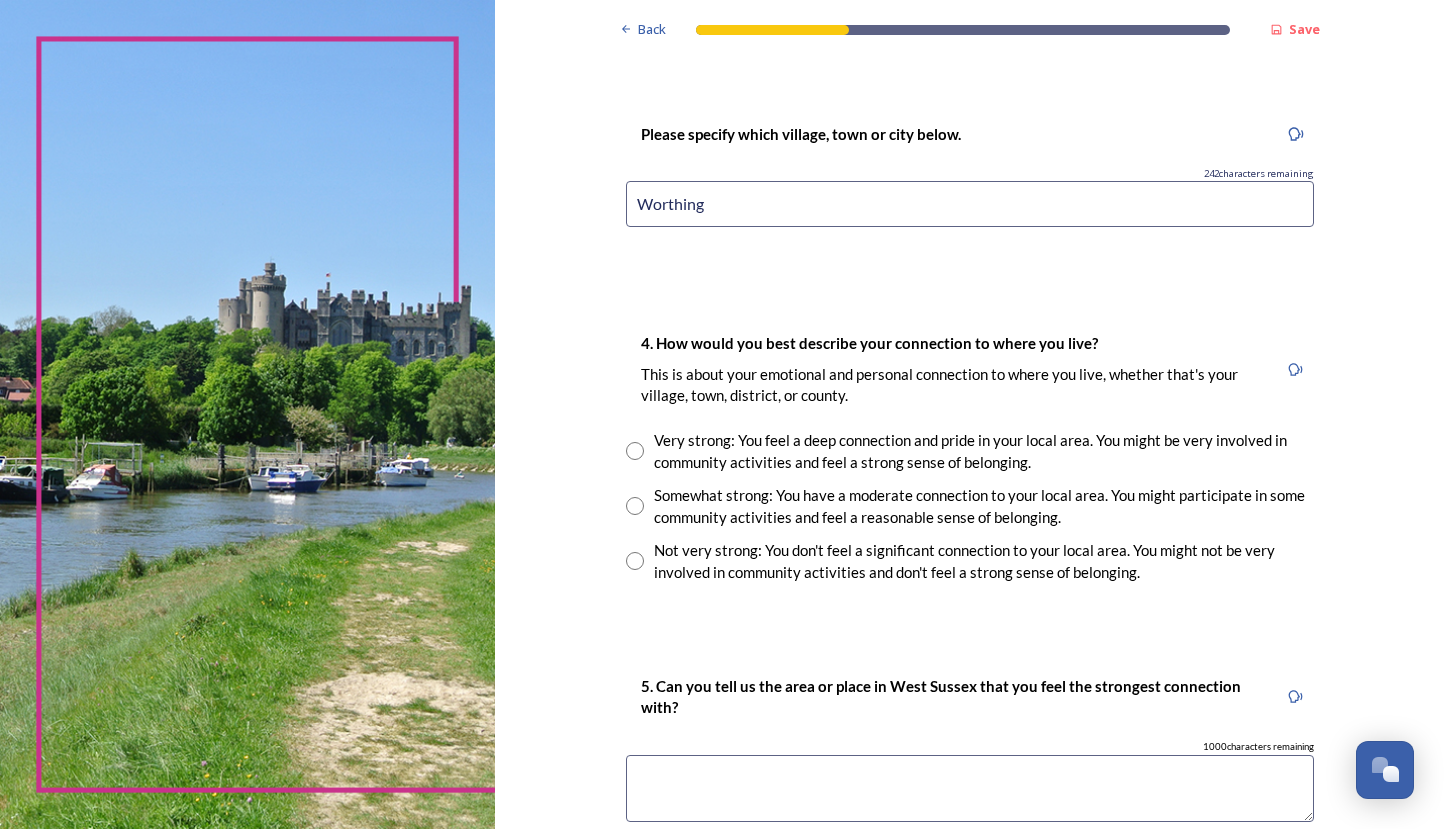drag, startPoint x: 630, startPoint y: 490, endPoint x: 570, endPoint y: 495, distance: 60.207973 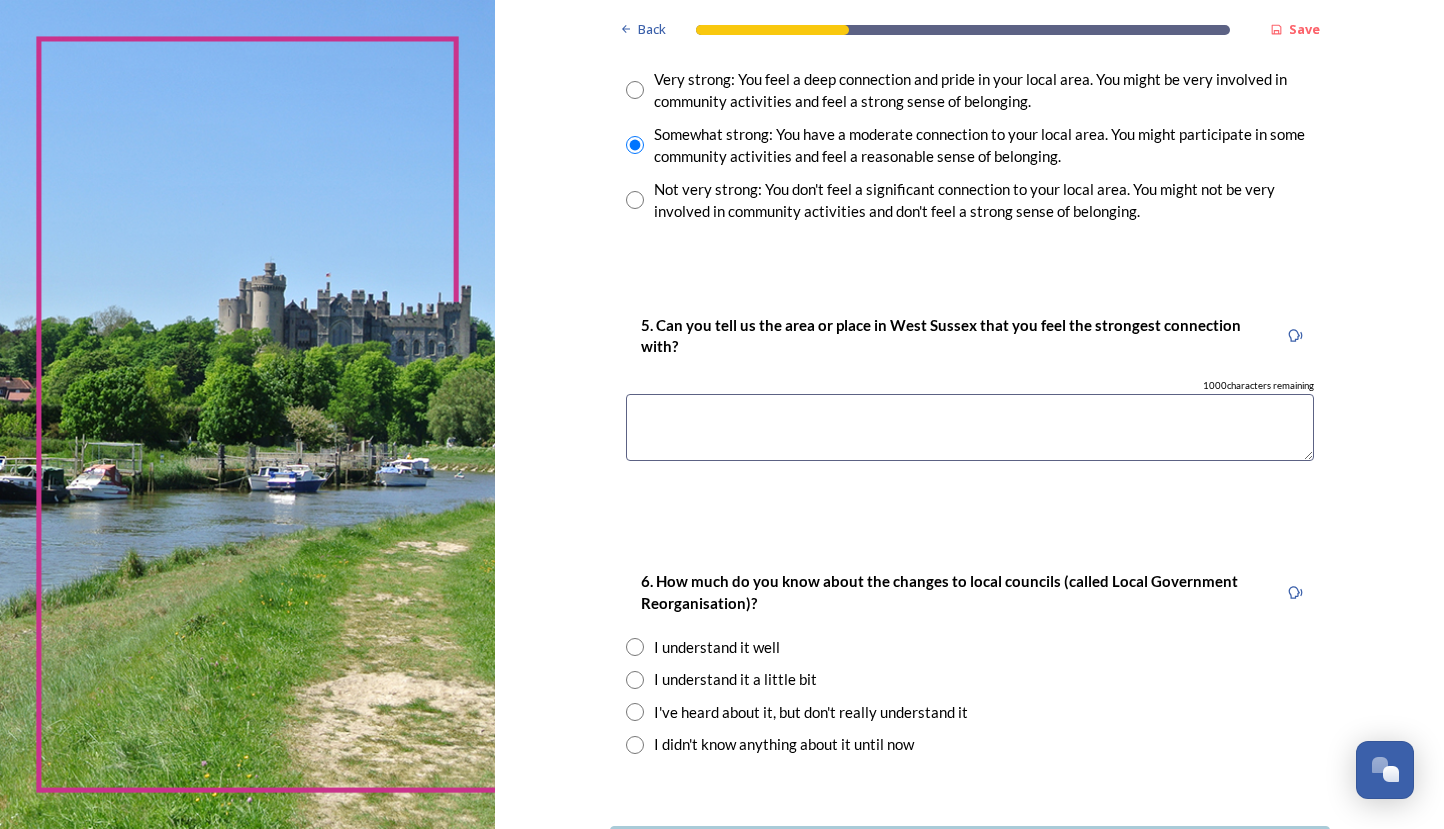 scroll, scrollTop: 1579, scrollLeft: 0, axis: vertical 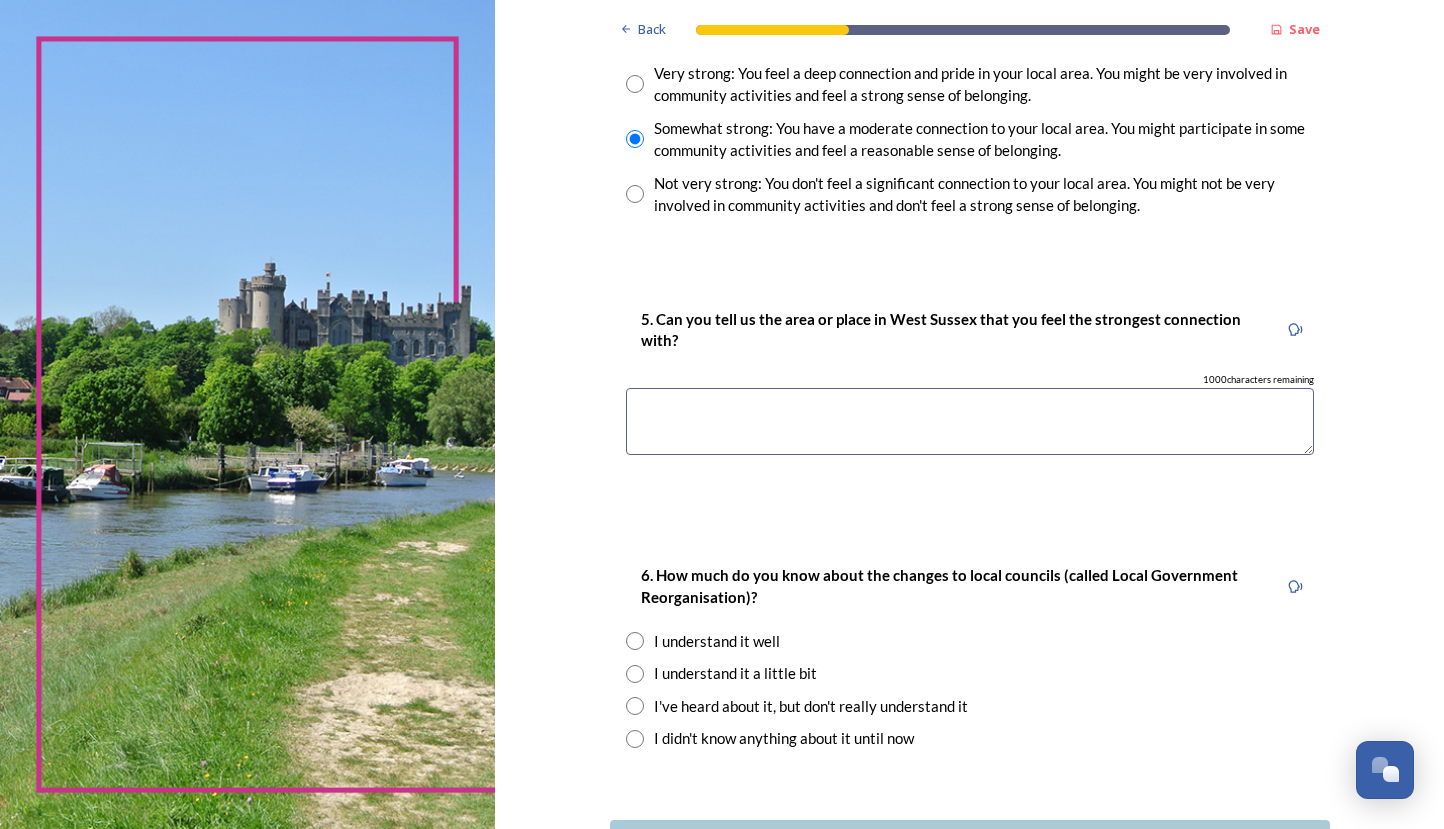 click at bounding box center (970, 421) 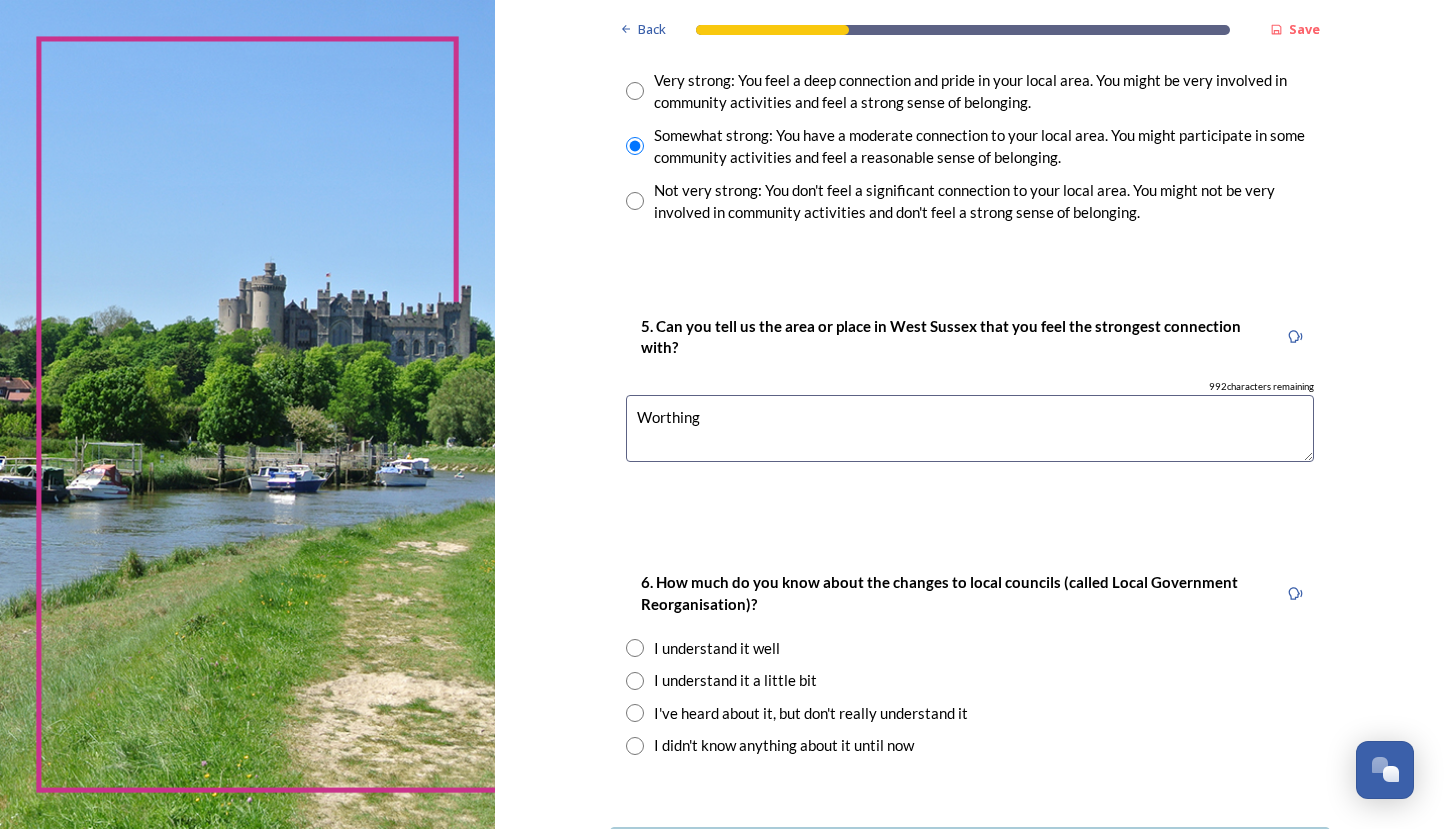 scroll, scrollTop: 1574, scrollLeft: 0, axis: vertical 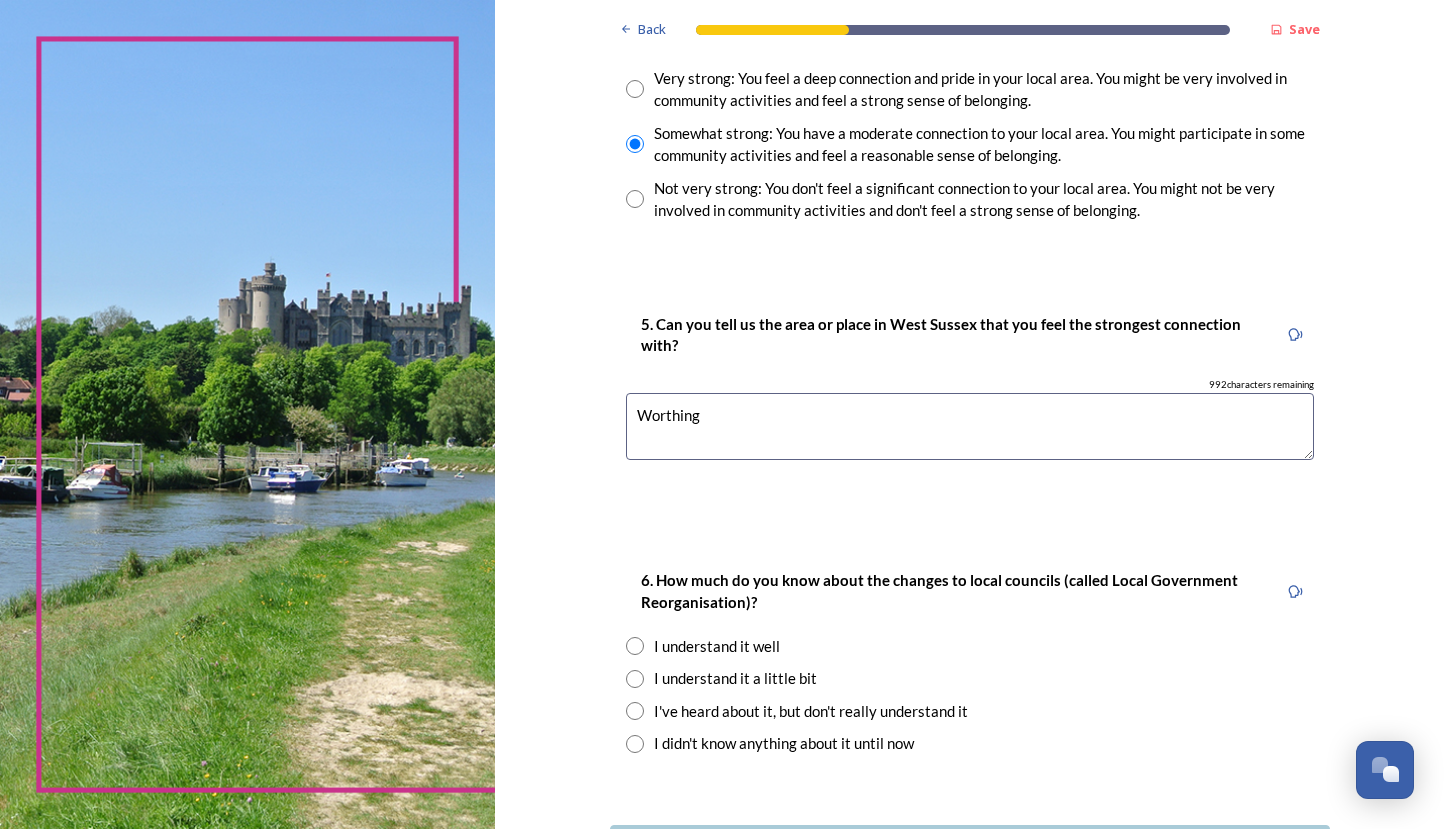 type on "Worthing" 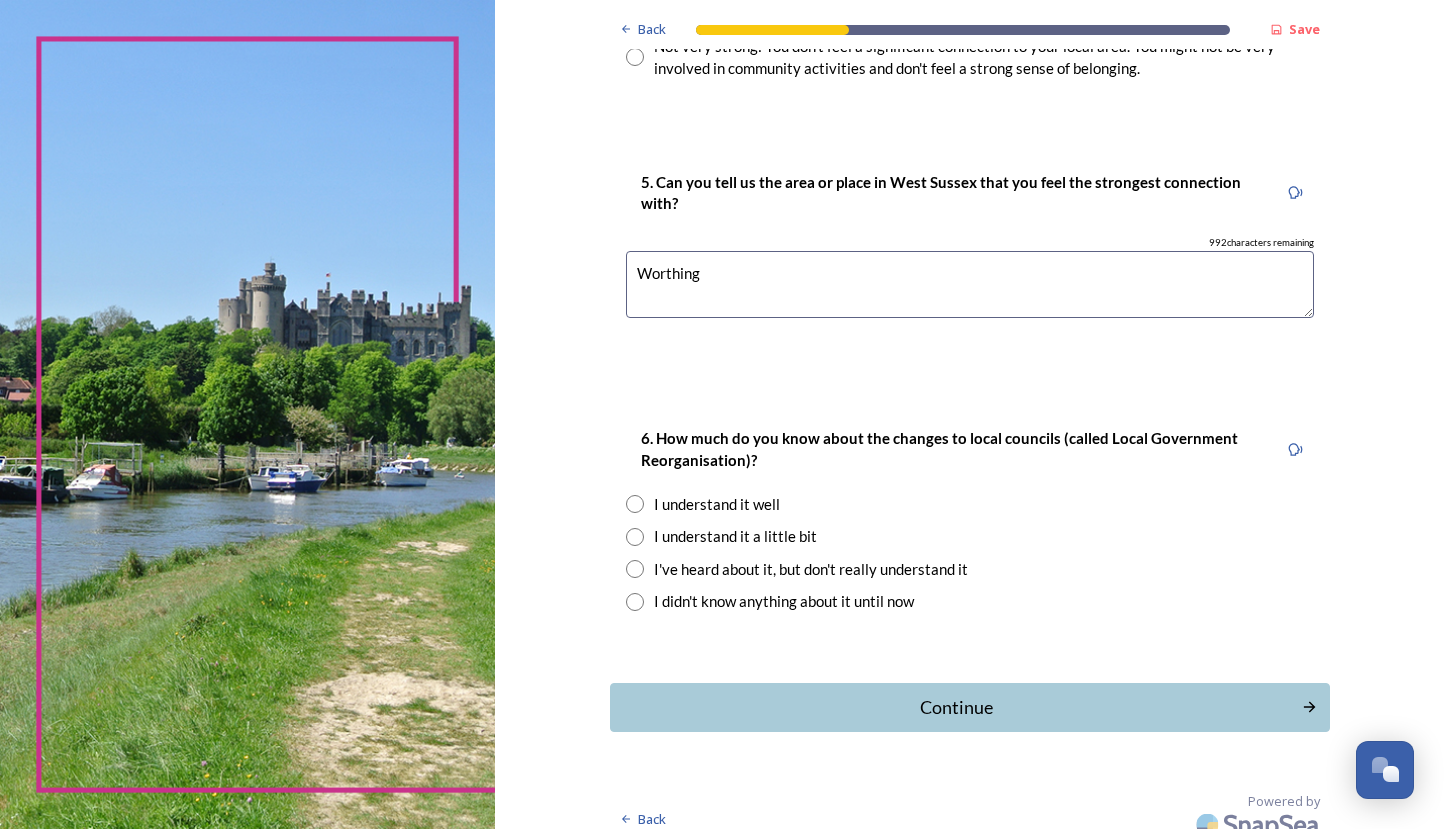 scroll, scrollTop: 1715, scrollLeft: 0, axis: vertical 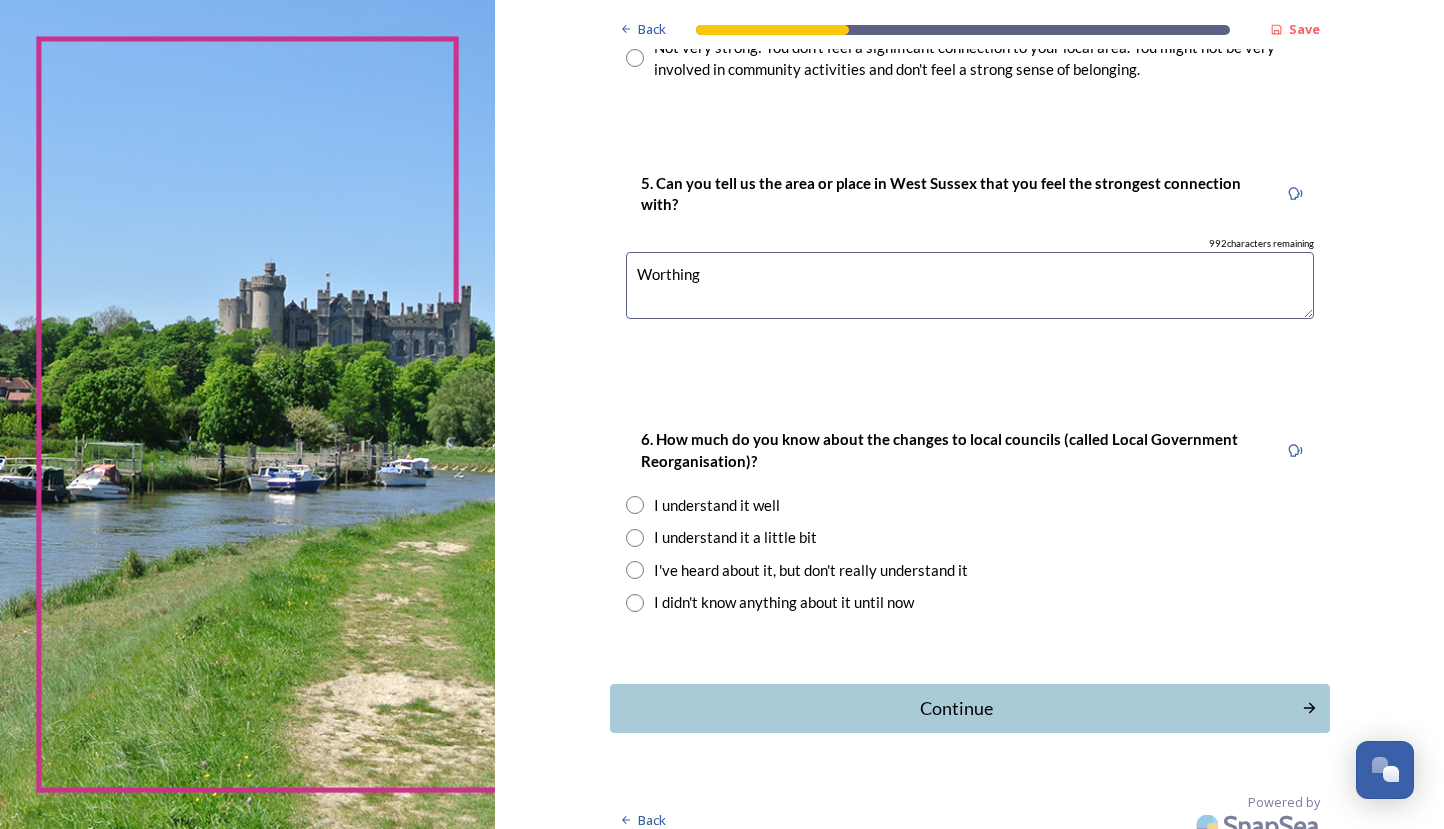 click at bounding box center [635, 538] 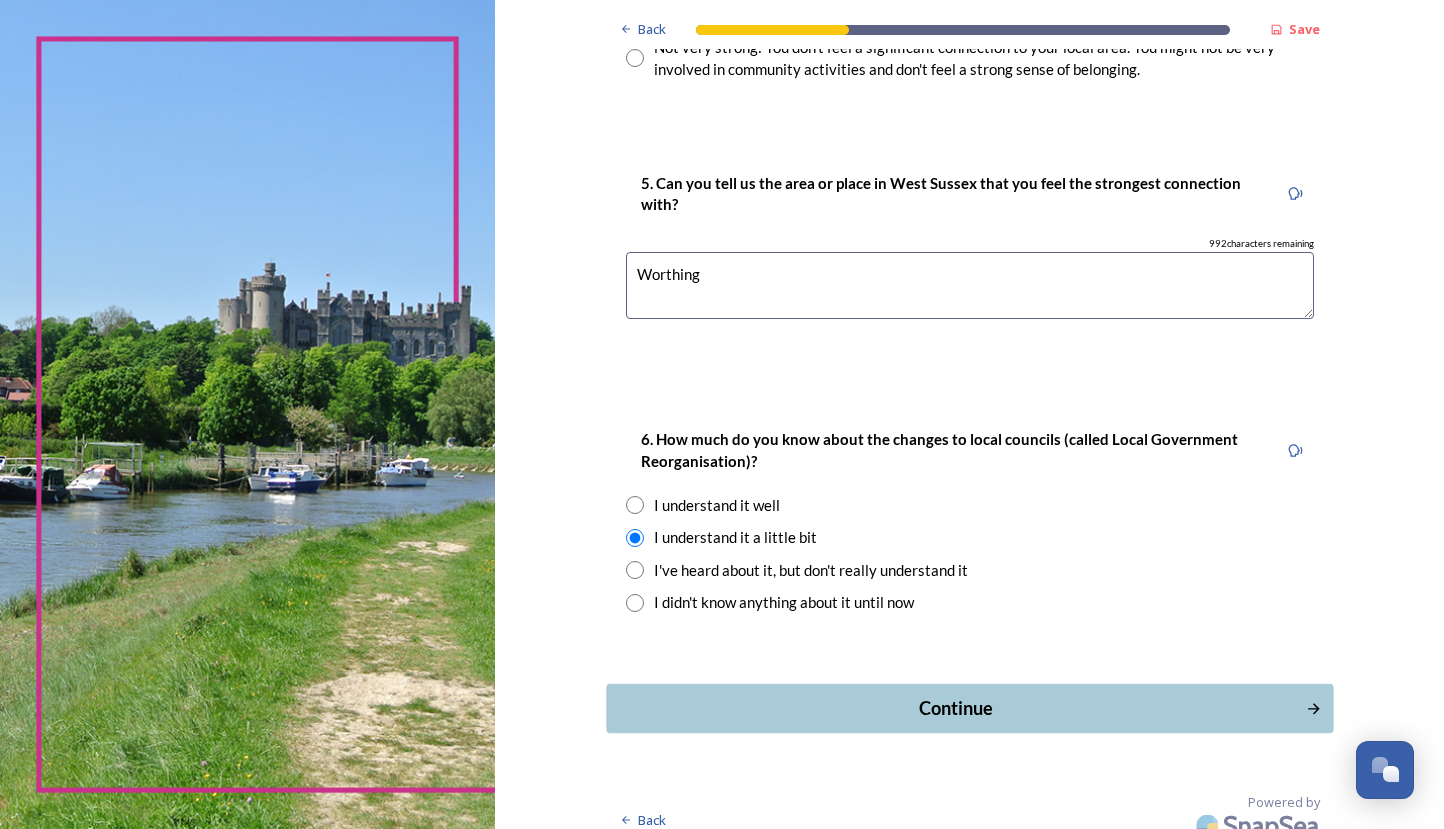 click on "Continue" at bounding box center [955, 708] 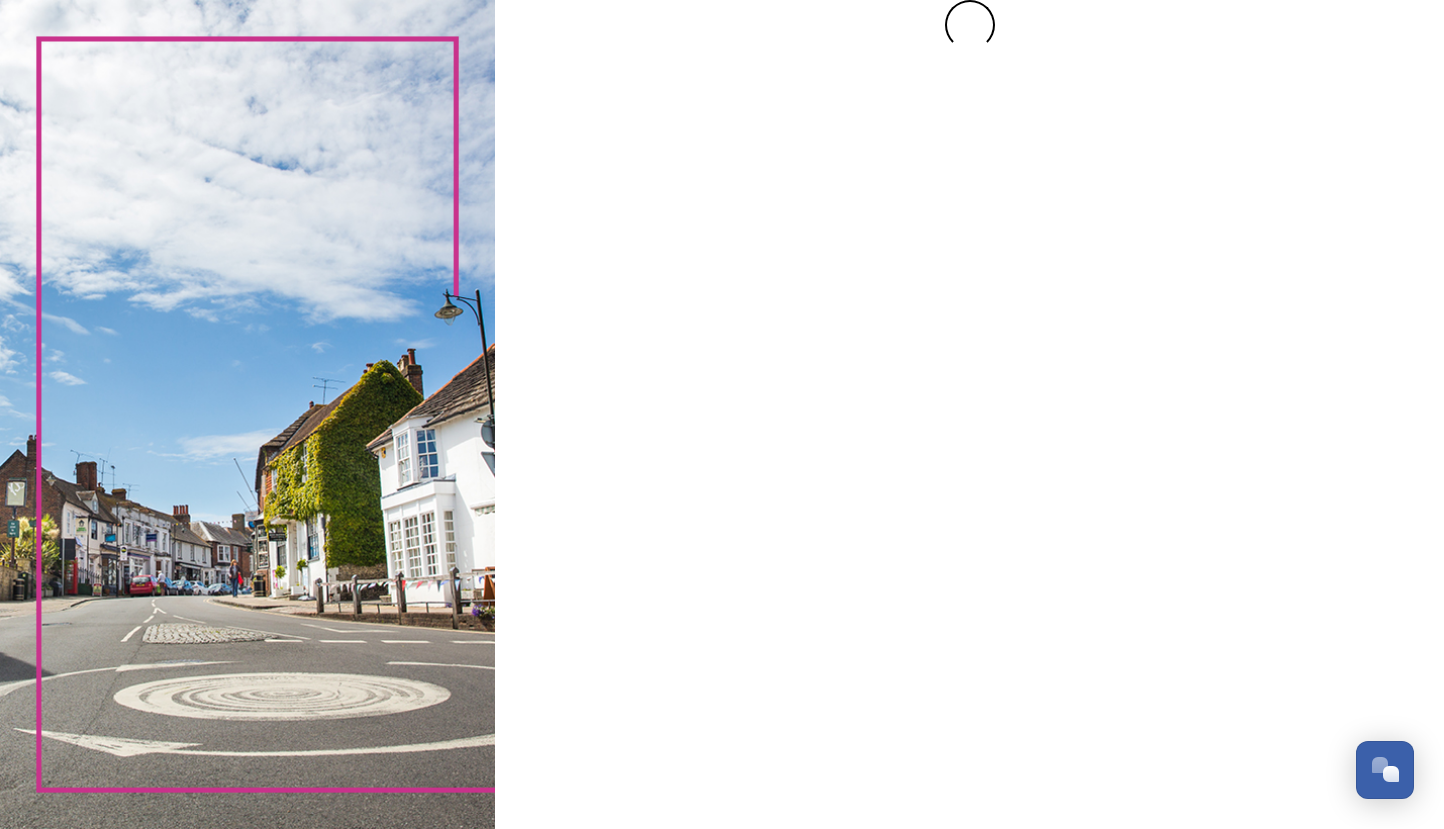 scroll, scrollTop: 0, scrollLeft: 0, axis: both 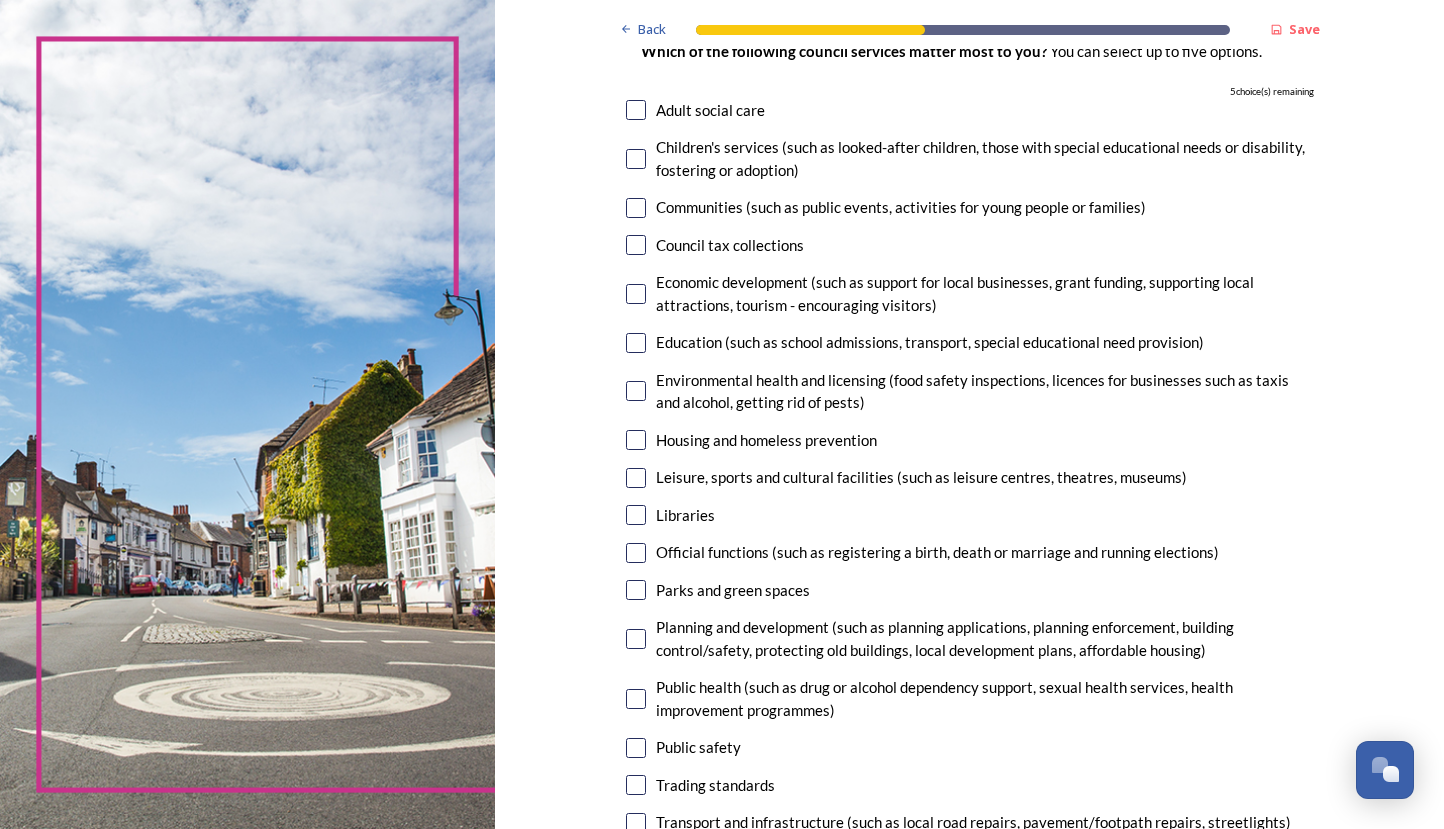 click at bounding box center (636, 245) 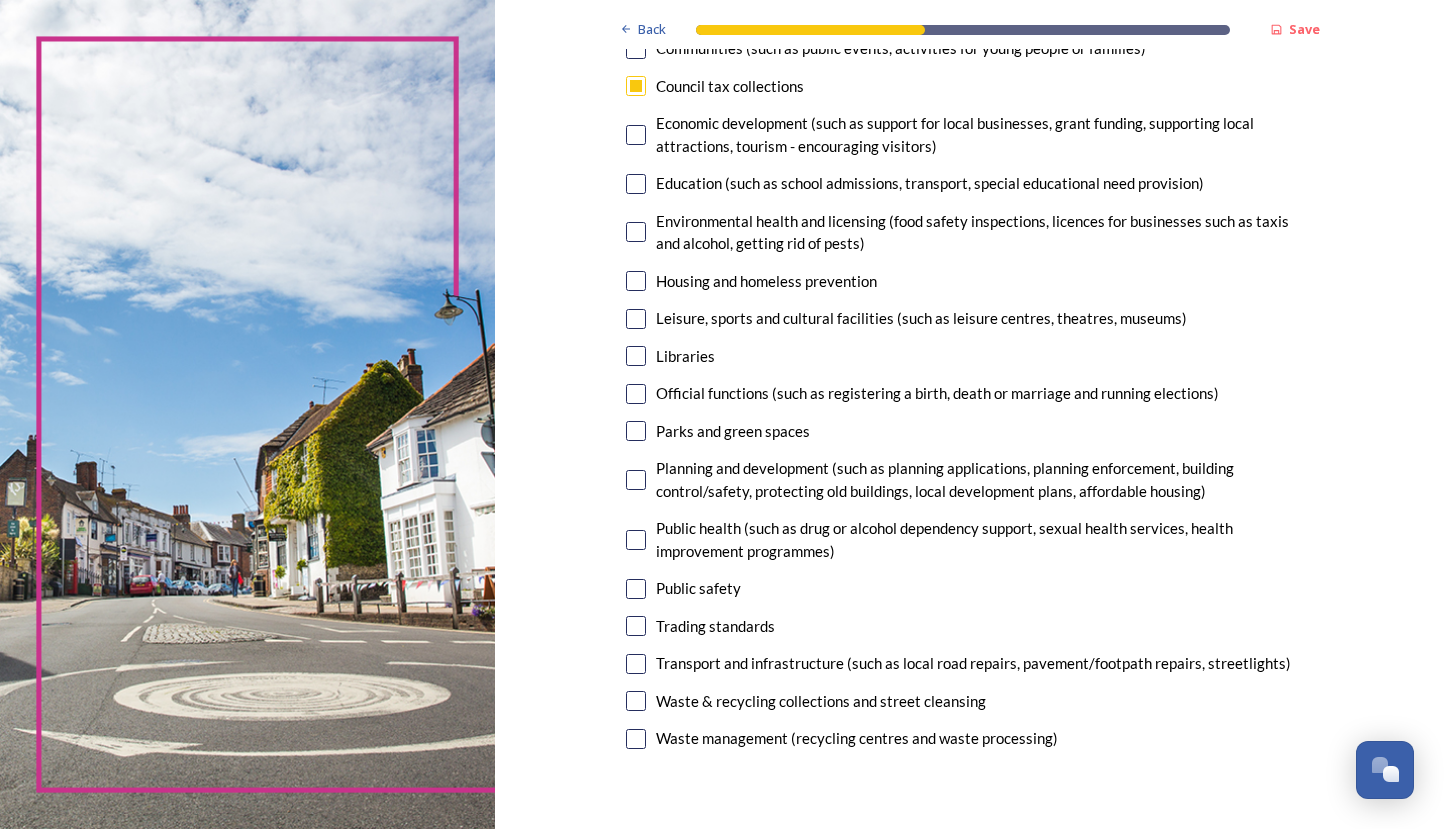 scroll, scrollTop: 343, scrollLeft: 0, axis: vertical 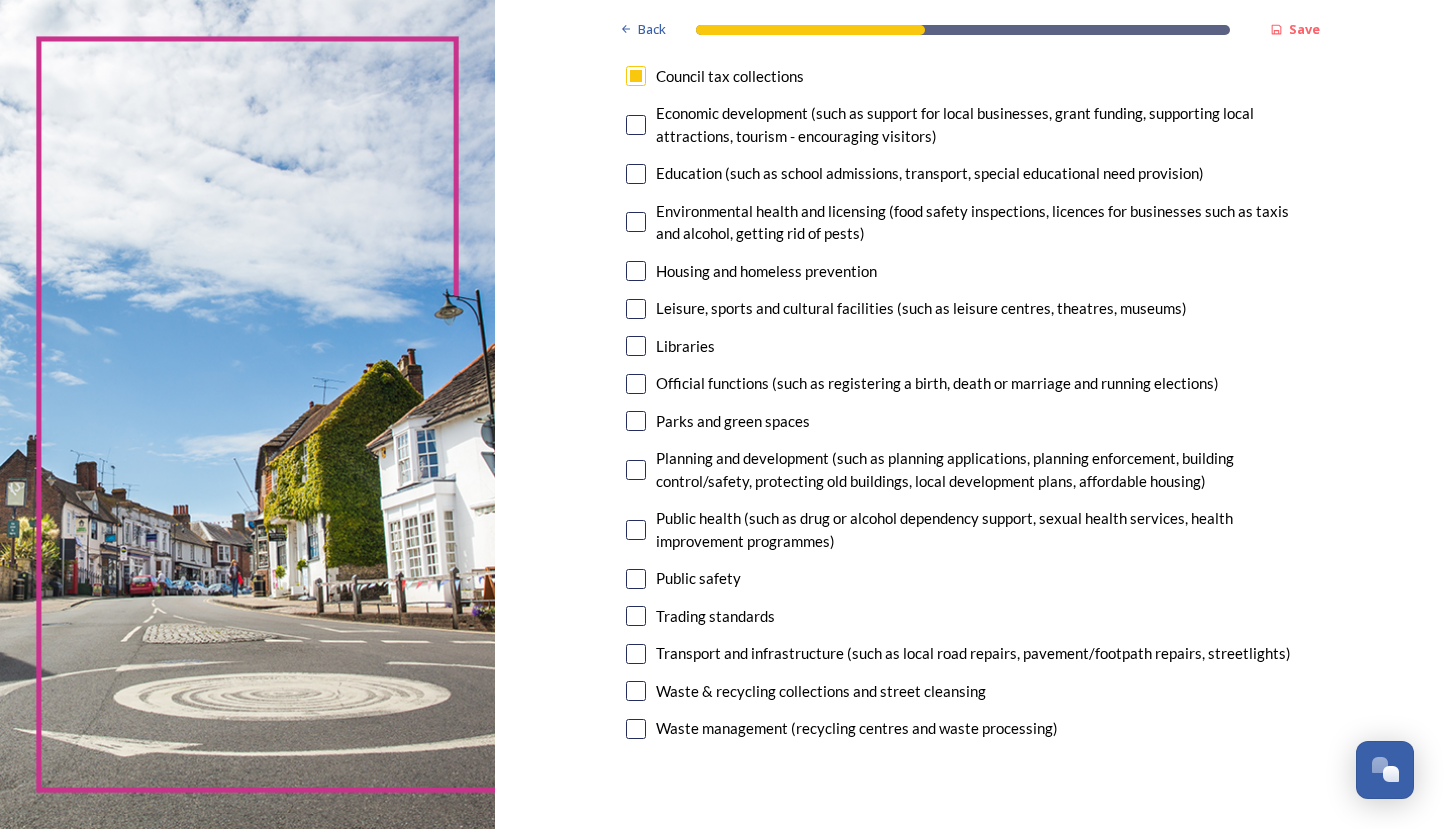 click on "7. Council services will continue, no matter what the local government structure looks like. ﻿﻿Which of the following council services matter most to you? You can select up to five options. 4 choice(s) remaining Adult social care Children's services (such as looked-after children, those with special educational needs or disability, fostering or adoption) Communities (such as public events, activities for young people or families) Council tax collections Economic development (such as support for local businesses, grant funding, supporting local attractions, tourism - encouraging visitors) Education (such as school admissions, transport, special educational need provision) Environmental health and licensing (food safety inspections, licences for businesses such as taxis and alcohol, getting rid of pests) Housing and homeless prevention Leisure, sports and cultural facilities (such as leisure centres, theatres, museums) Libraries Parks and green spaces Public safety Trading standards" at bounding box center [970, 292] 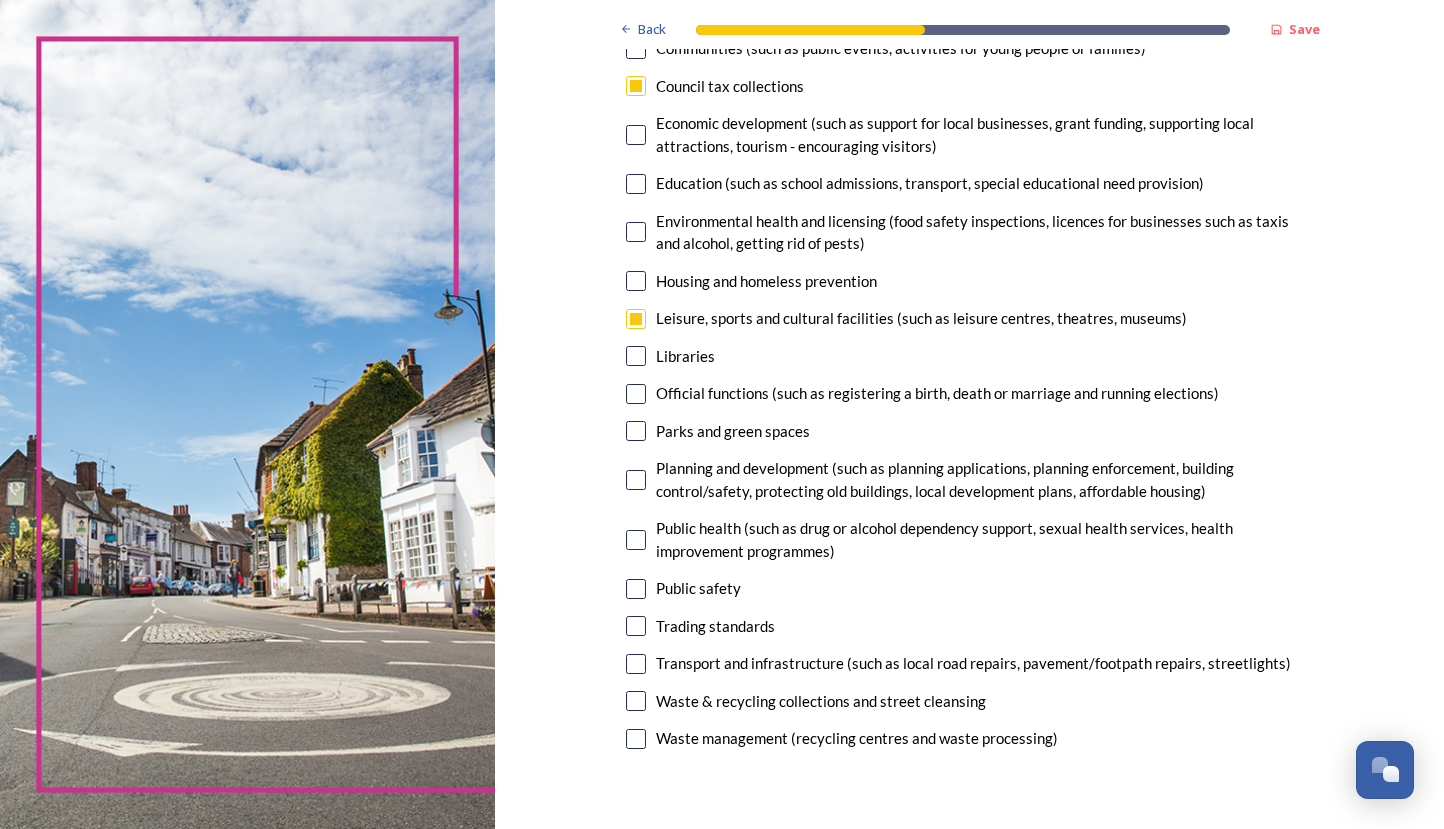 scroll, scrollTop: 341, scrollLeft: 0, axis: vertical 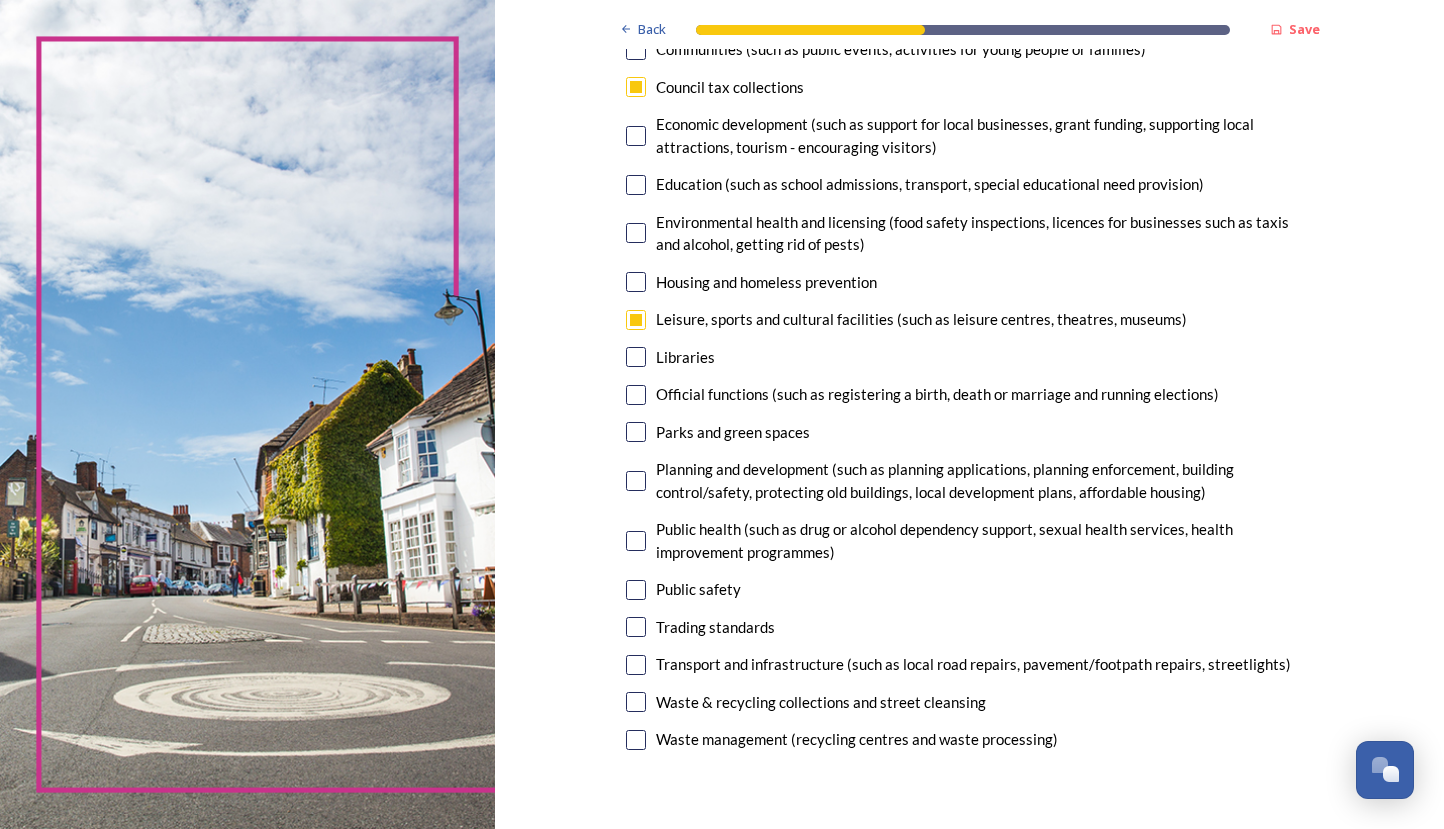 click at bounding box center (636, 357) 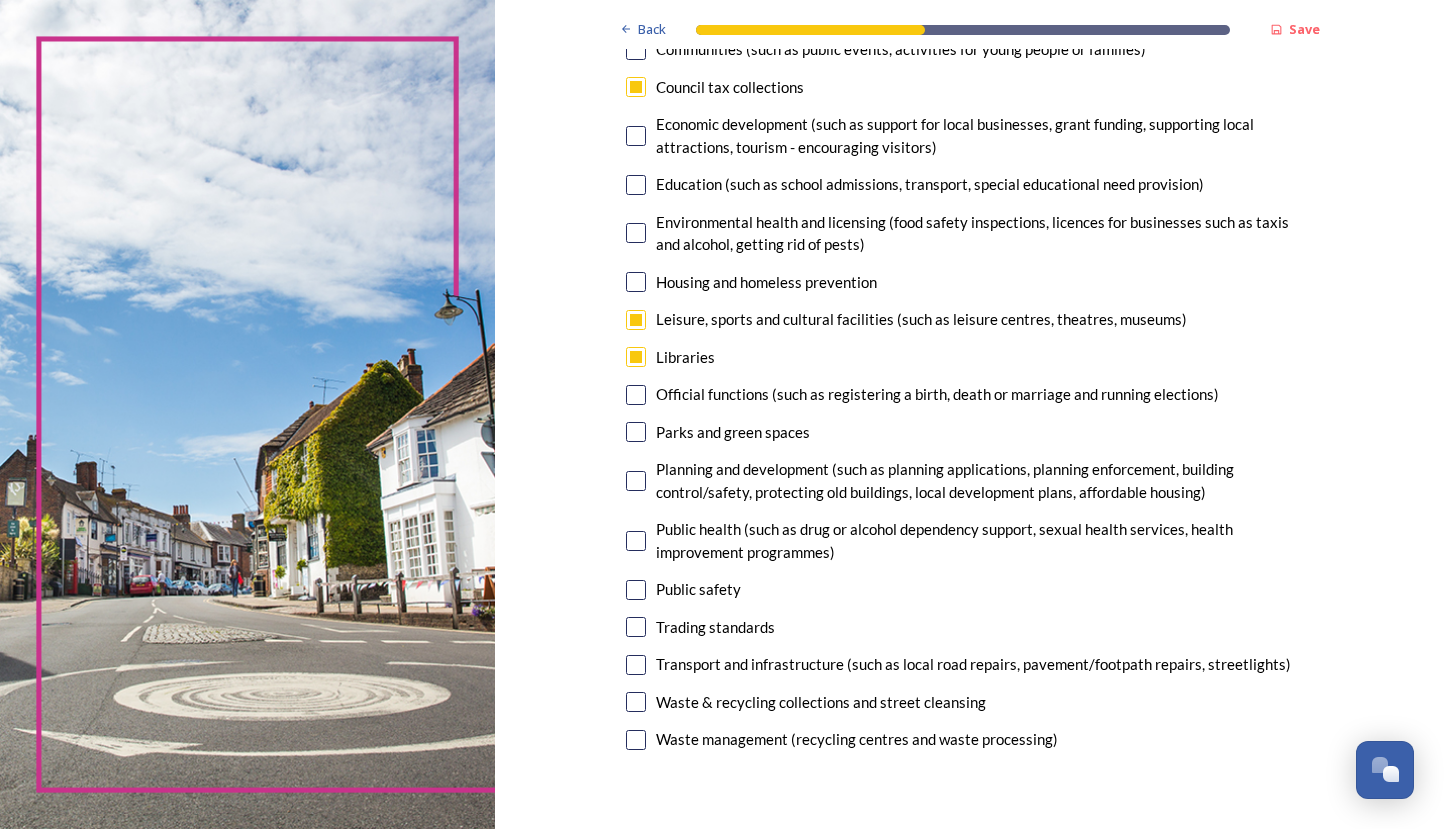 scroll, scrollTop: 347, scrollLeft: 0, axis: vertical 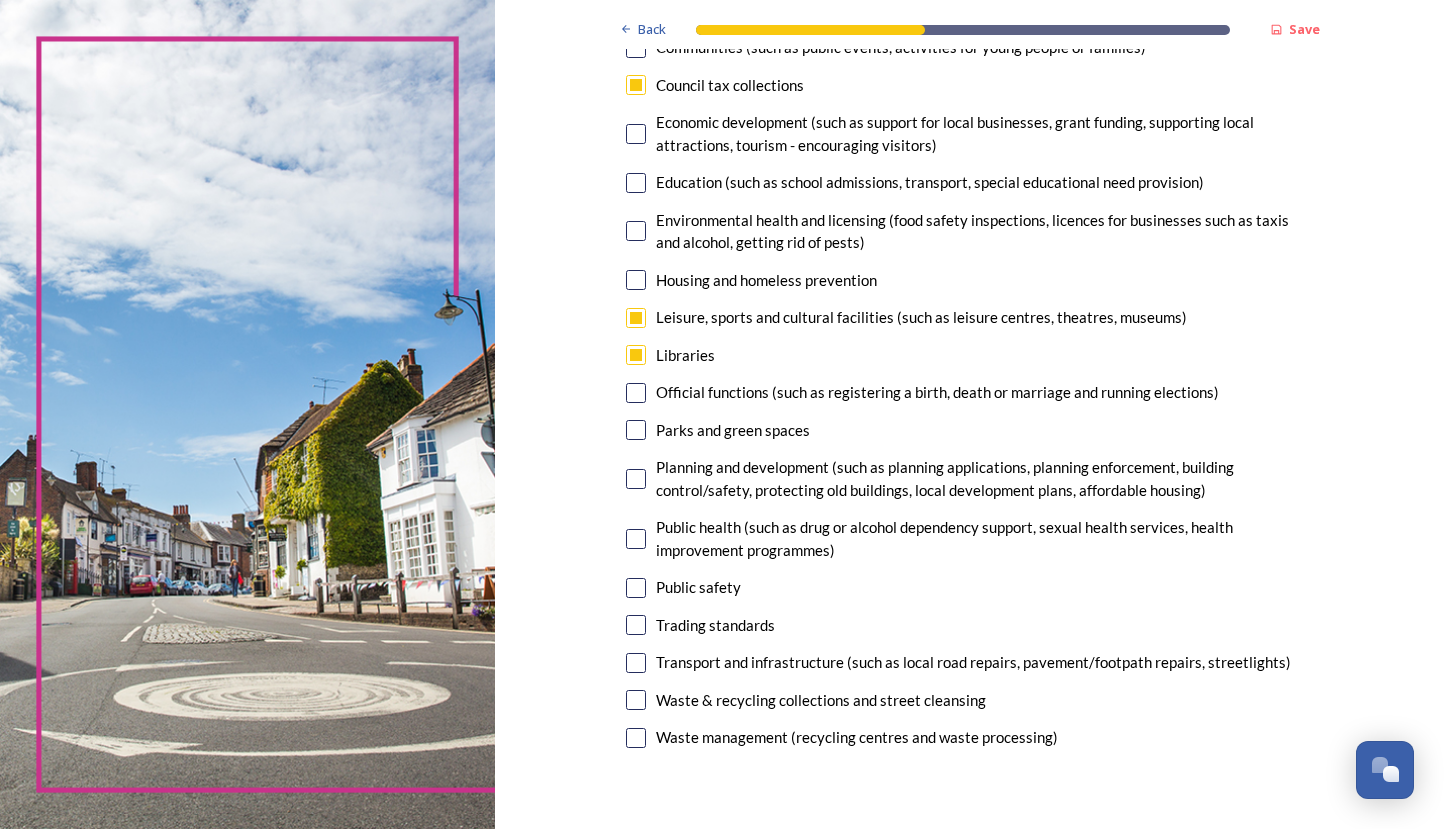 click at bounding box center (636, 430) 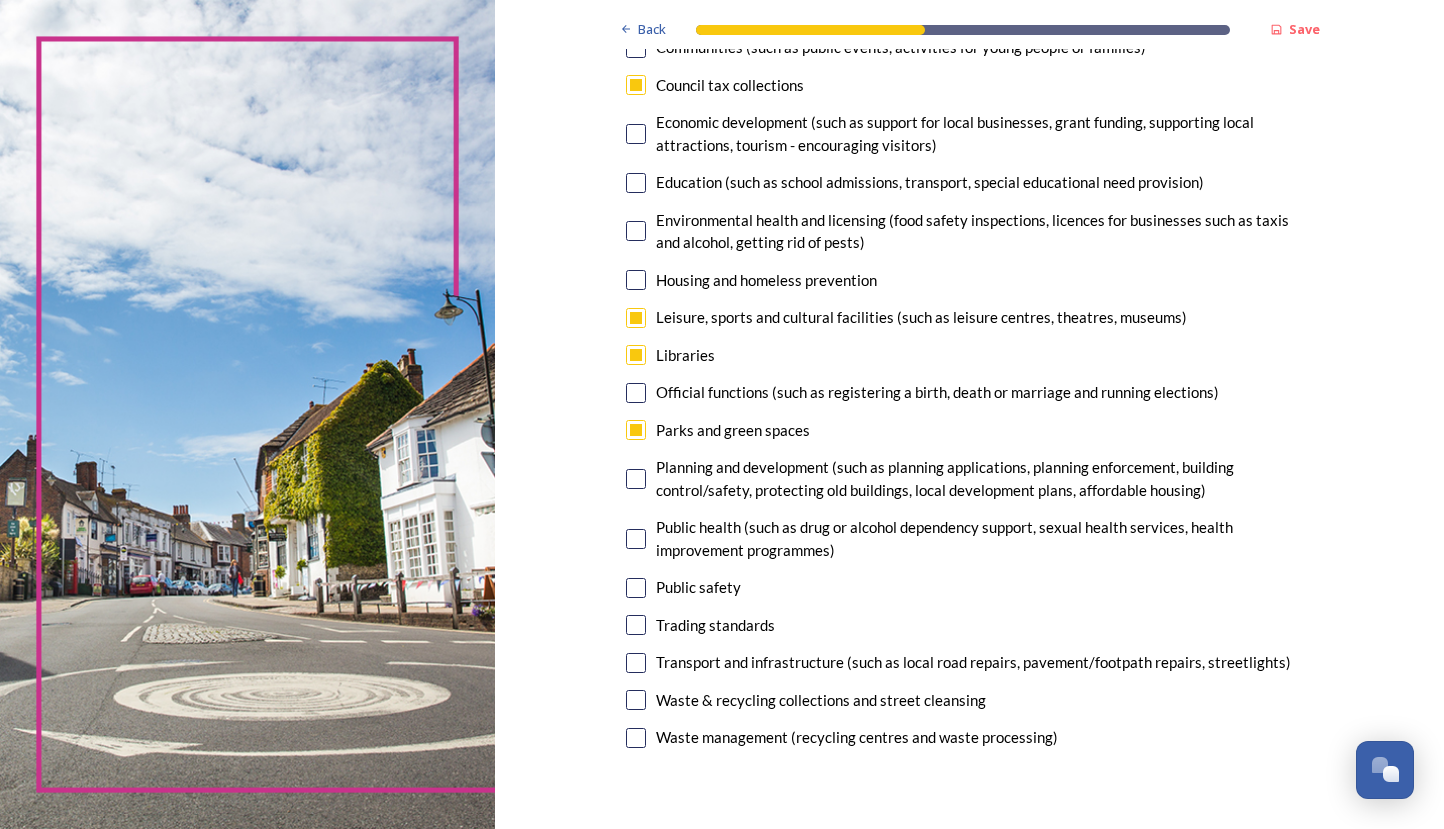 click at bounding box center (636, 479) 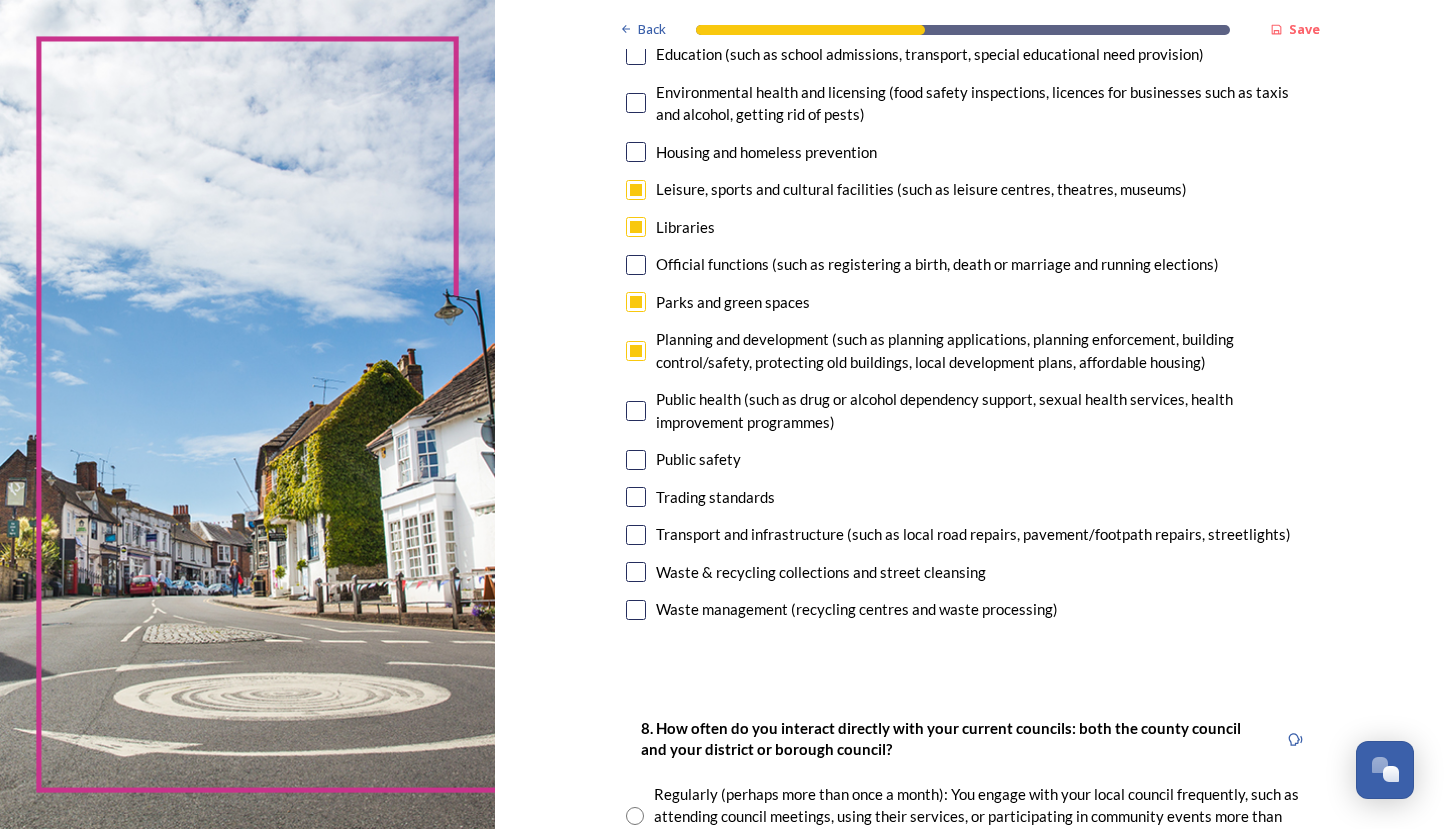 scroll, scrollTop: 476, scrollLeft: 0, axis: vertical 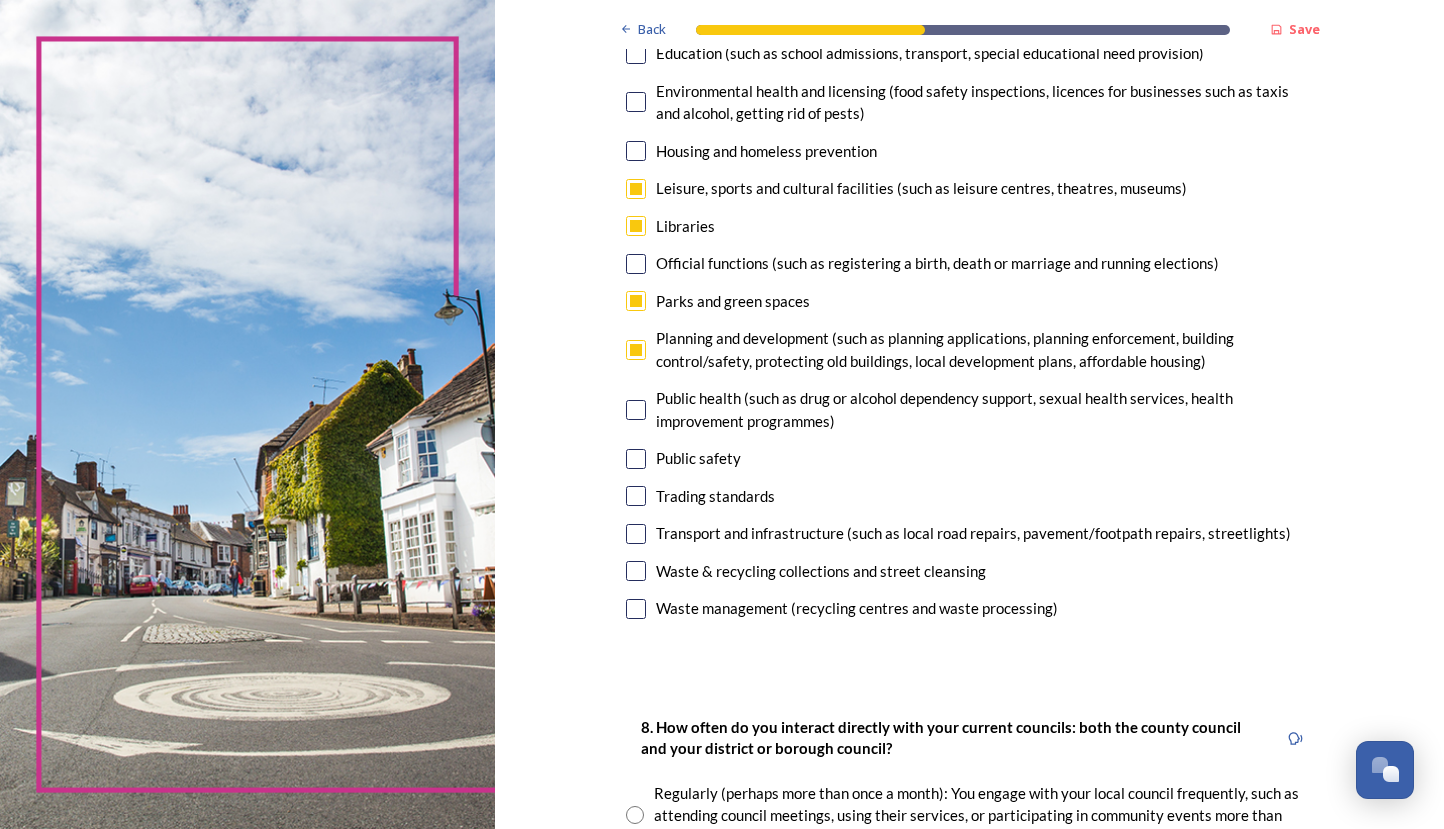 click at bounding box center (636, 534) 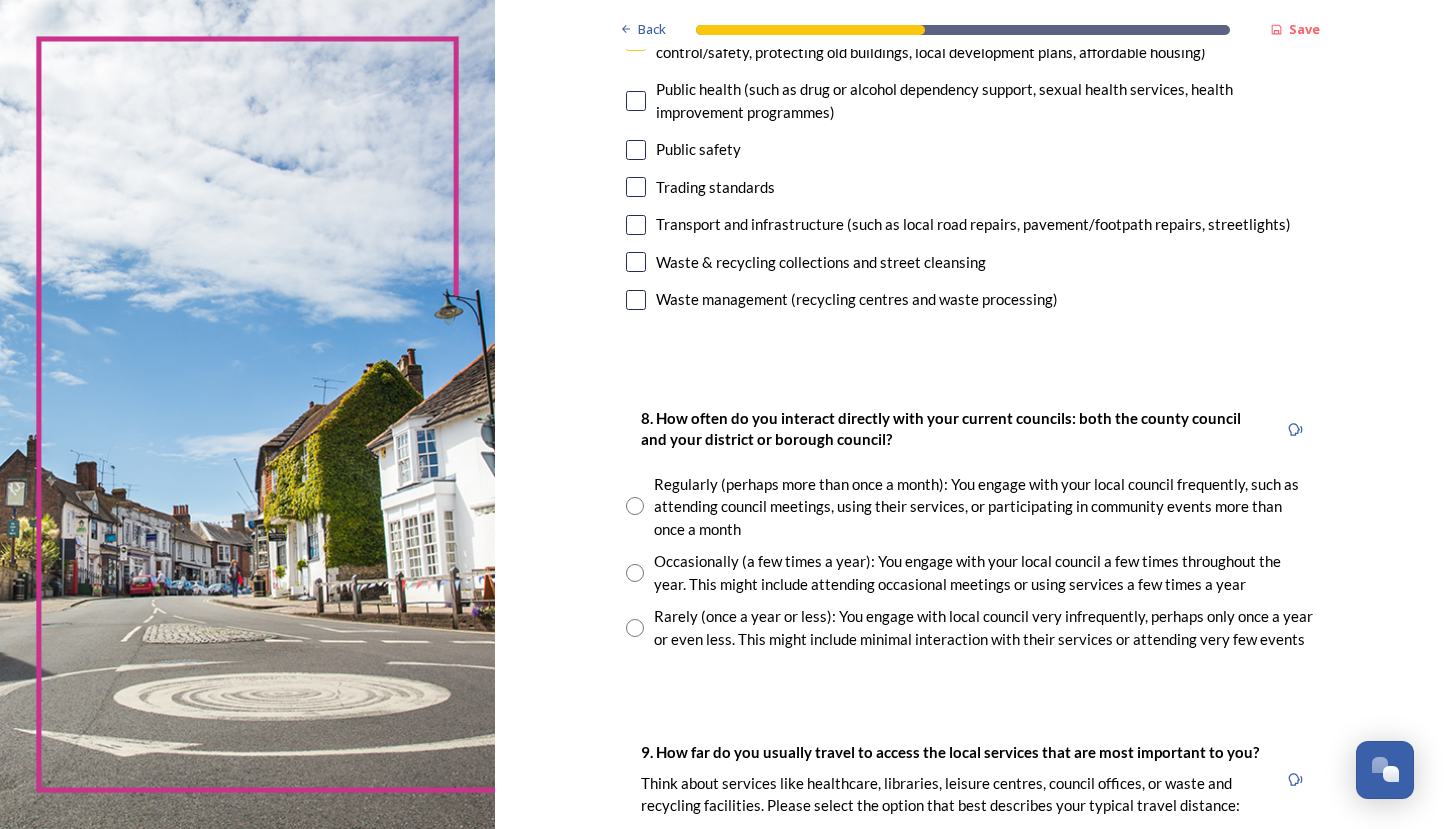 scroll, scrollTop: 786, scrollLeft: 0, axis: vertical 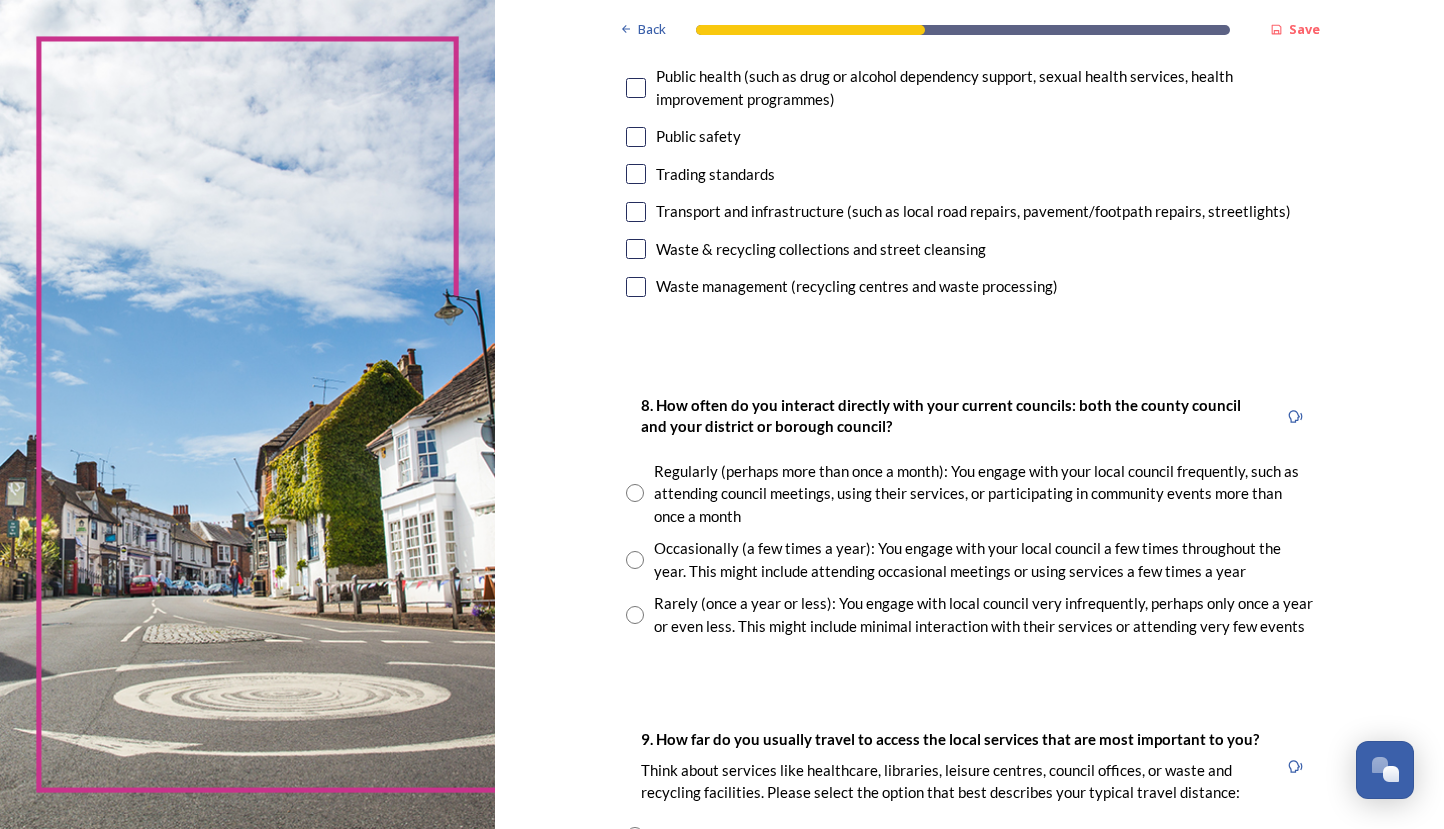 click at bounding box center (635, 560) 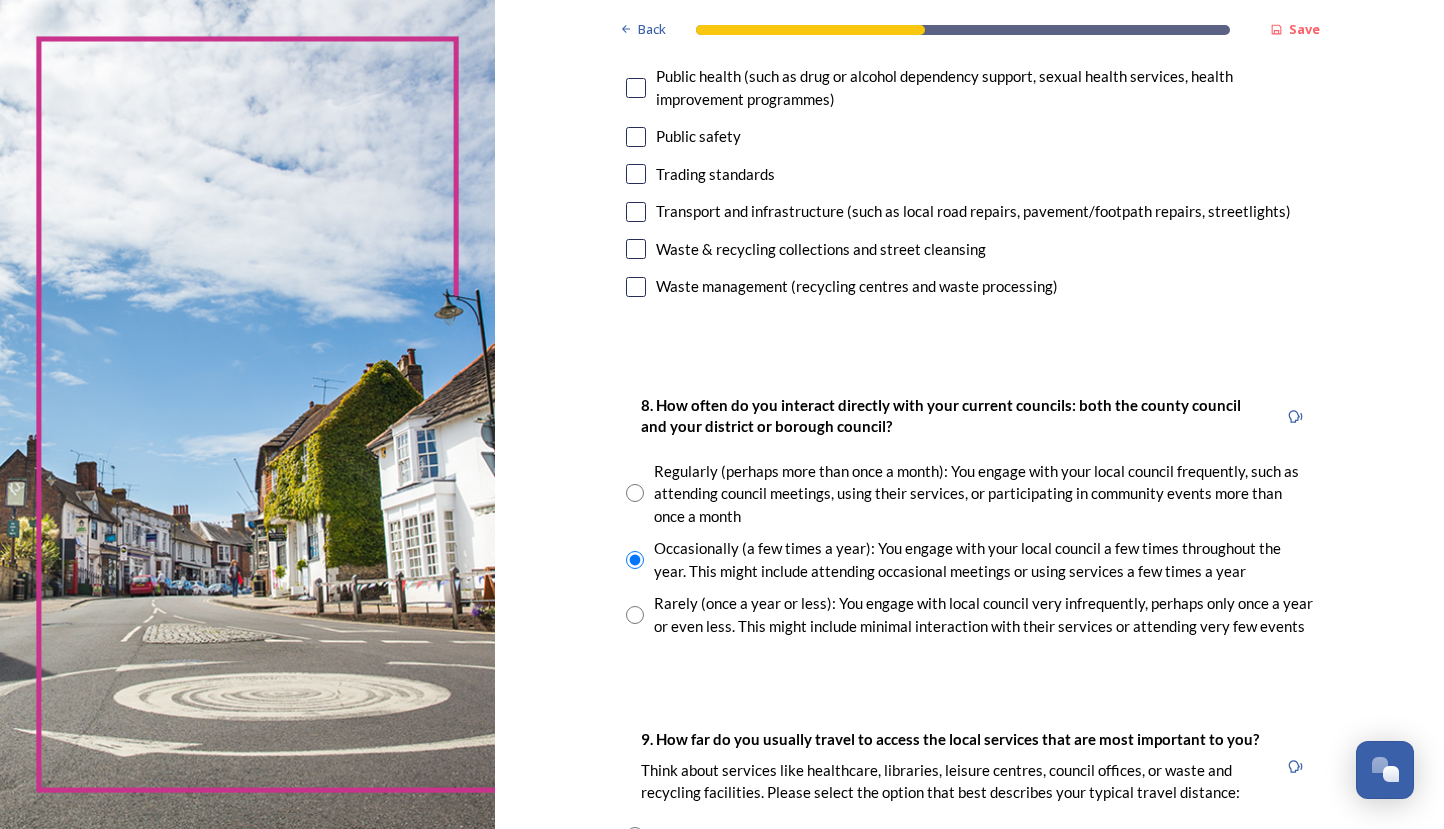 scroll, scrollTop: 796, scrollLeft: 0, axis: vertical 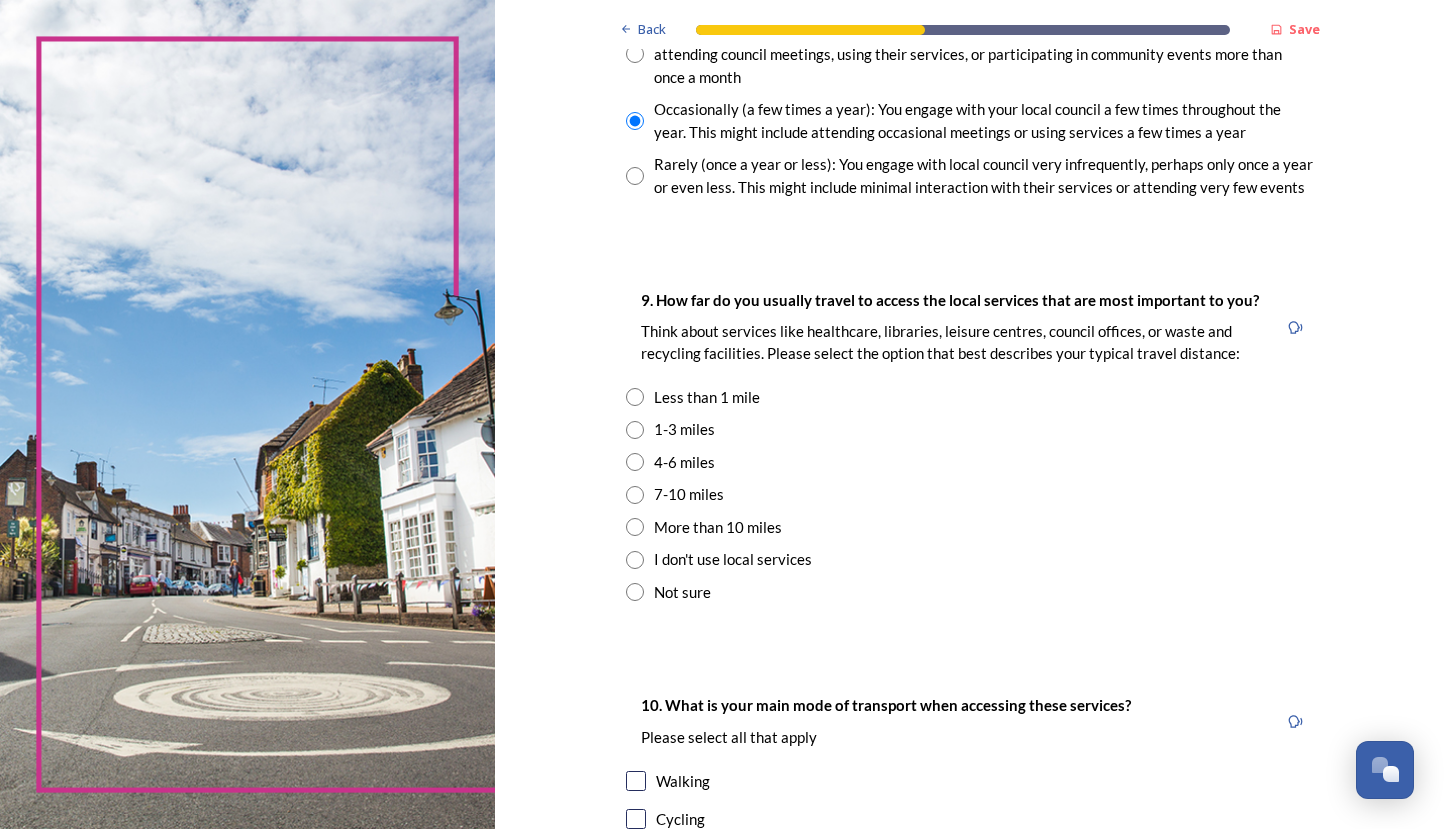 click at bounding box center [635, 430] 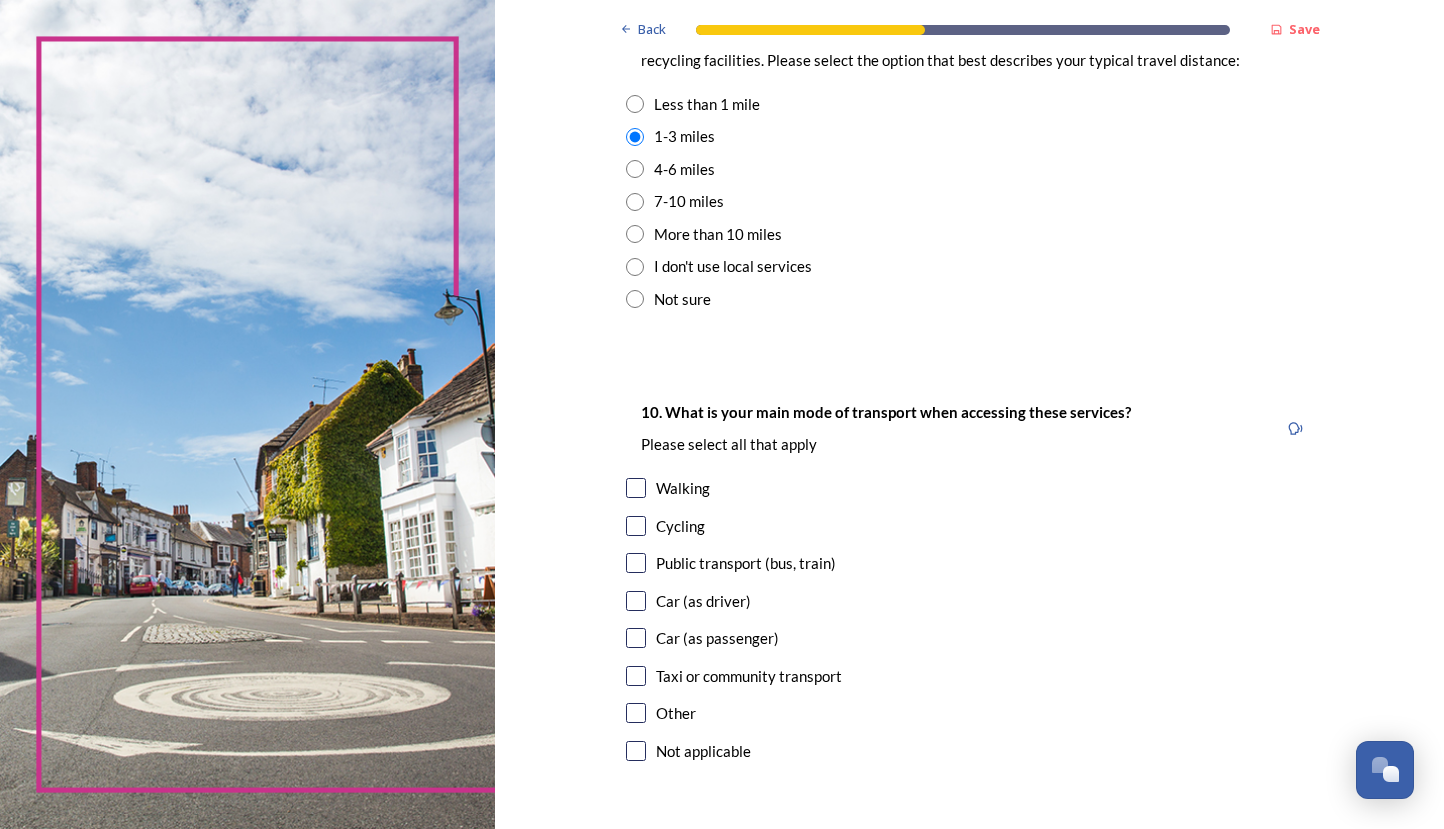 scroll, scrollTop: 1536, scrollLeft: 0, axis: vertical 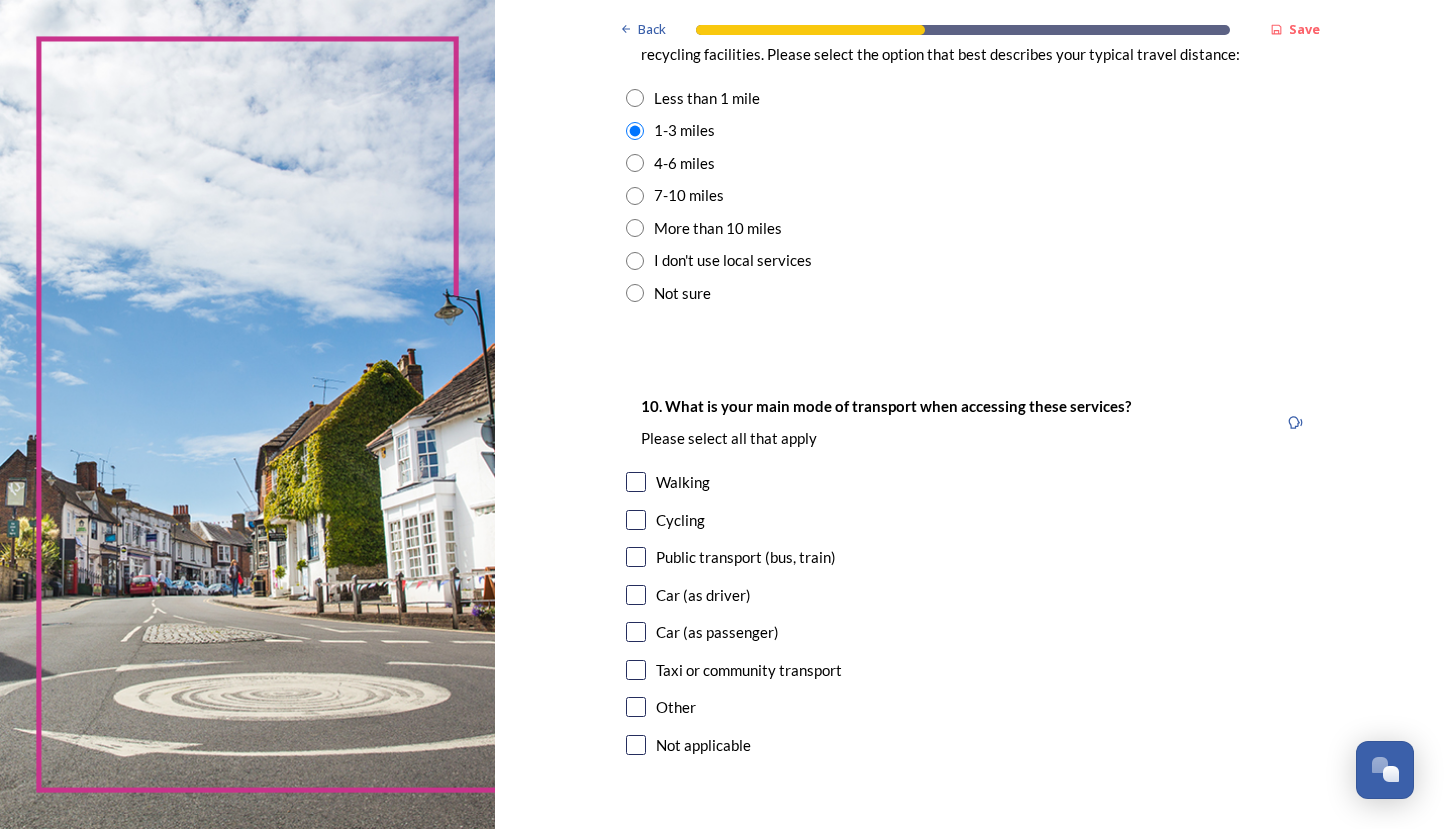 click at bounding box center (636, 595) 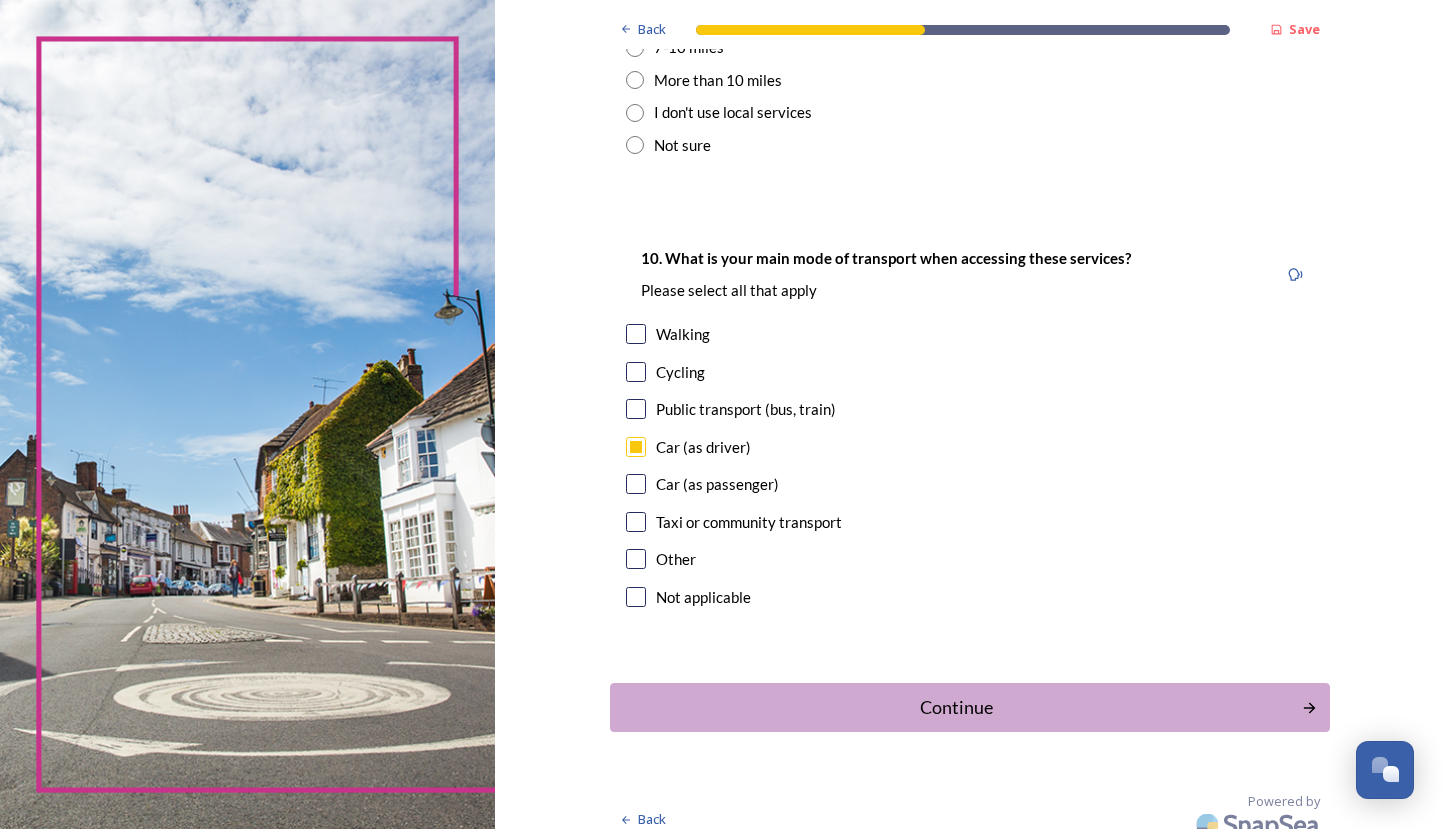 scroll, scrollTop: 1677, scrollLeft: 0, axis: vertical 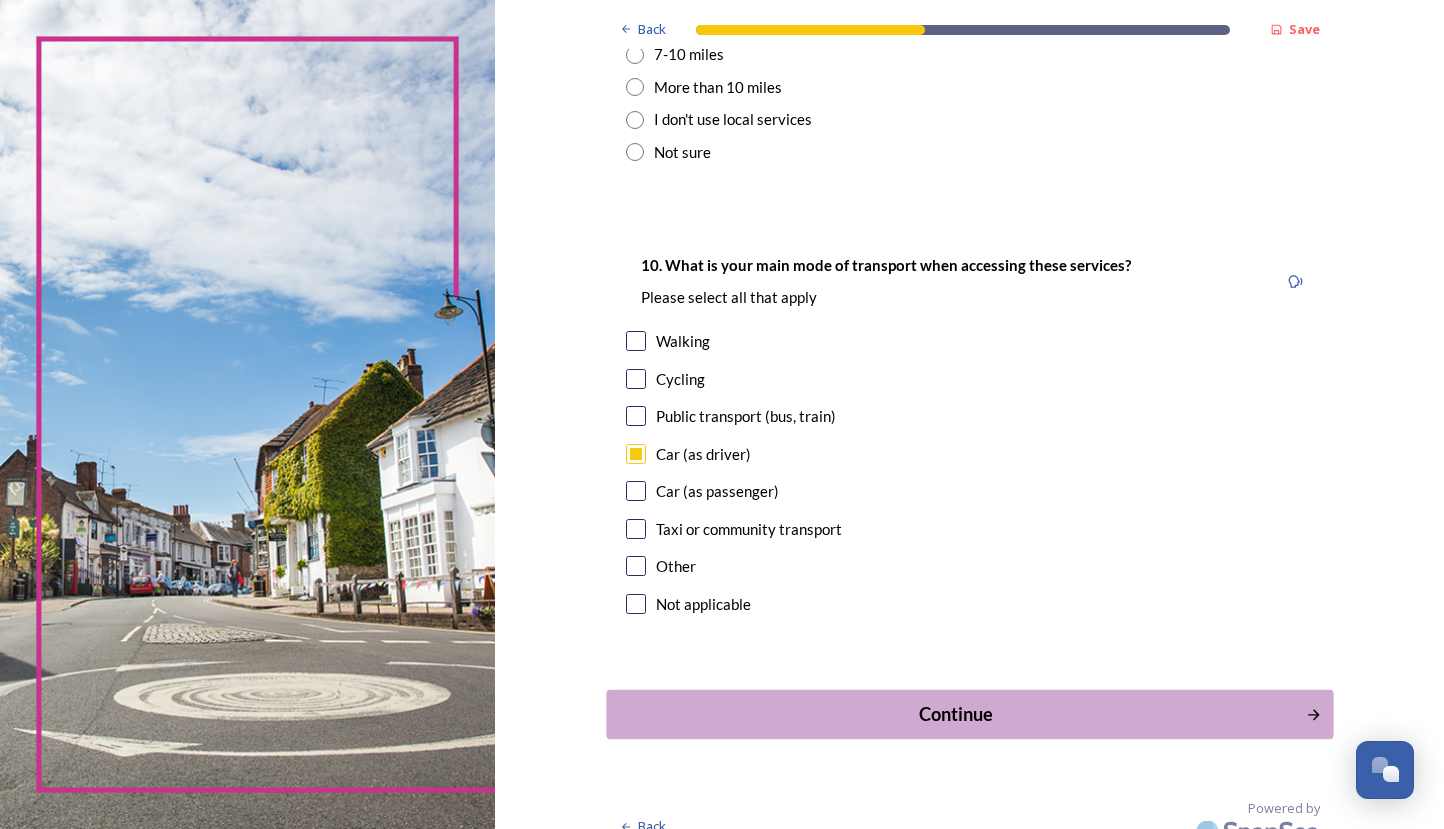 click on "Continue" at bounding box center [955, 714] 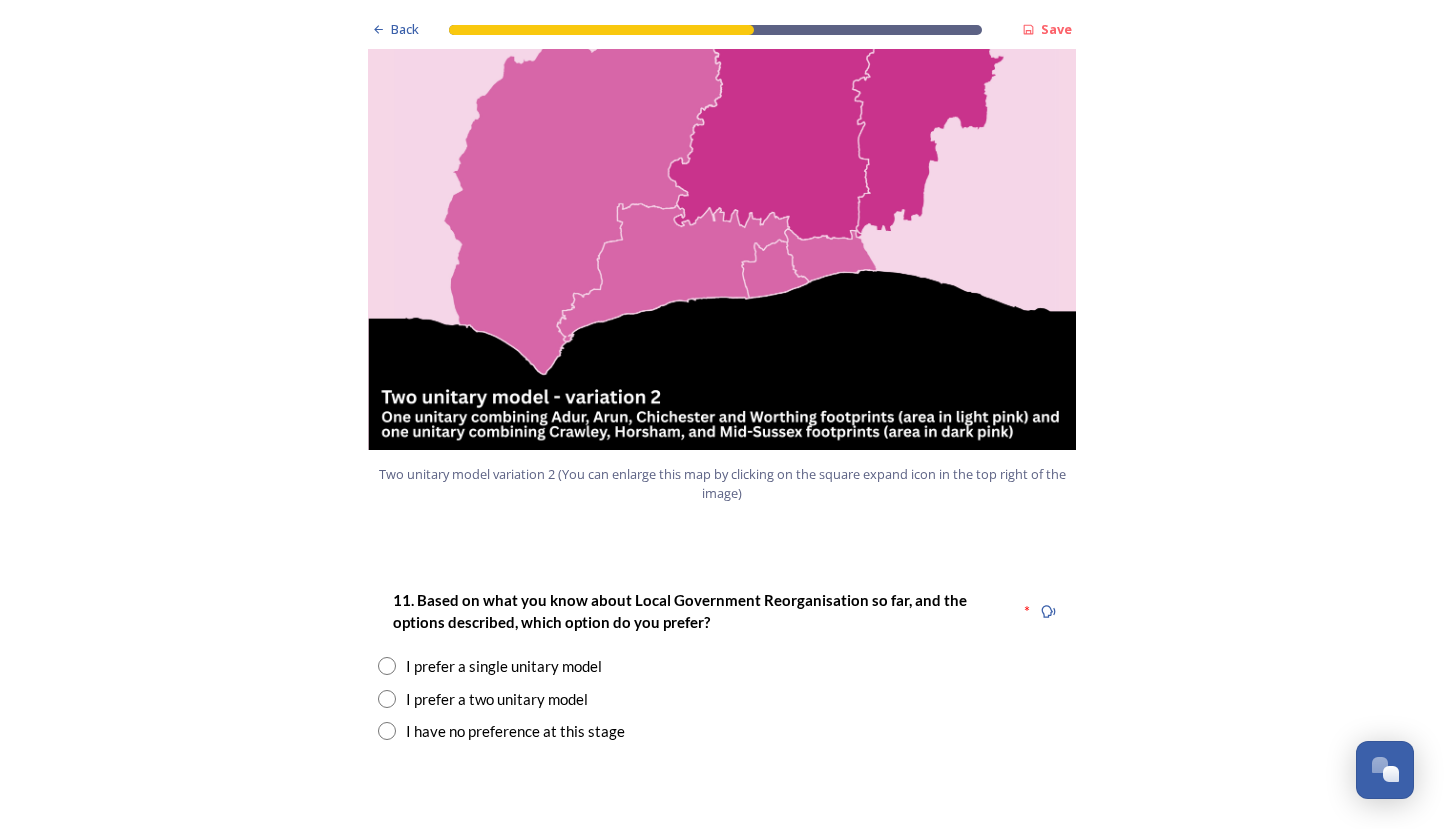 scroll, scrollTop: 2151, scrollLeft: 0, axis: vertical 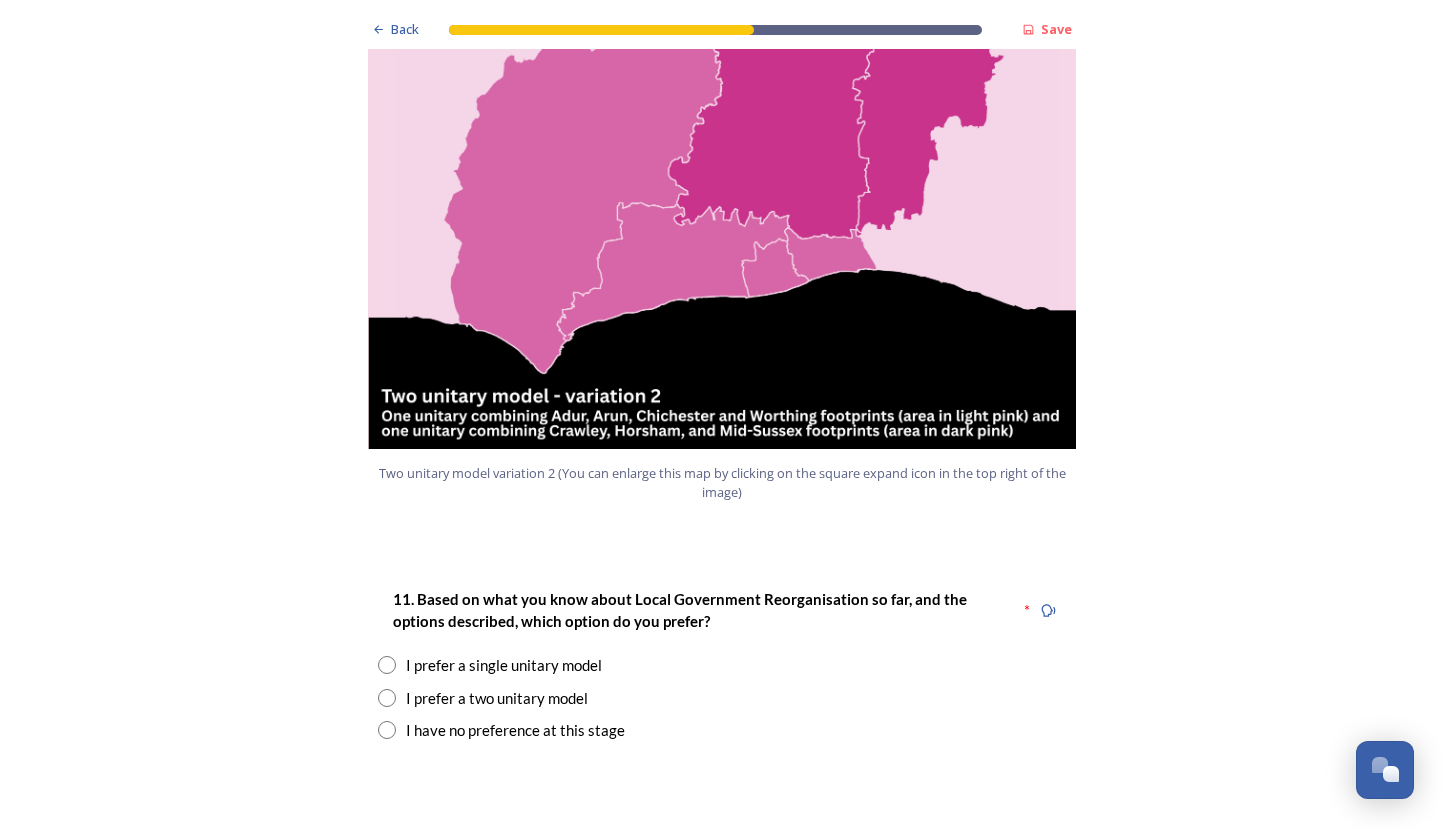 click at bounding box center [387, 665] 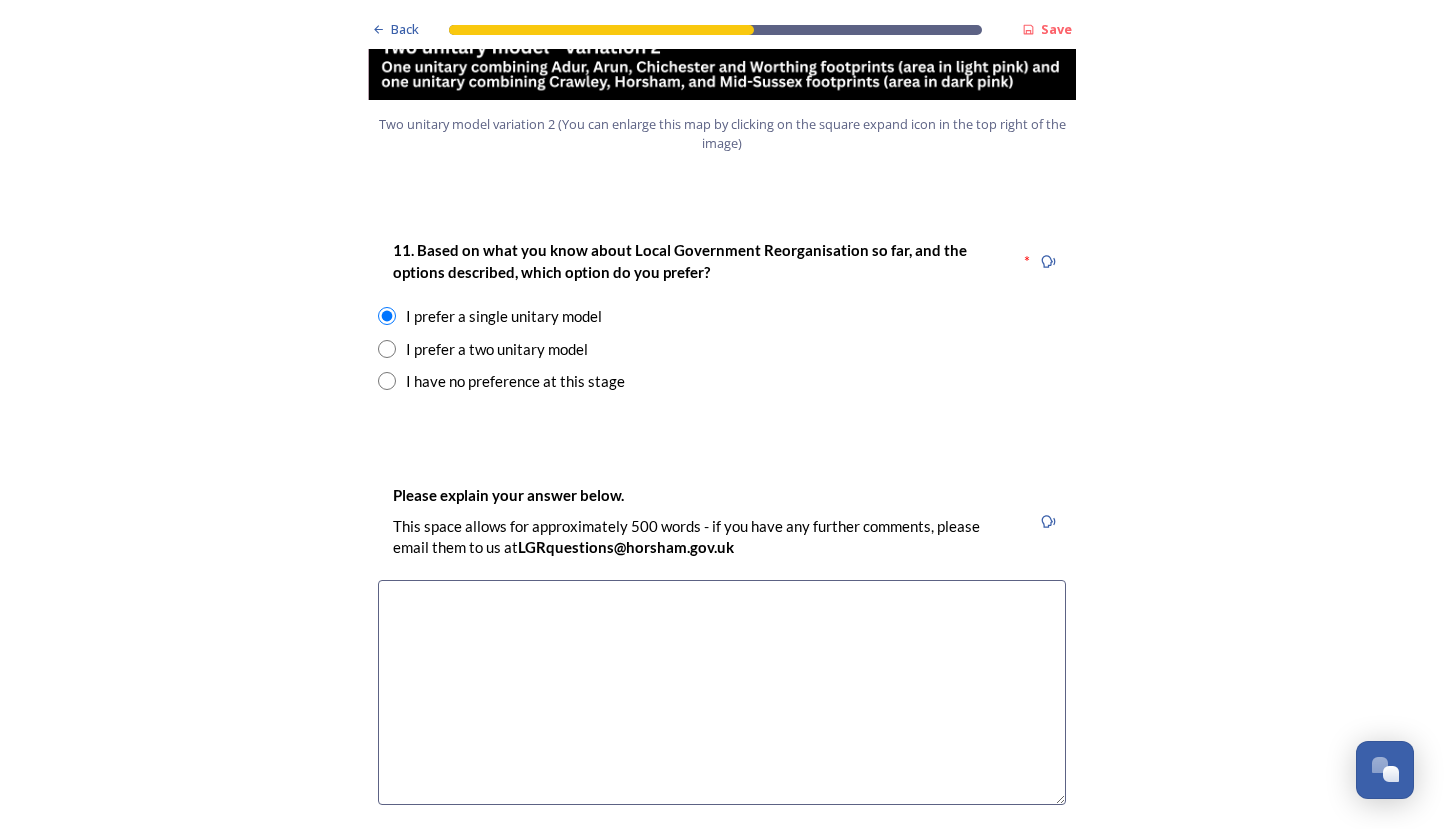 scroll, scrollTop: 2511, scrollLeft: 0, axis: vertical 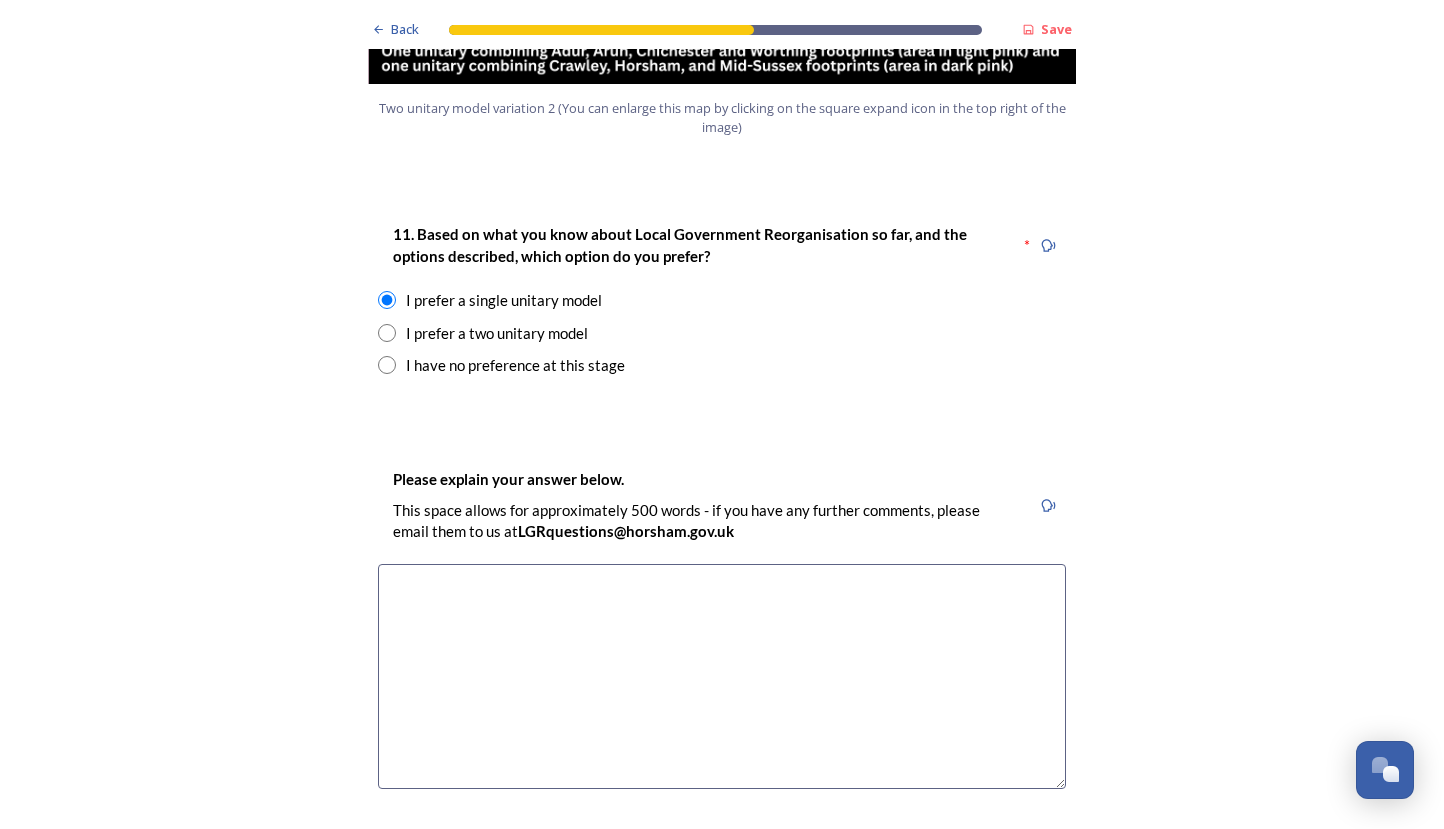 click at bounding box center [722, 676] 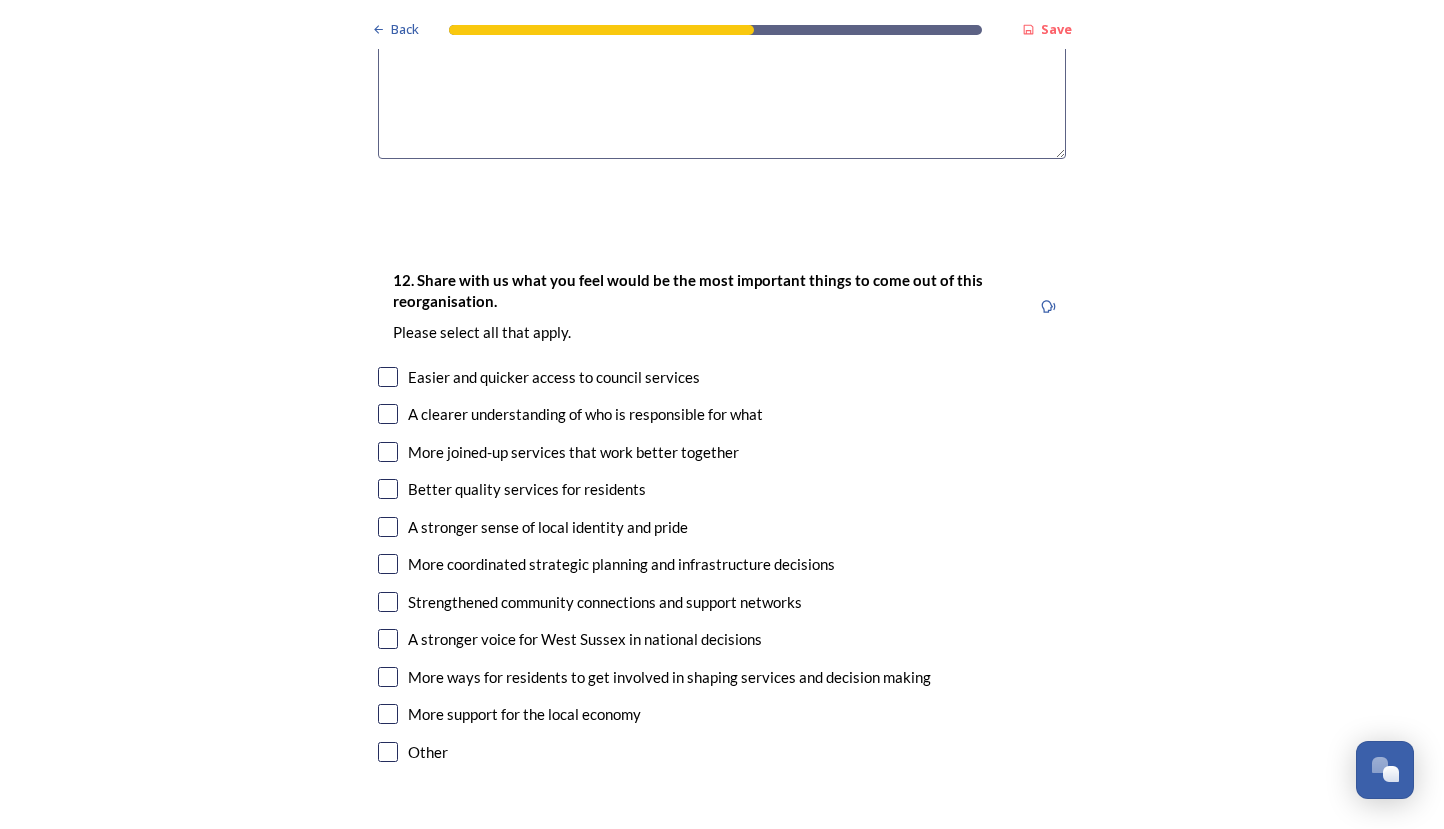scroll, scrollTop: 3174, scrollLeft: 0, axis: vertical 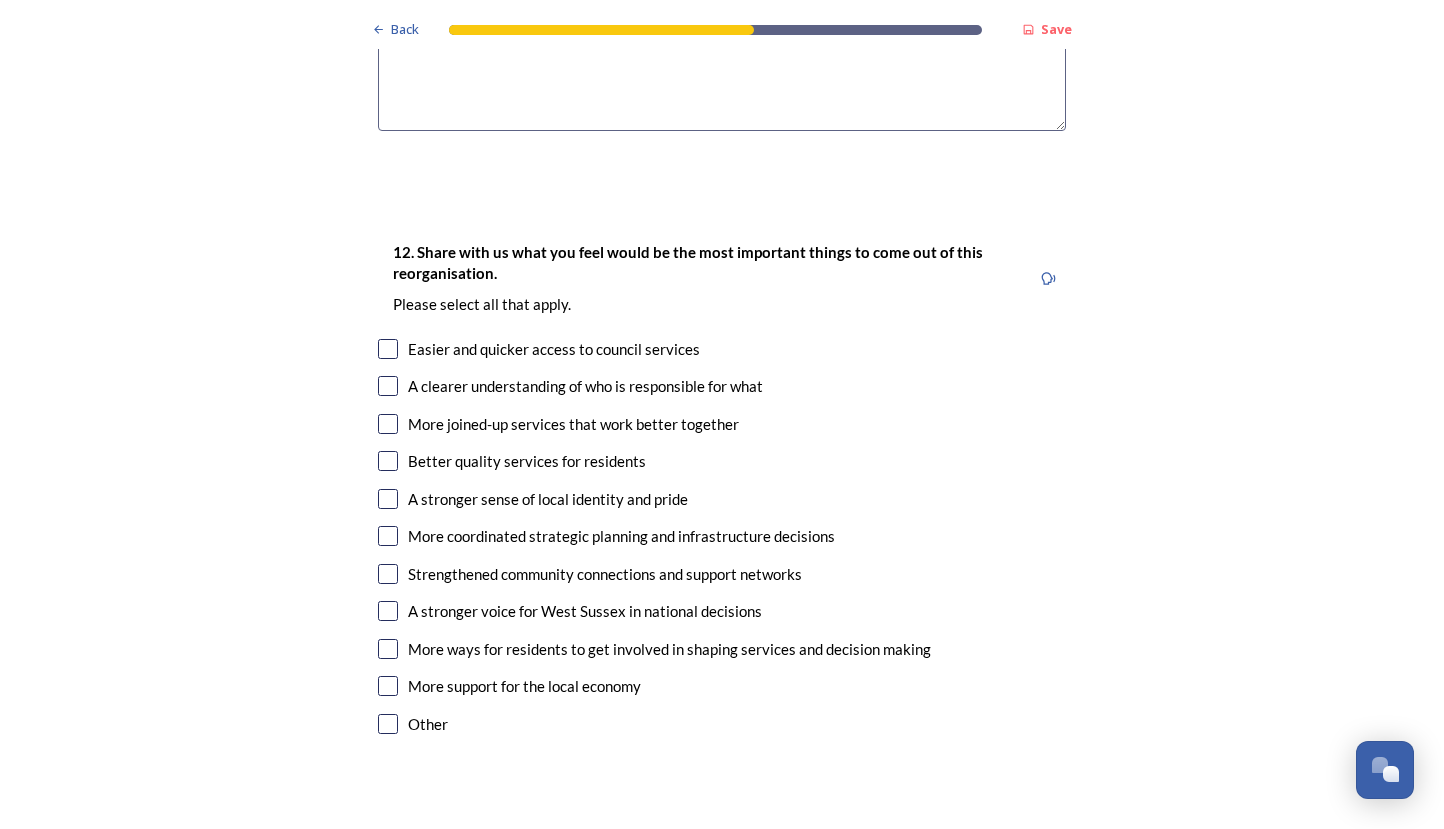 type on "Minimises disruption to Council services. It provides a large enough area/population to balance services." 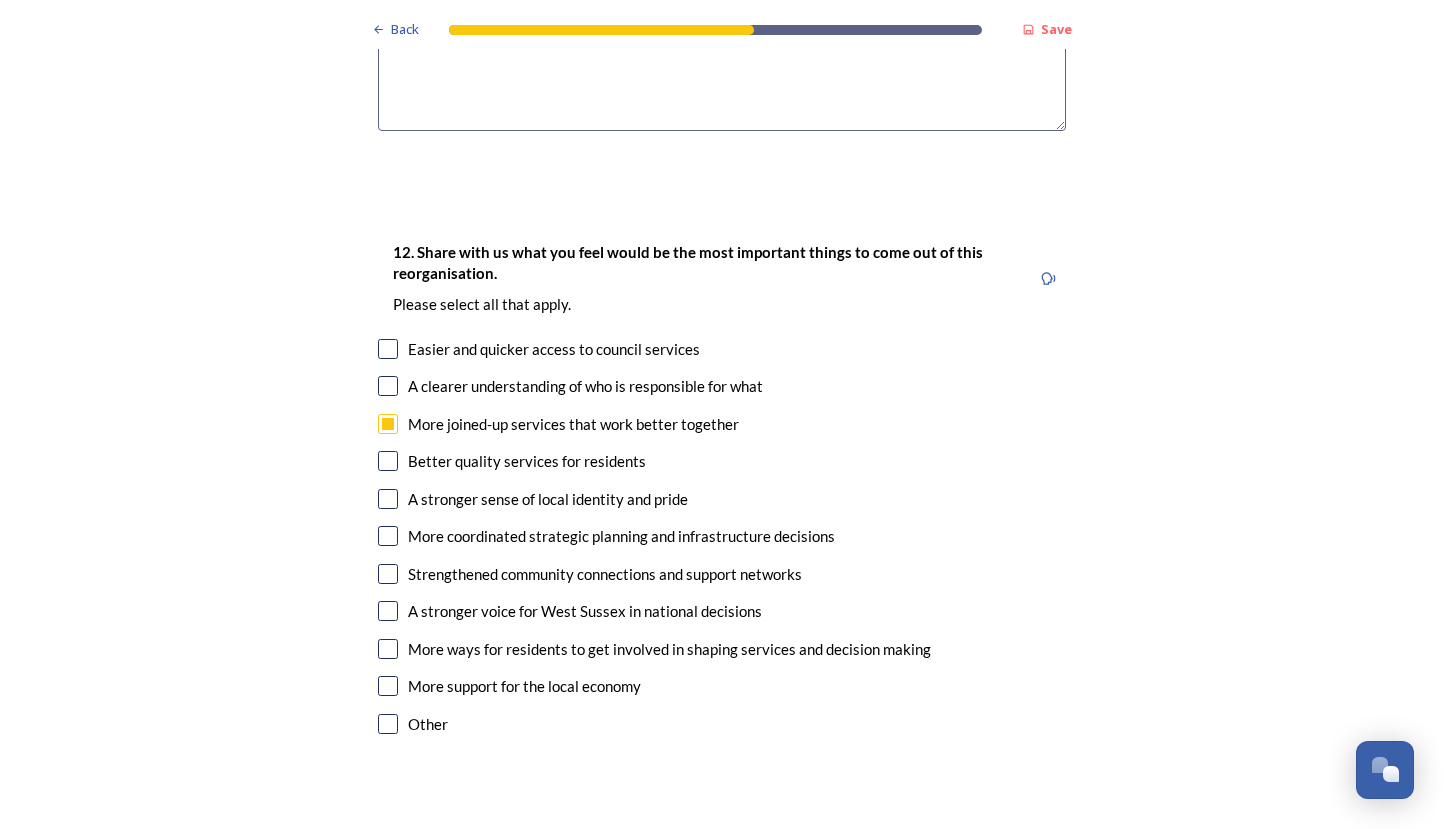 click at bounding box center (388, 461) 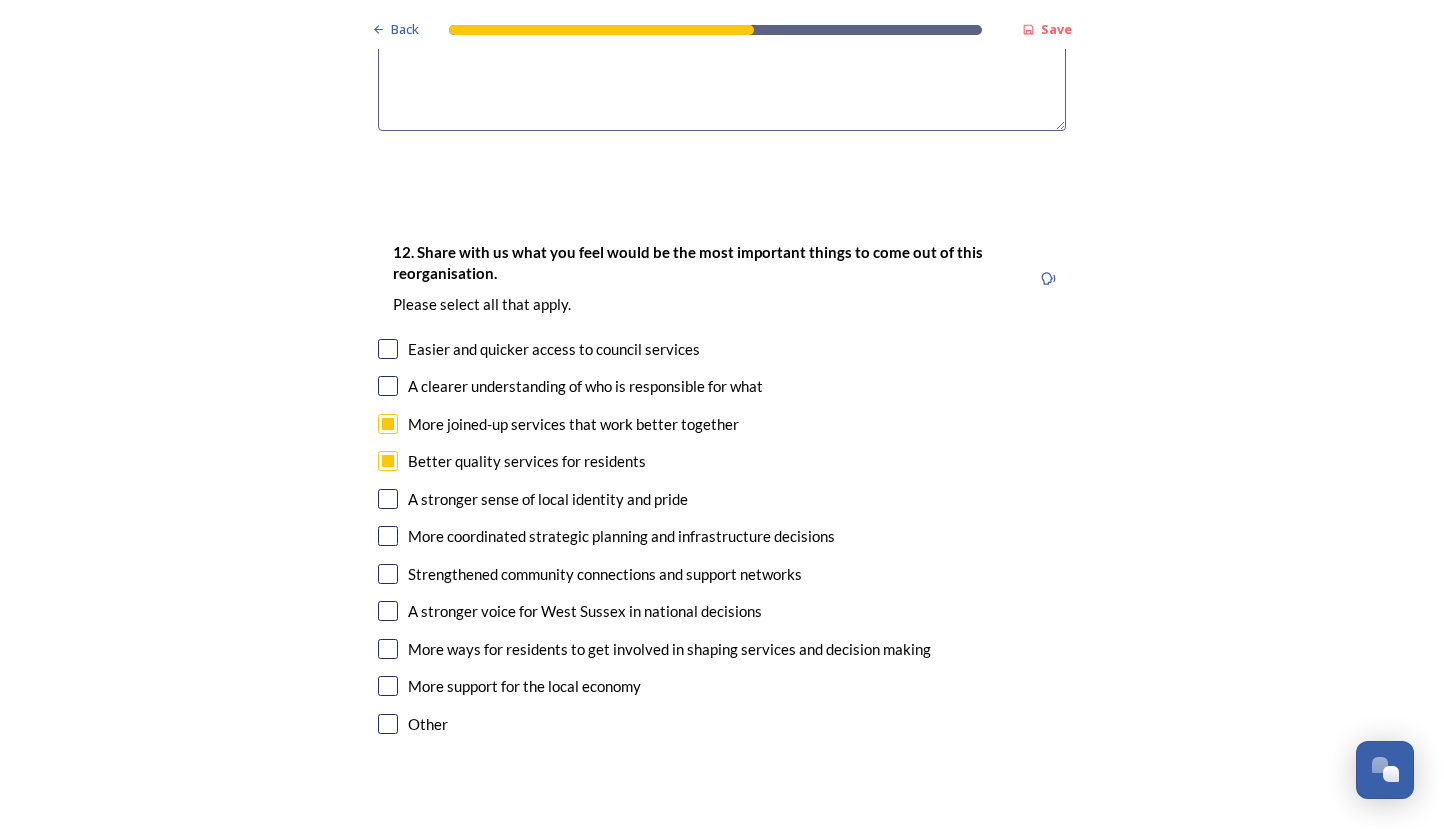 scroll, scrollTop: 3176, scrollLeft: 0, axis: vertical 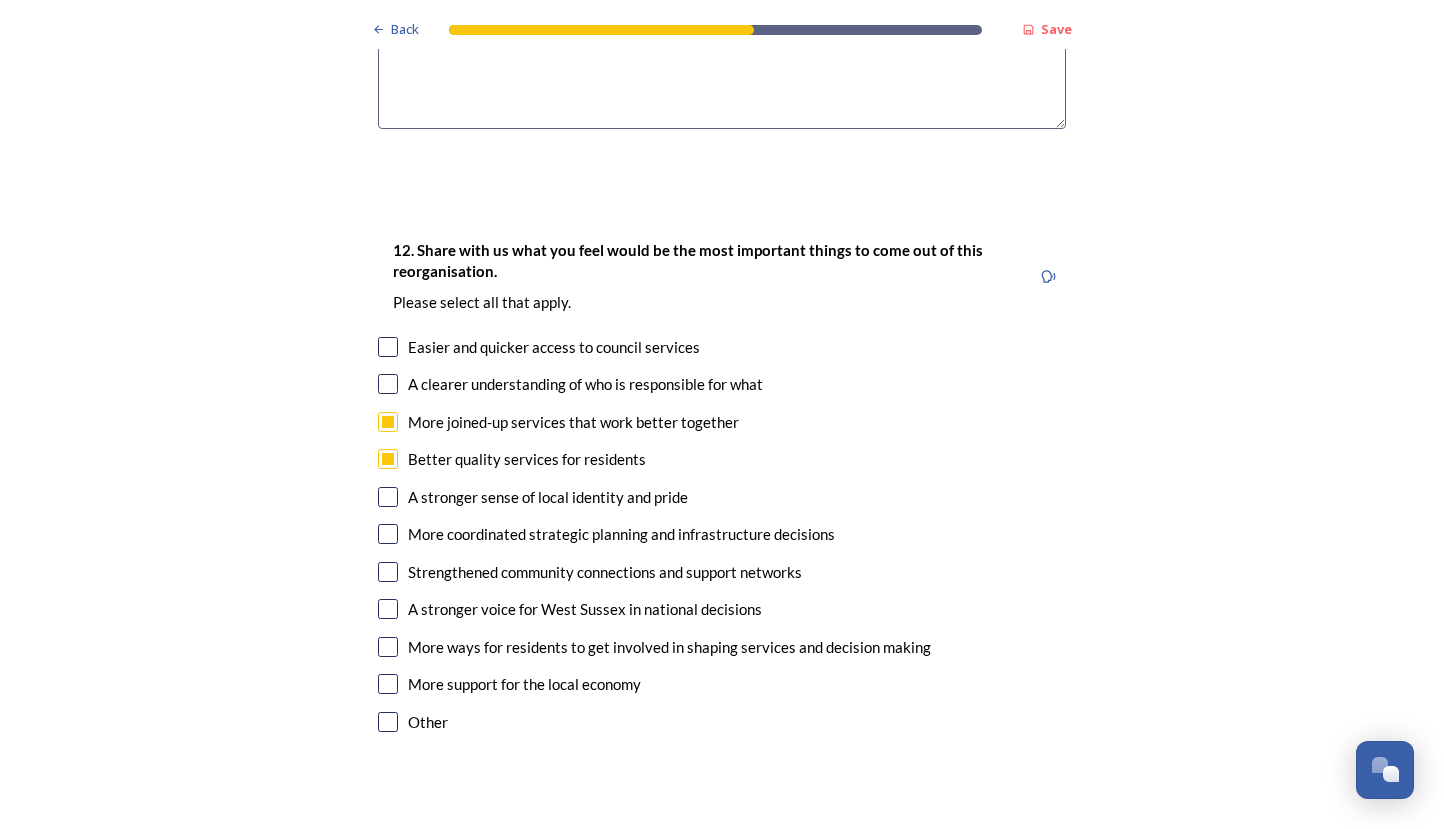 click at bounding box center [388, 534] 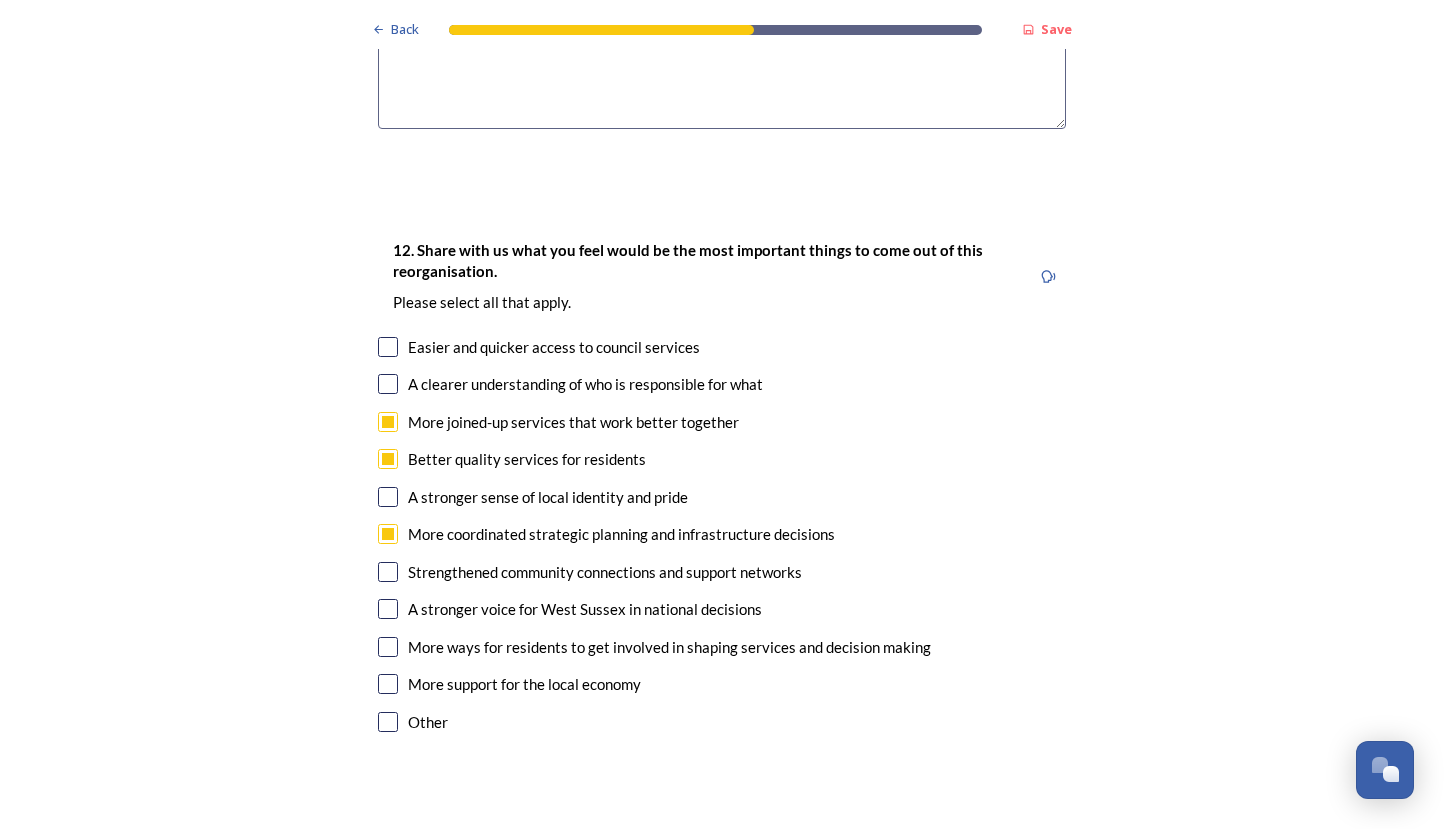 scroll, scrollTop: 0, scrollLeft: 0, axis: both 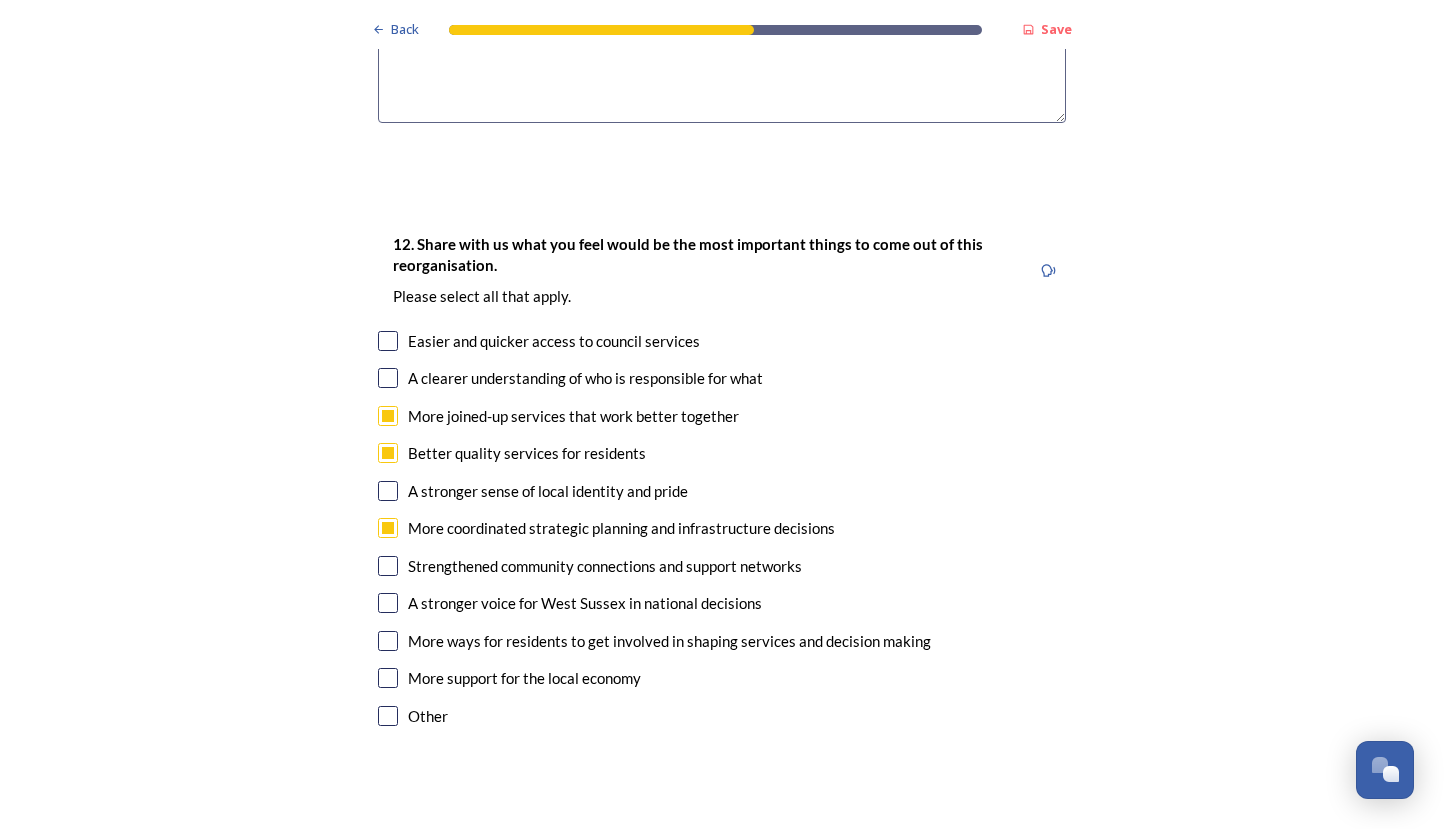 click at bounding box center (388, 603) 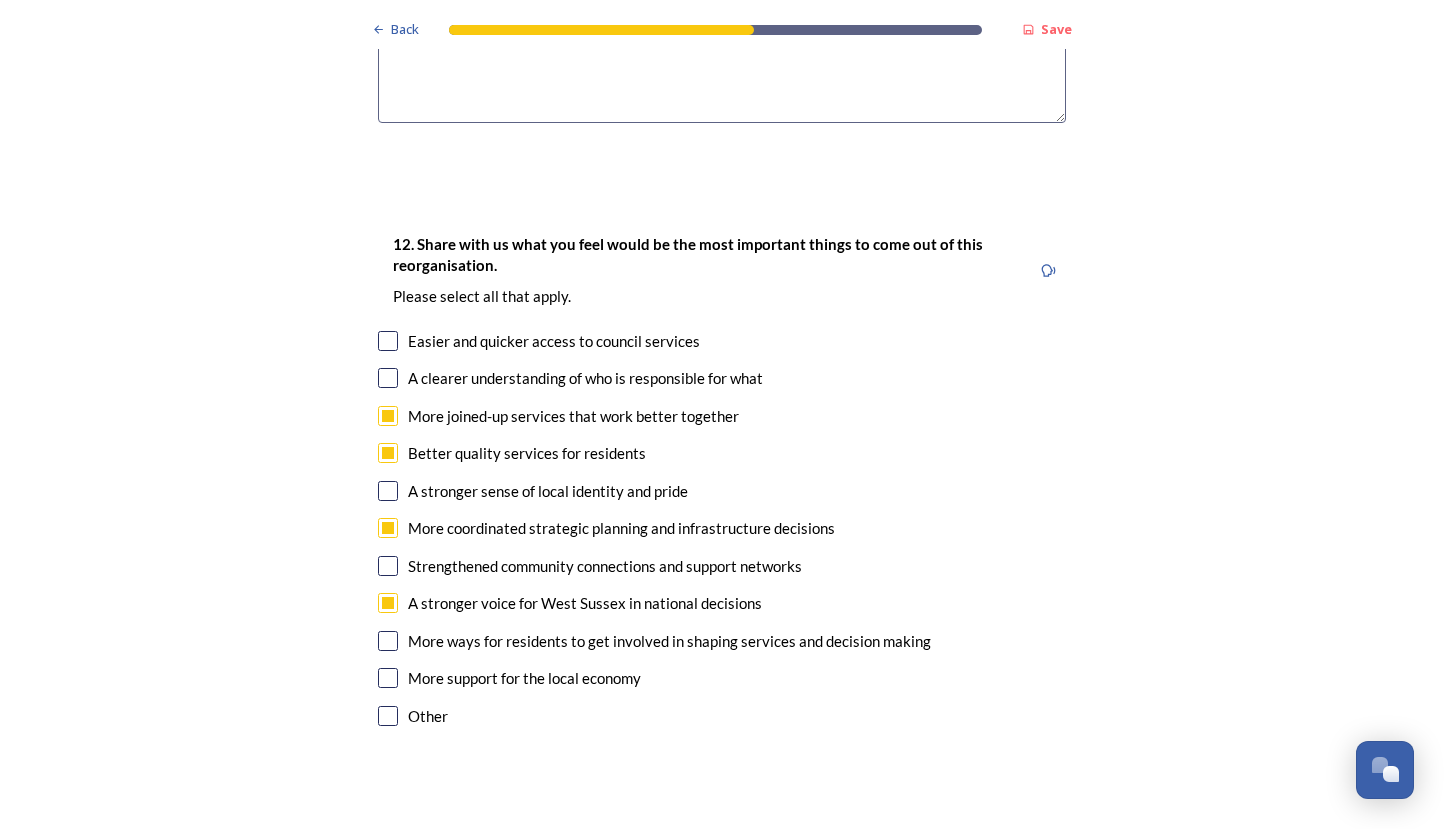 scroll, scrollTop: 0, scrollLeft: 1, axis: horizontal 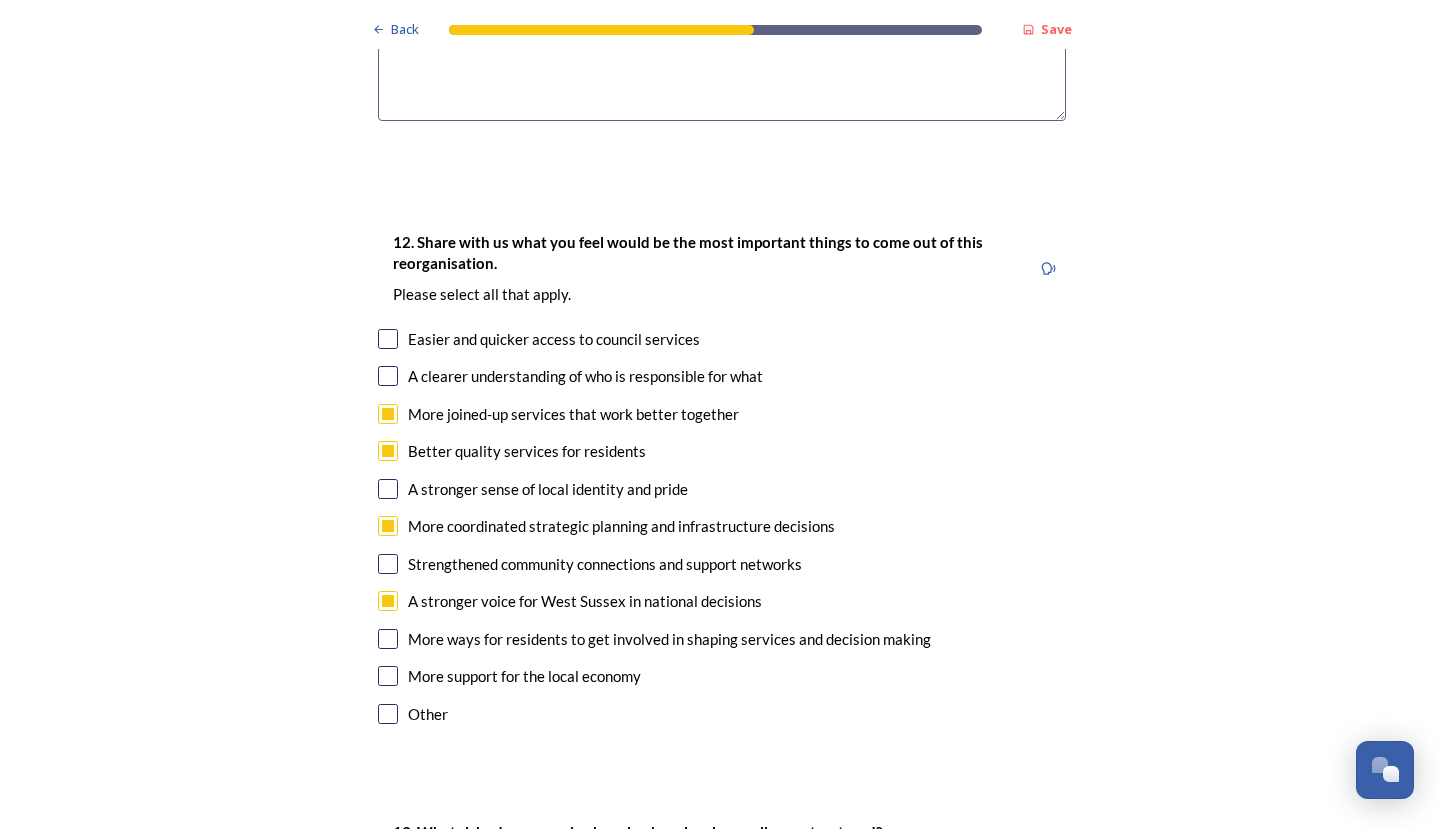 click at bounding box center [388, 676] 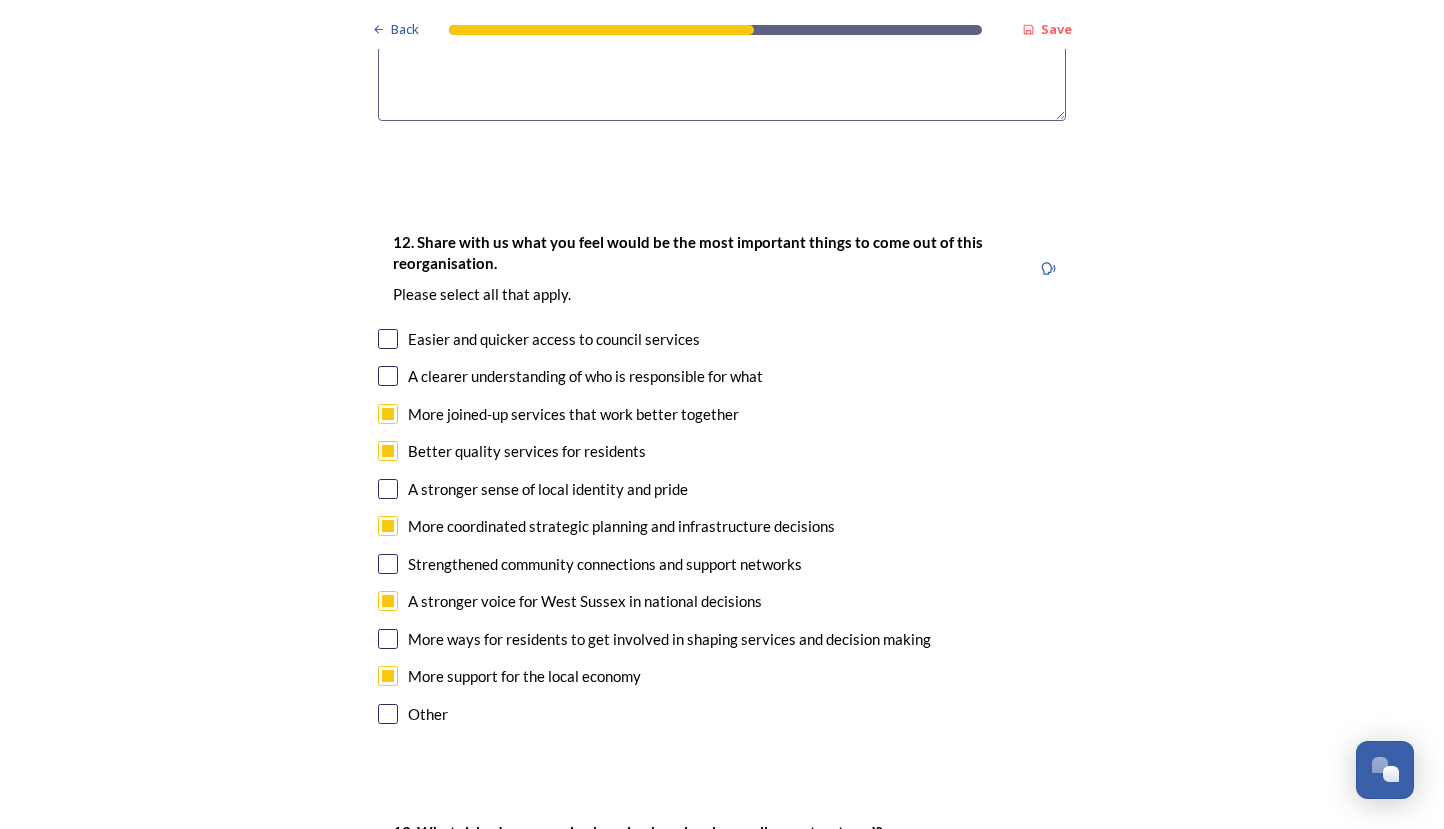 scroll, scrollTop: 0, scrollLeft: 0, axis: both 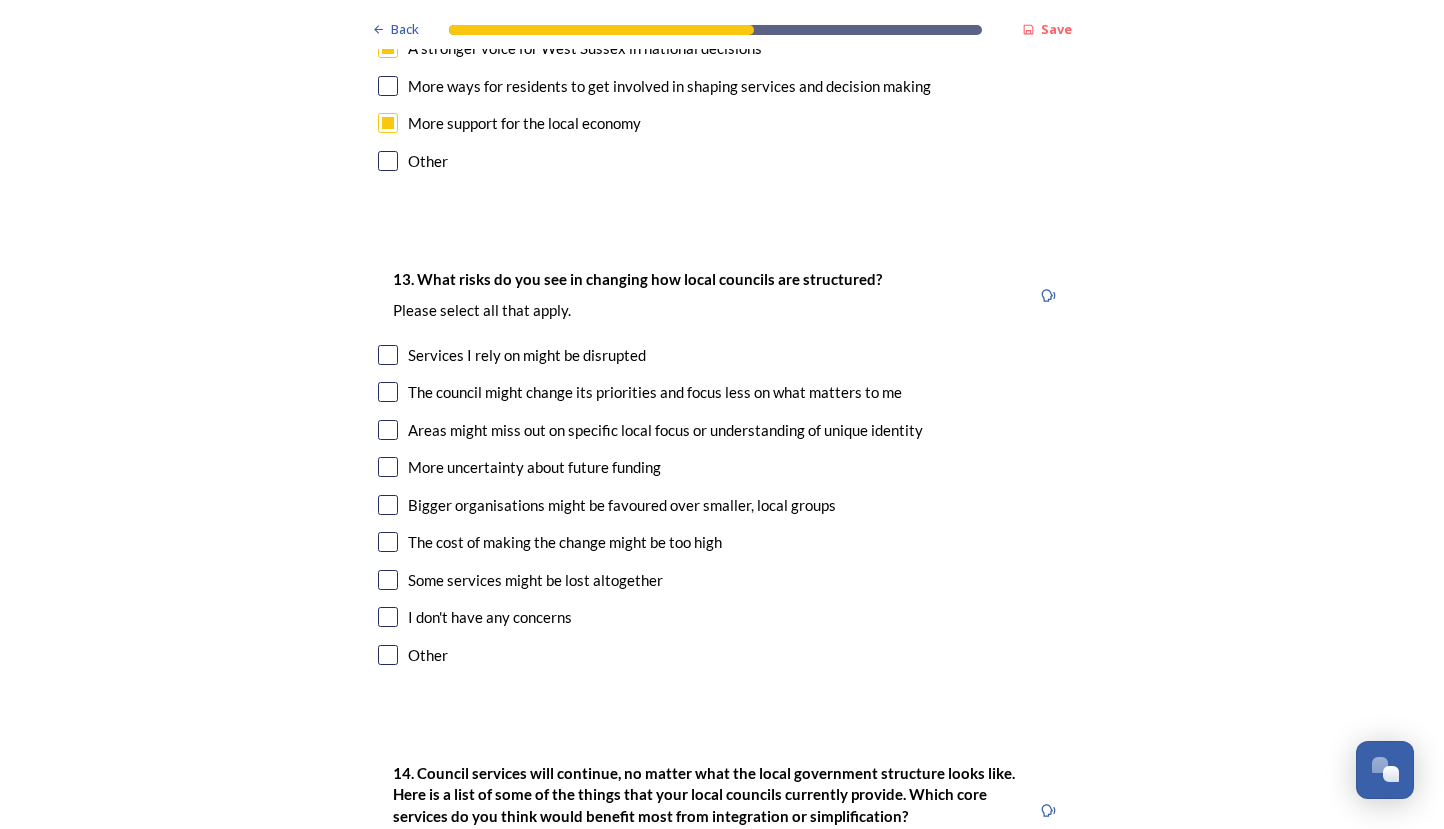 click at bounding box center (388, 355) 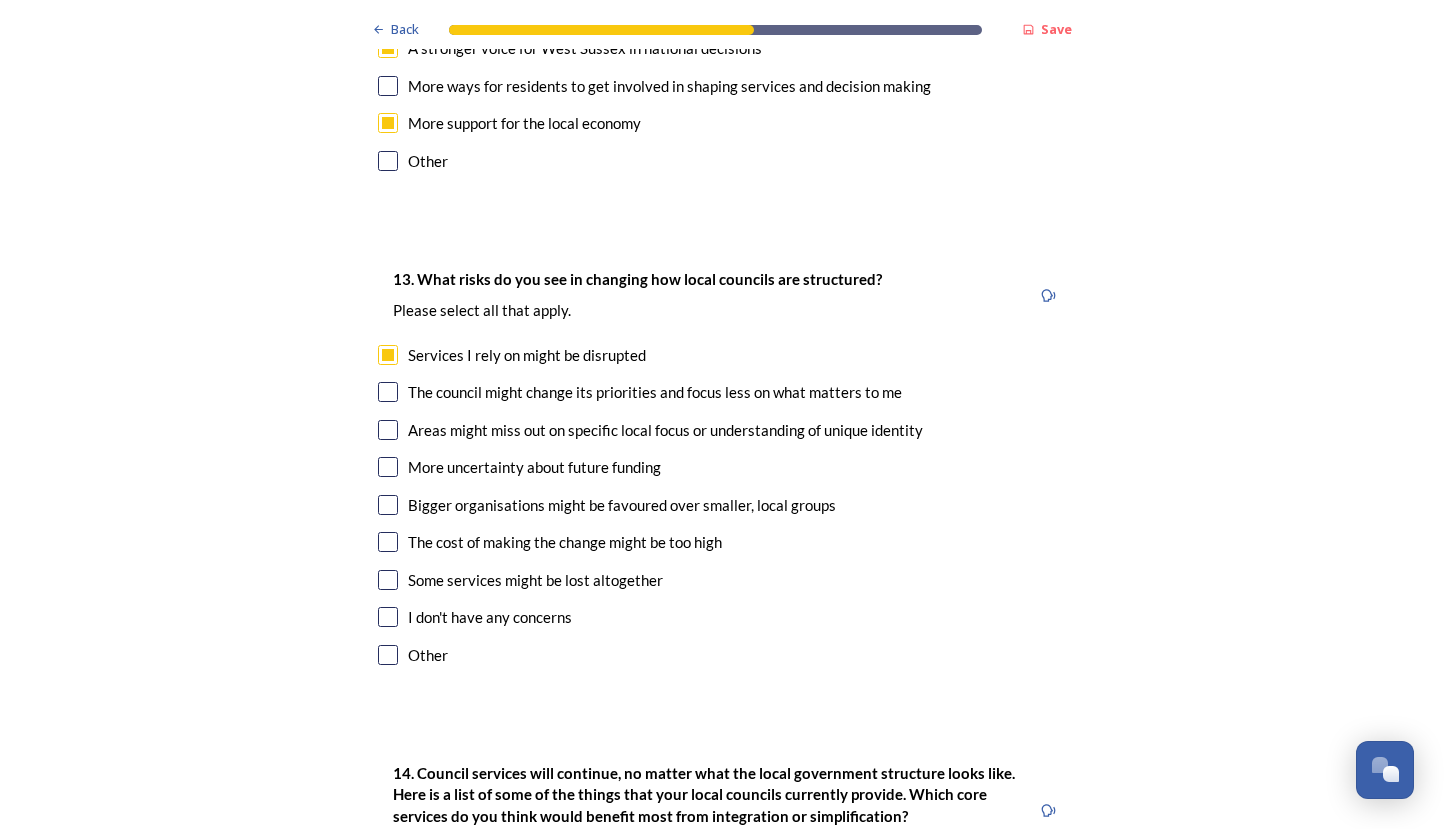 click at bounding box center (388, 430) 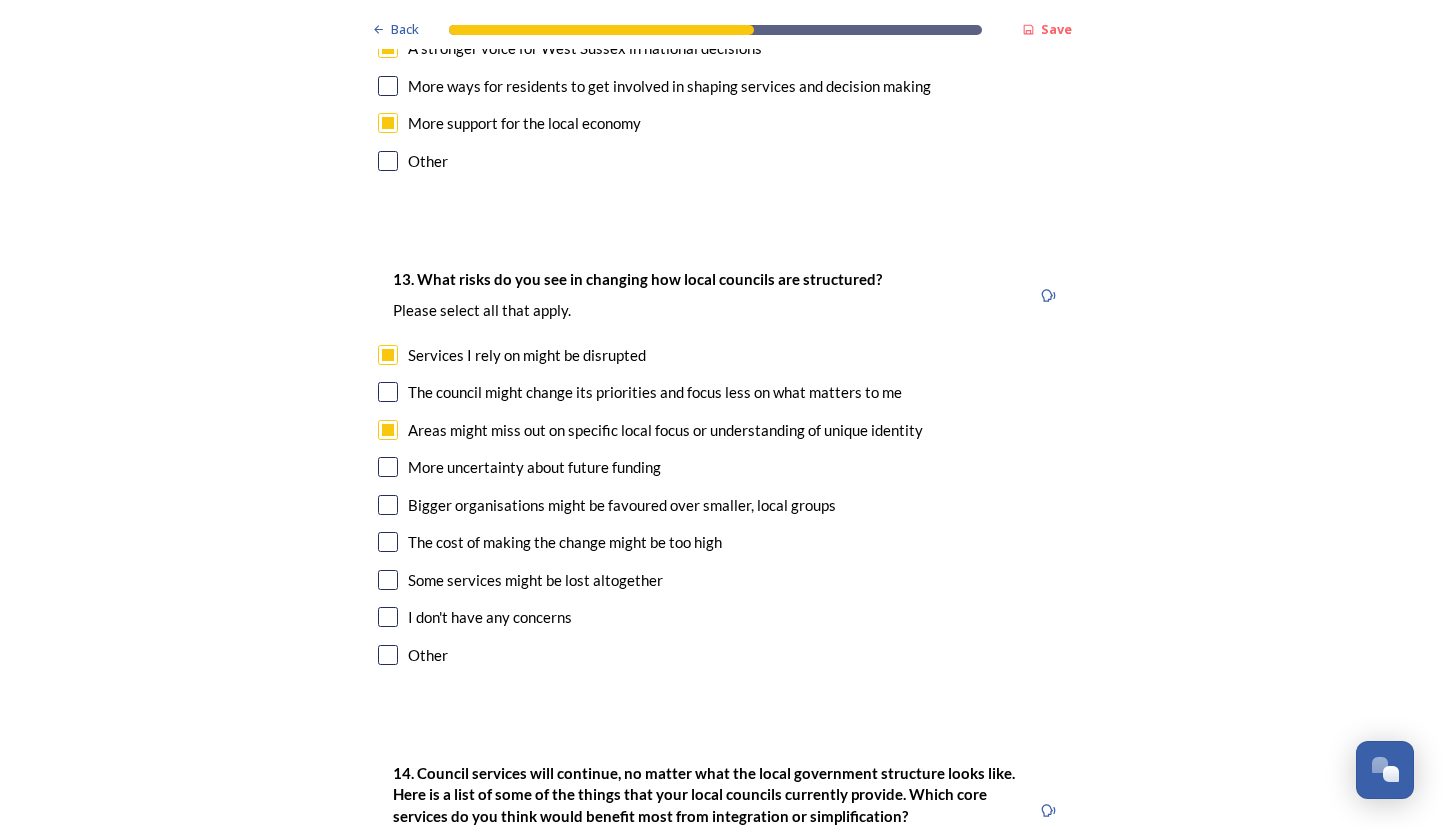 scroll, scrollTop: 0, scrollLeft: 1, axis: horizontal 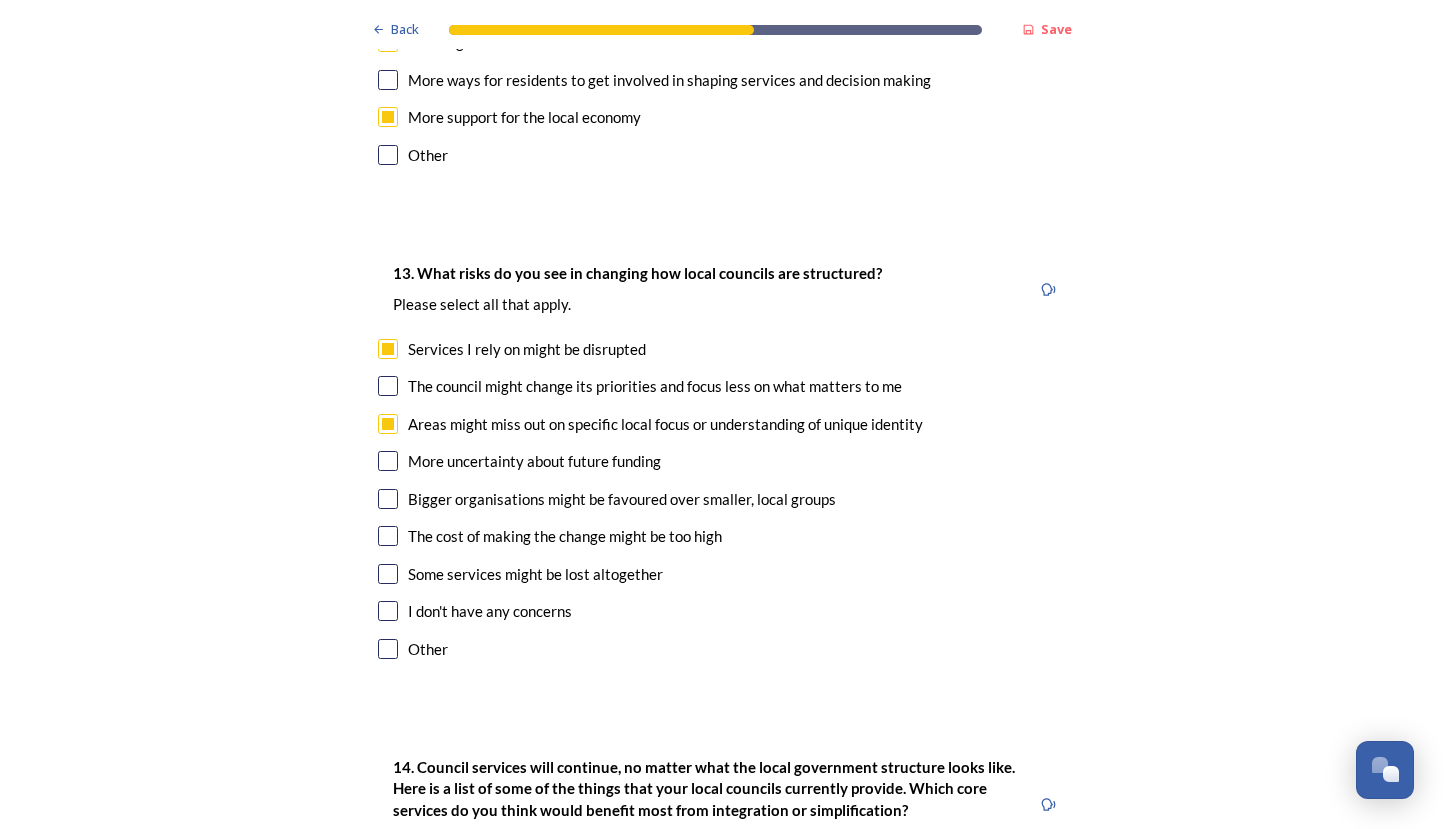 click at bounding box center (388, 499) 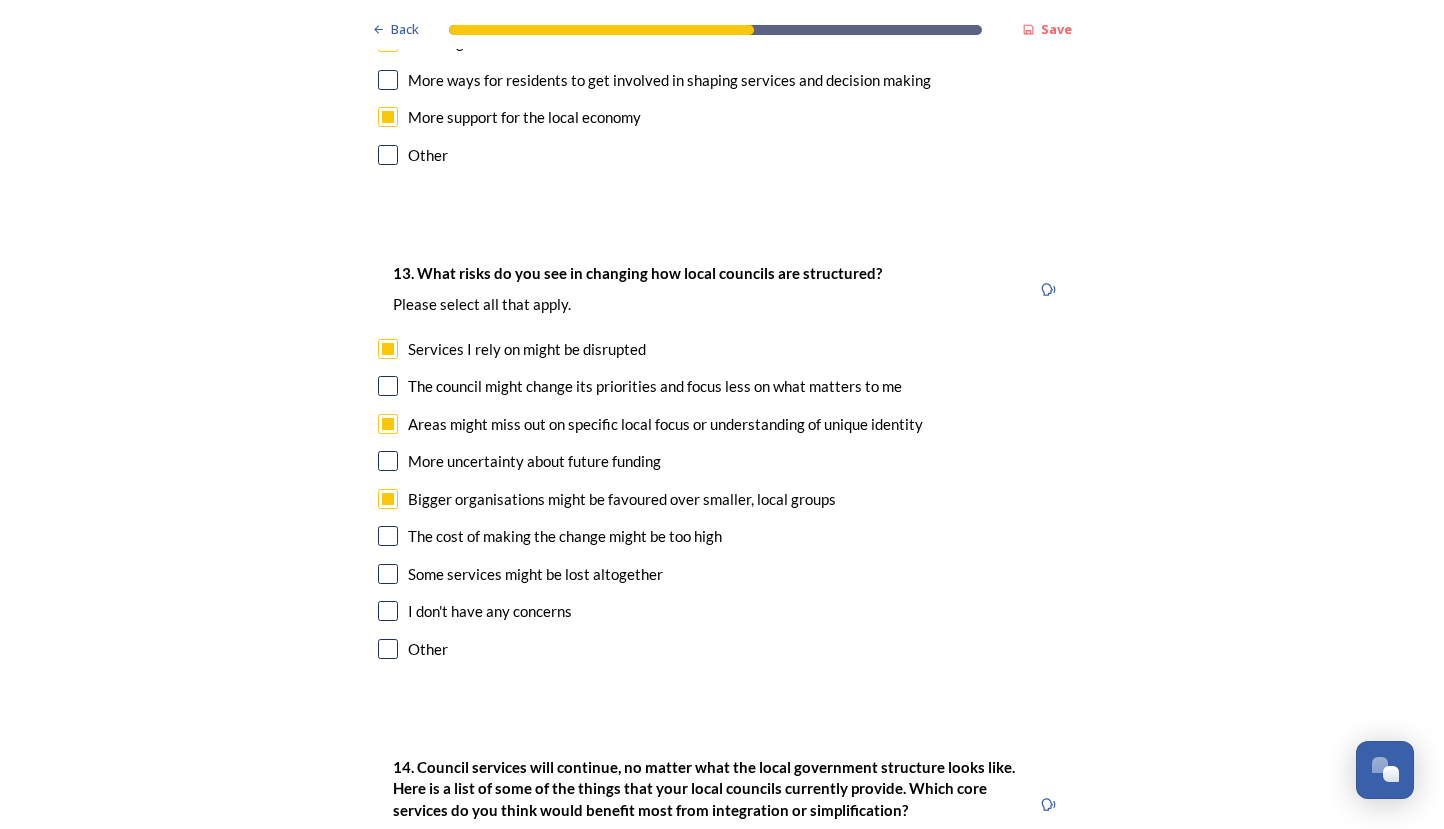 scroll, scrollTop: 0, scrollLeft: 0, axis: both 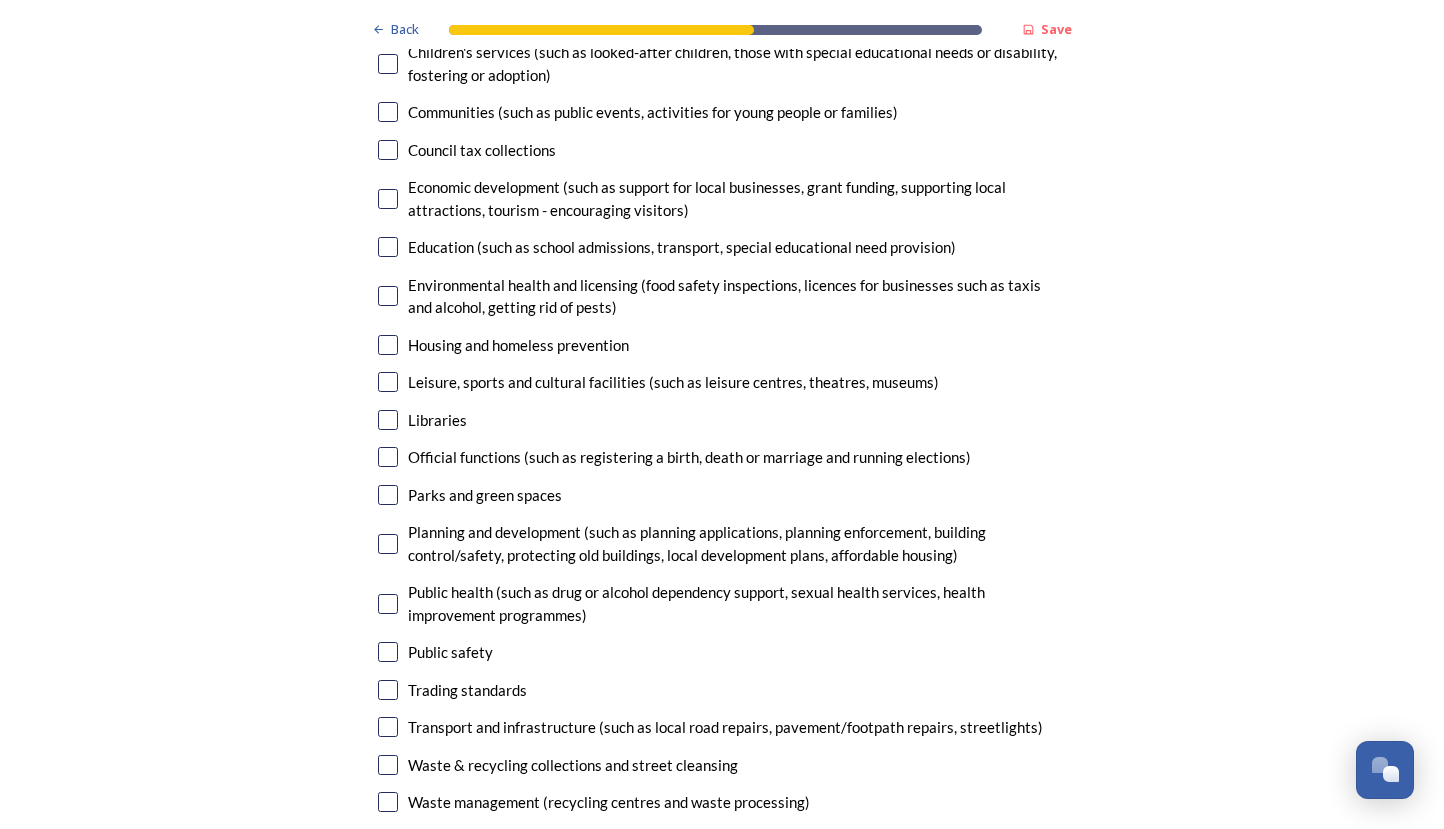 click at bounding box center (388, 112) 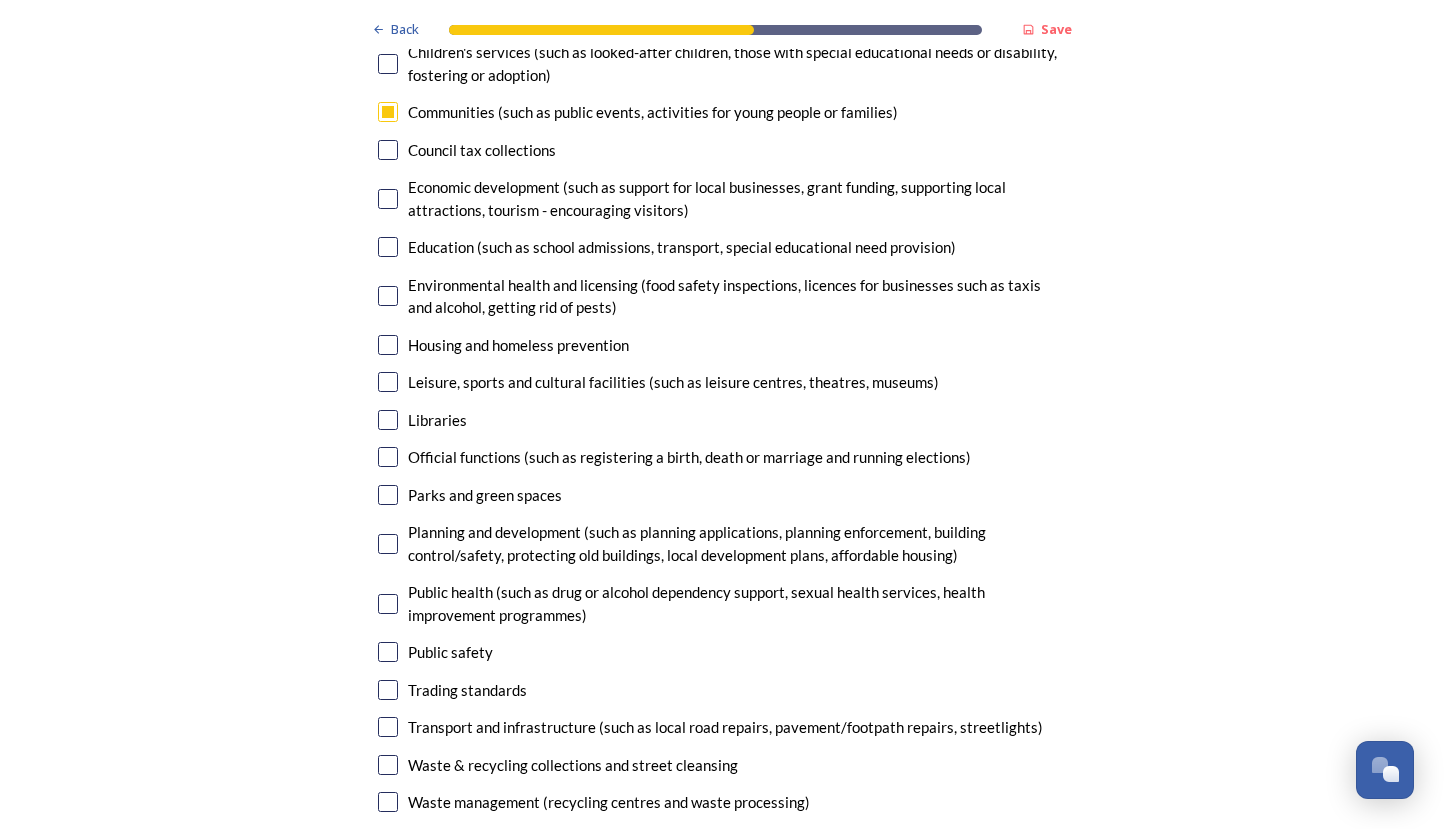 scroll, scrollTop: 0, scrollLeft: 0, axis: both 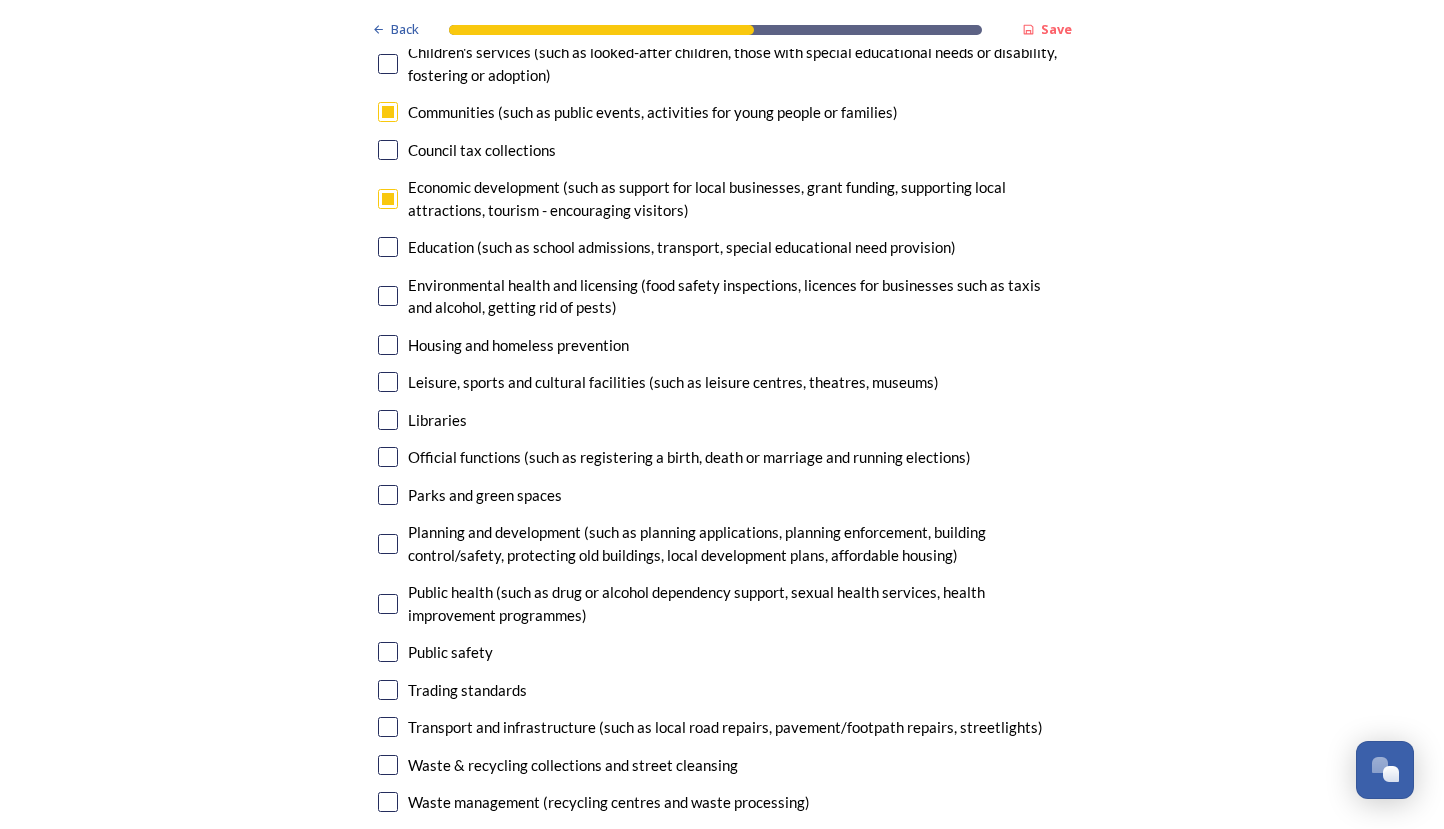 click at bounding box center [388, 247] 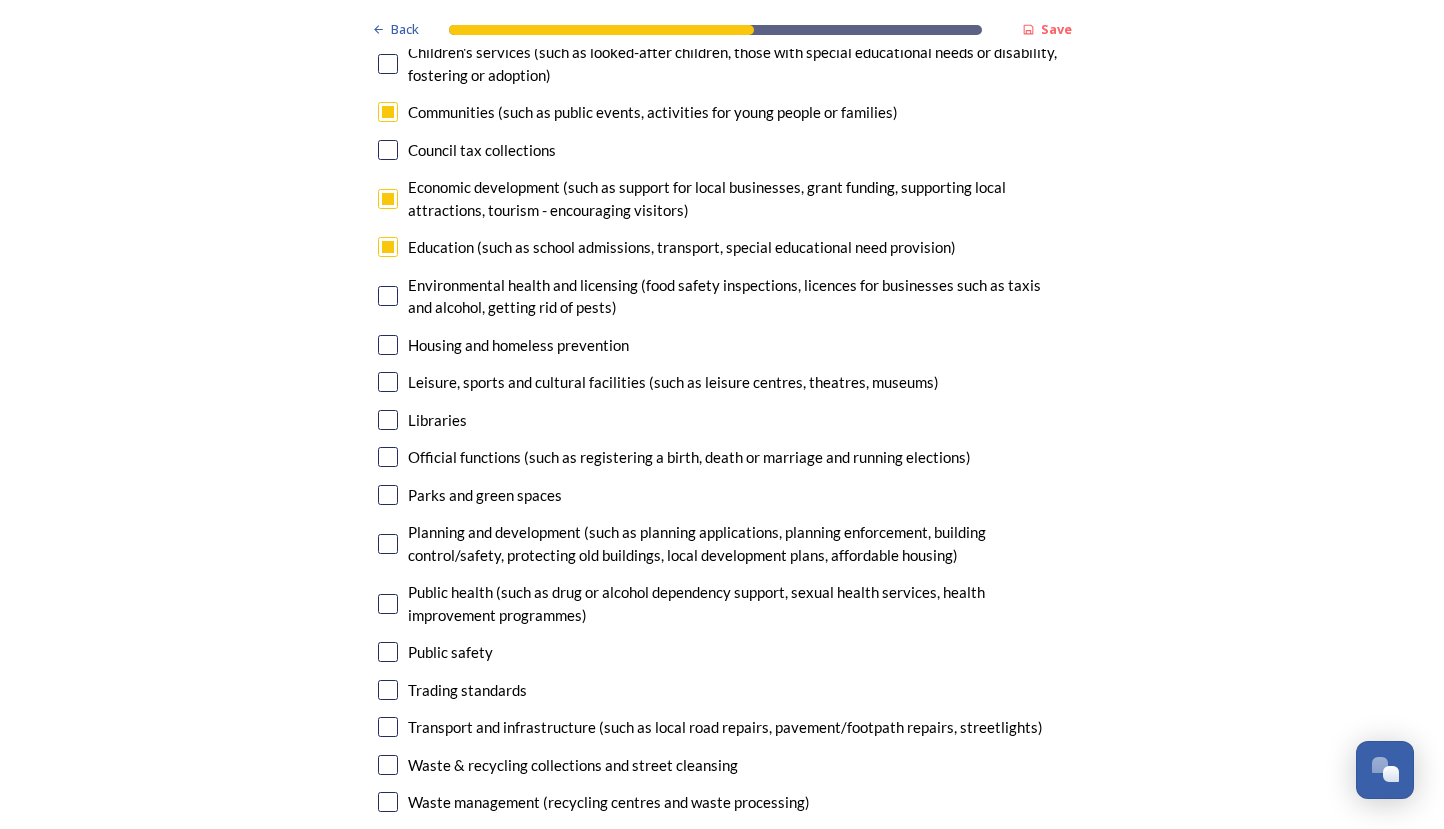 click at bounding box center (388, 544) 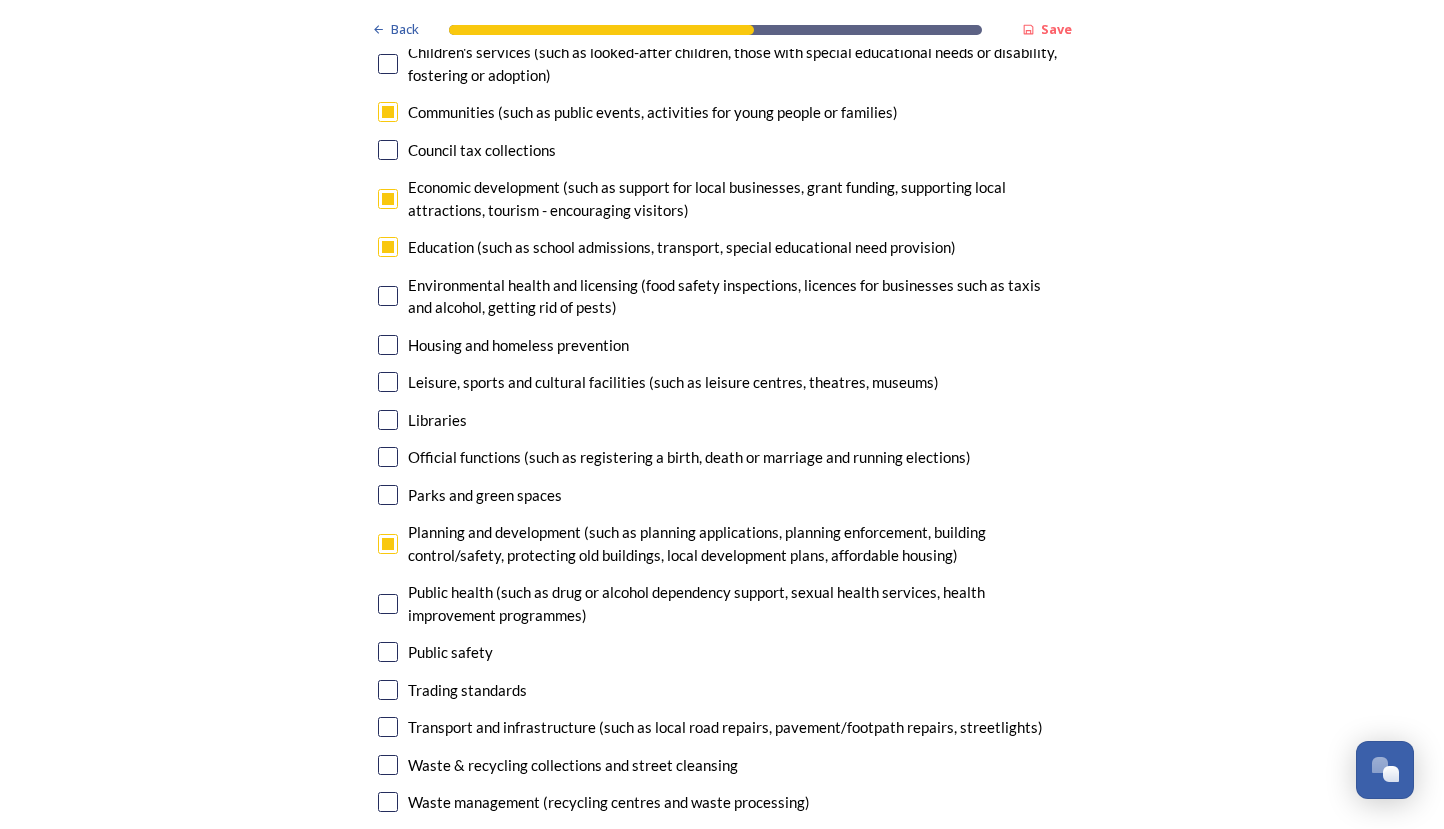 click at bounding box center [388, 727] 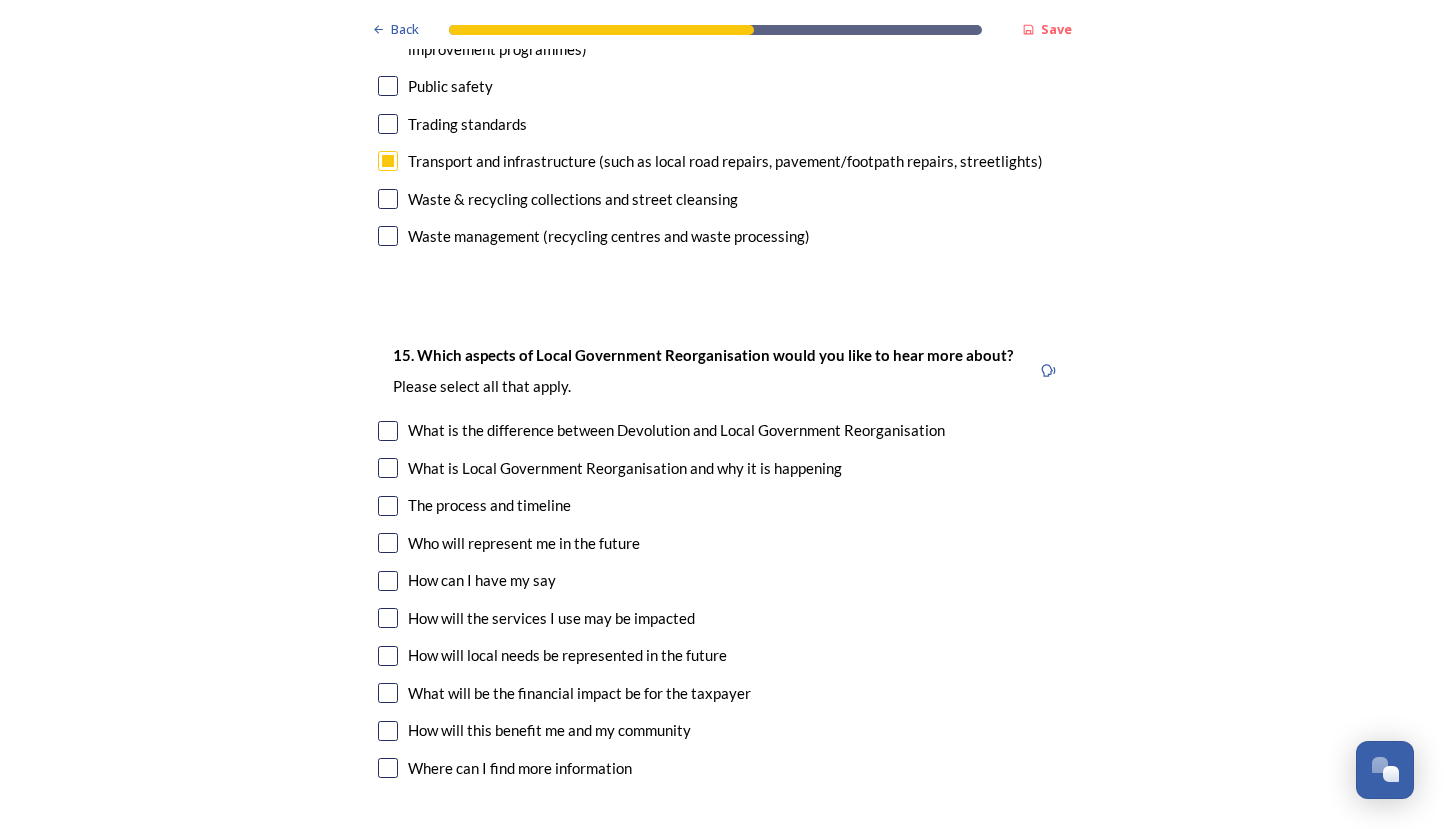 scroll, scrollTop: 5213, scrollLeft: 0, axis: vertical 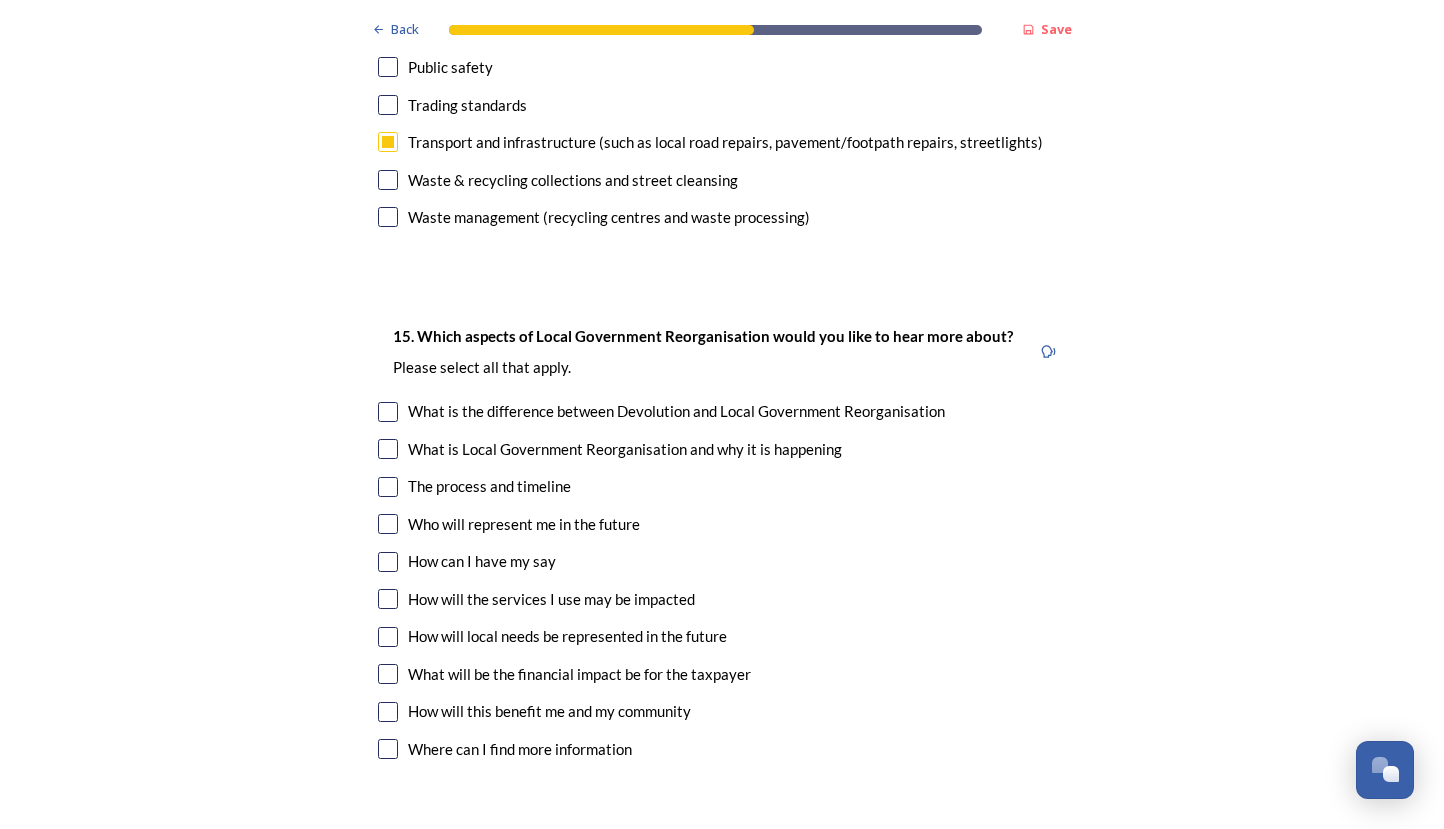 click at bounding box center [388, 599] 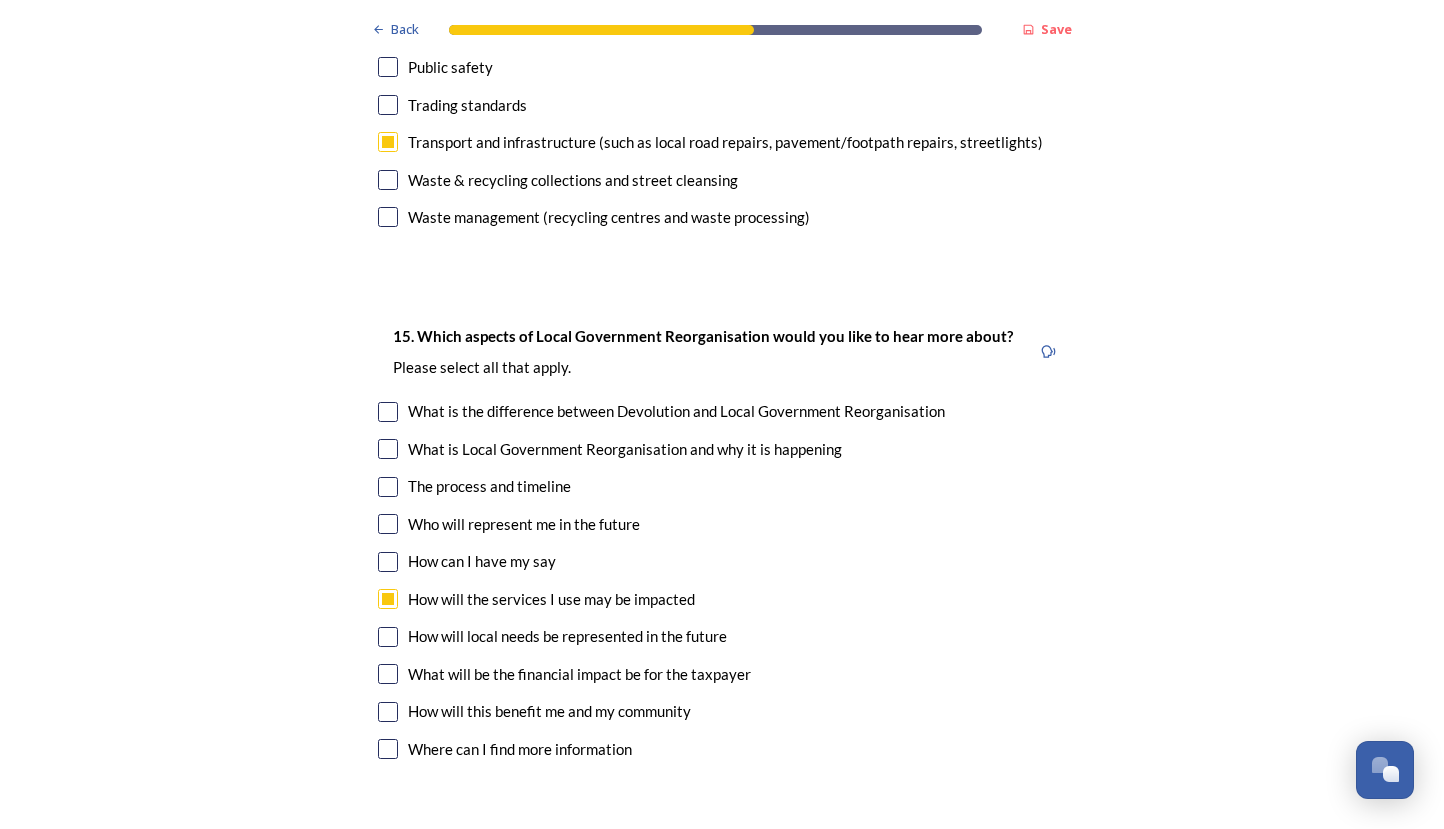 click at bounding box center (388, 637) 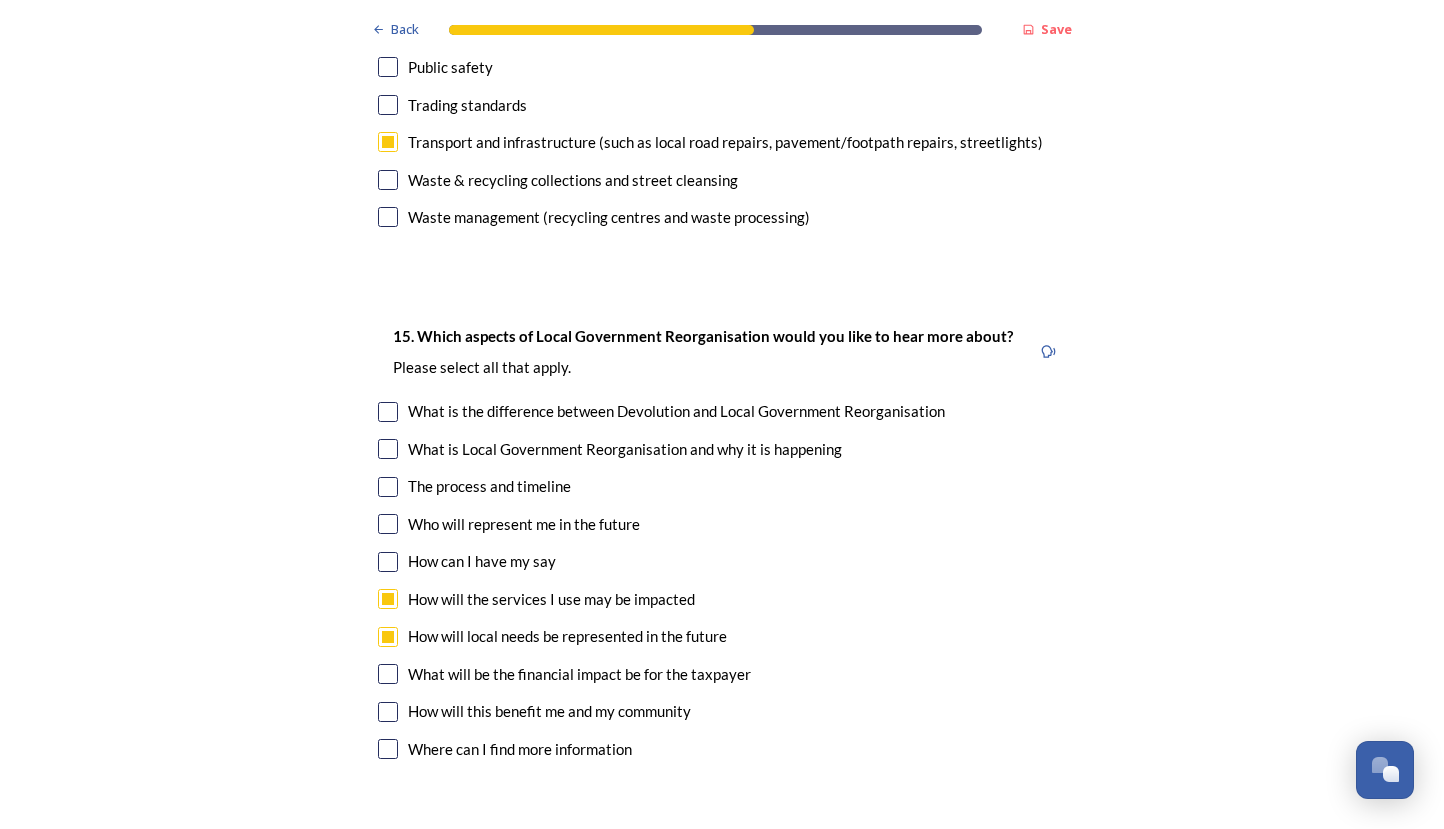 drag, startPoint x: 391, startPoint y: 661, endPoint x: 269, endPoint y: 628, distance: 126.38433 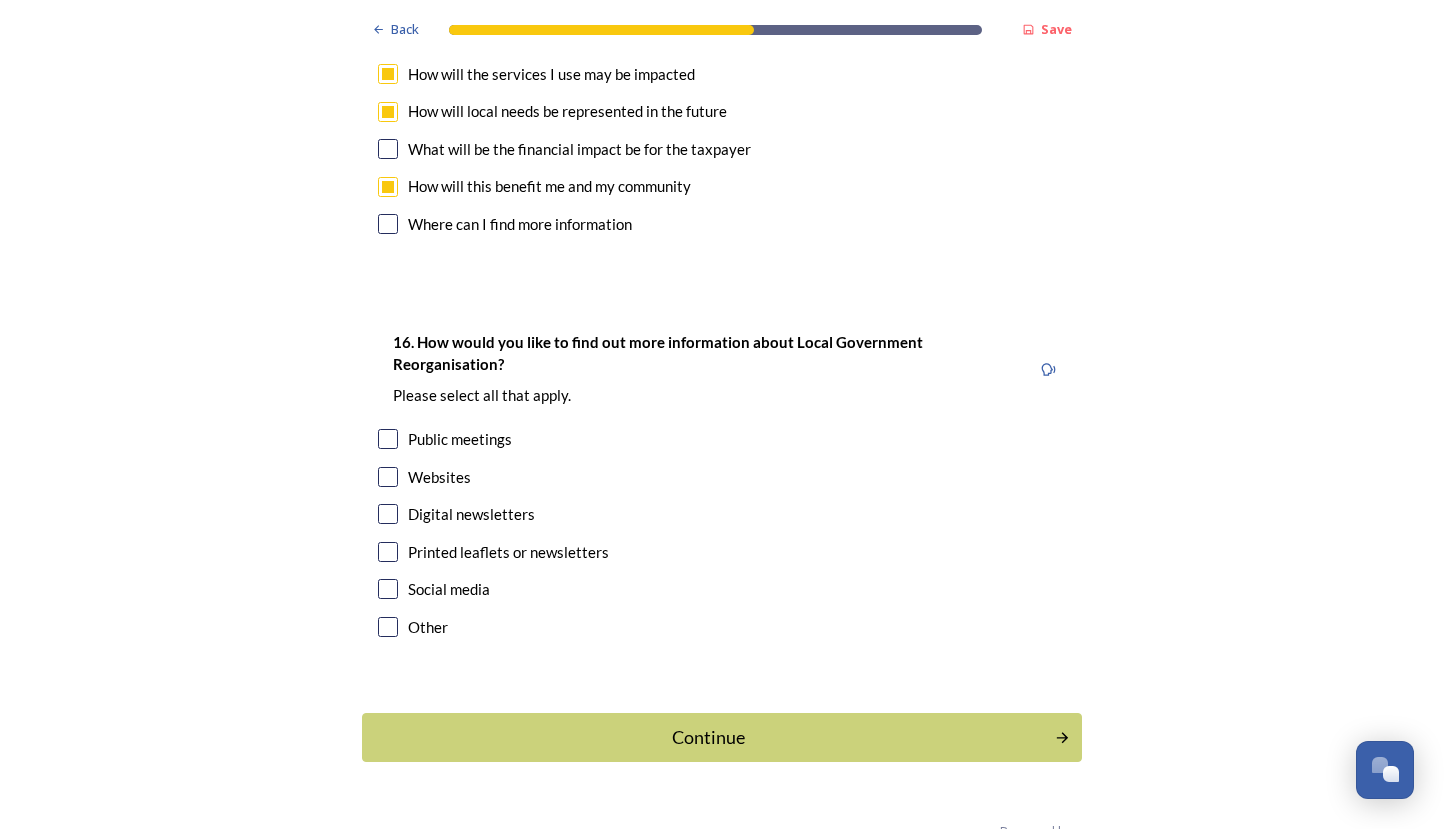 scroll, scrollTop: 5737, scrollLeft: 0, axis: vertical 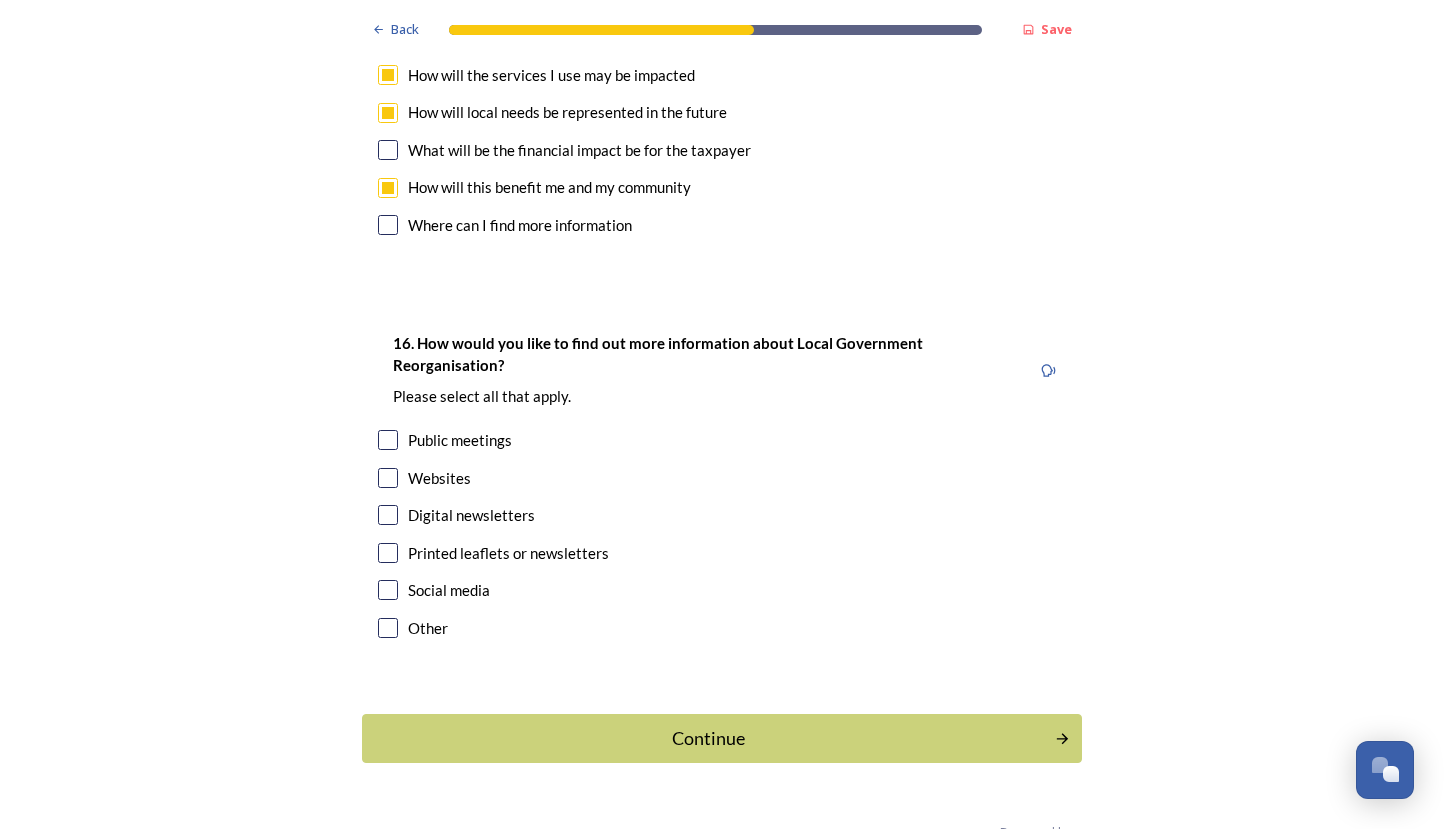 click at bounding box center [388, 440] 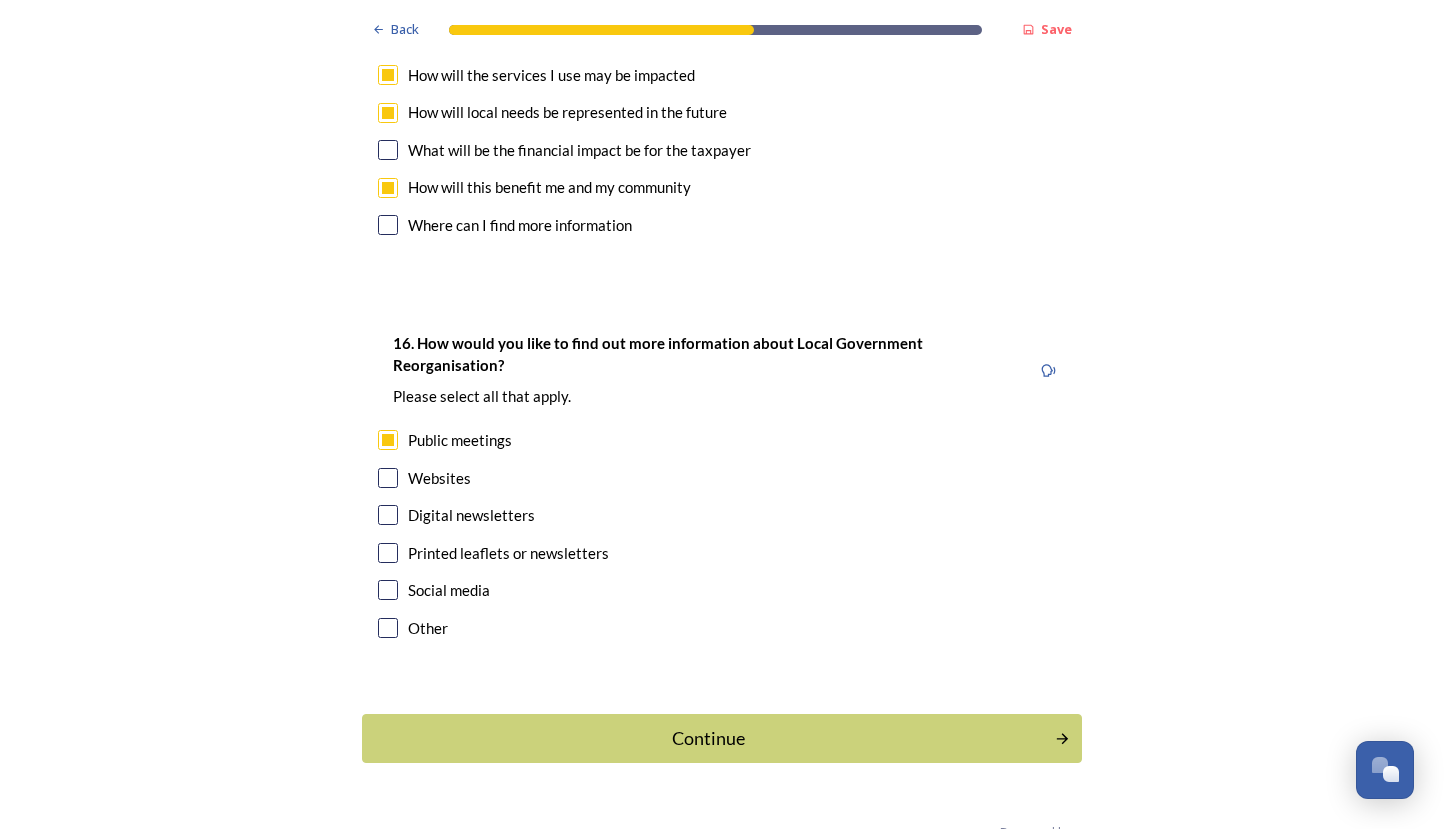 click at bounding box center [388, 515] 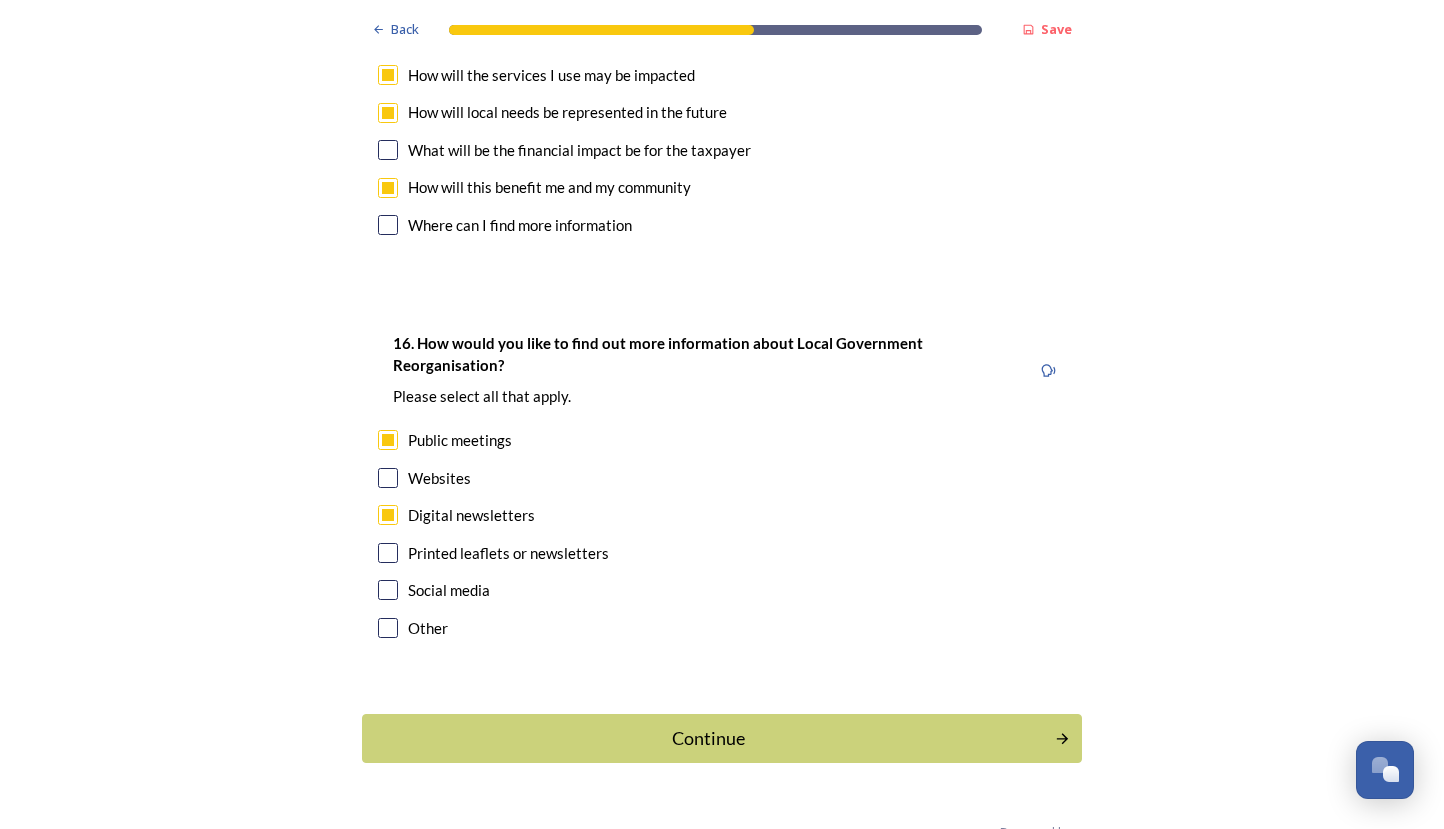 drag, startPoint x: 391, startPoint y: 428, endPoint x: 397, endPoint y: 444, distance: 17.088007 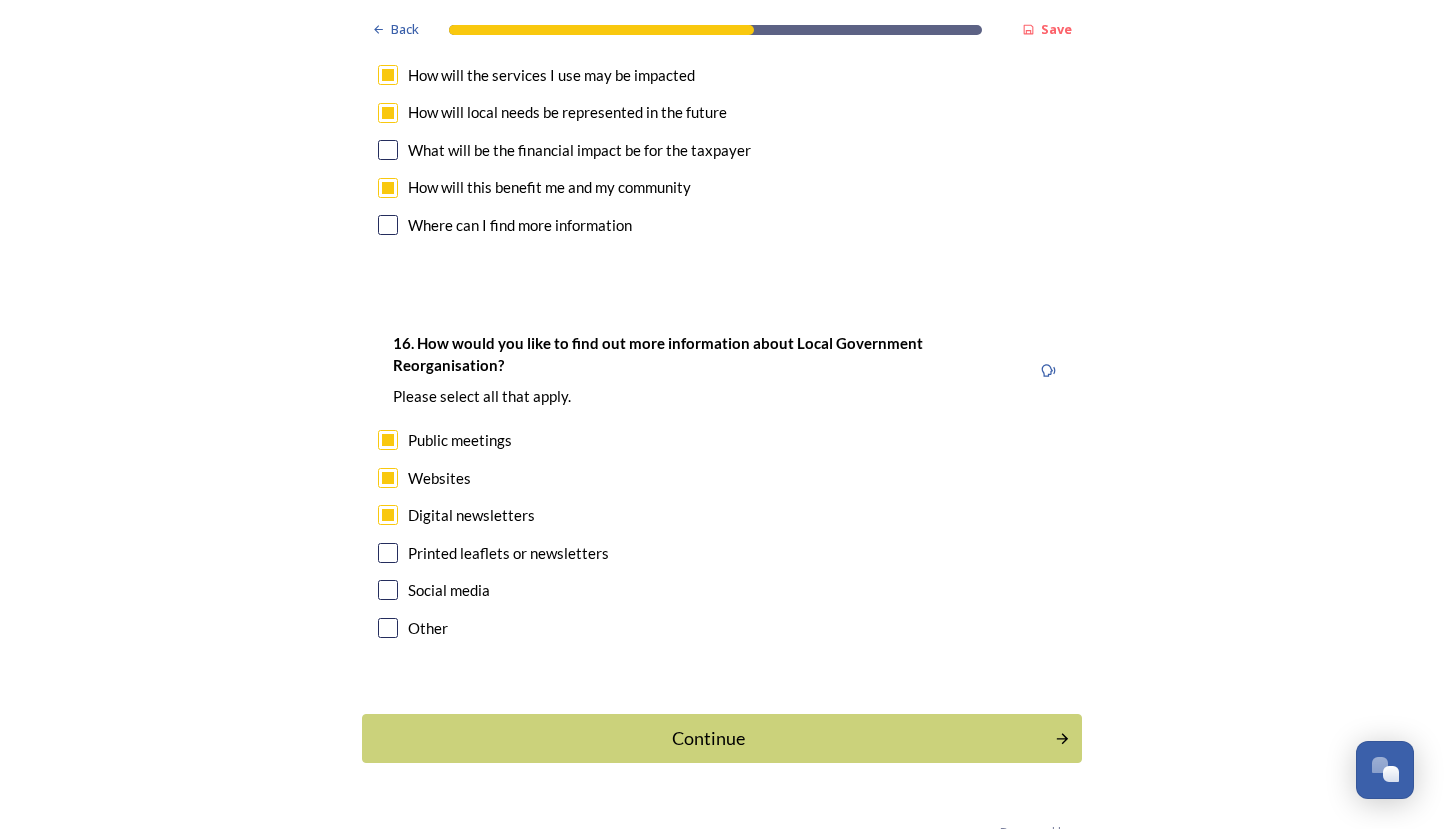 click at bounding box center (388, 553) 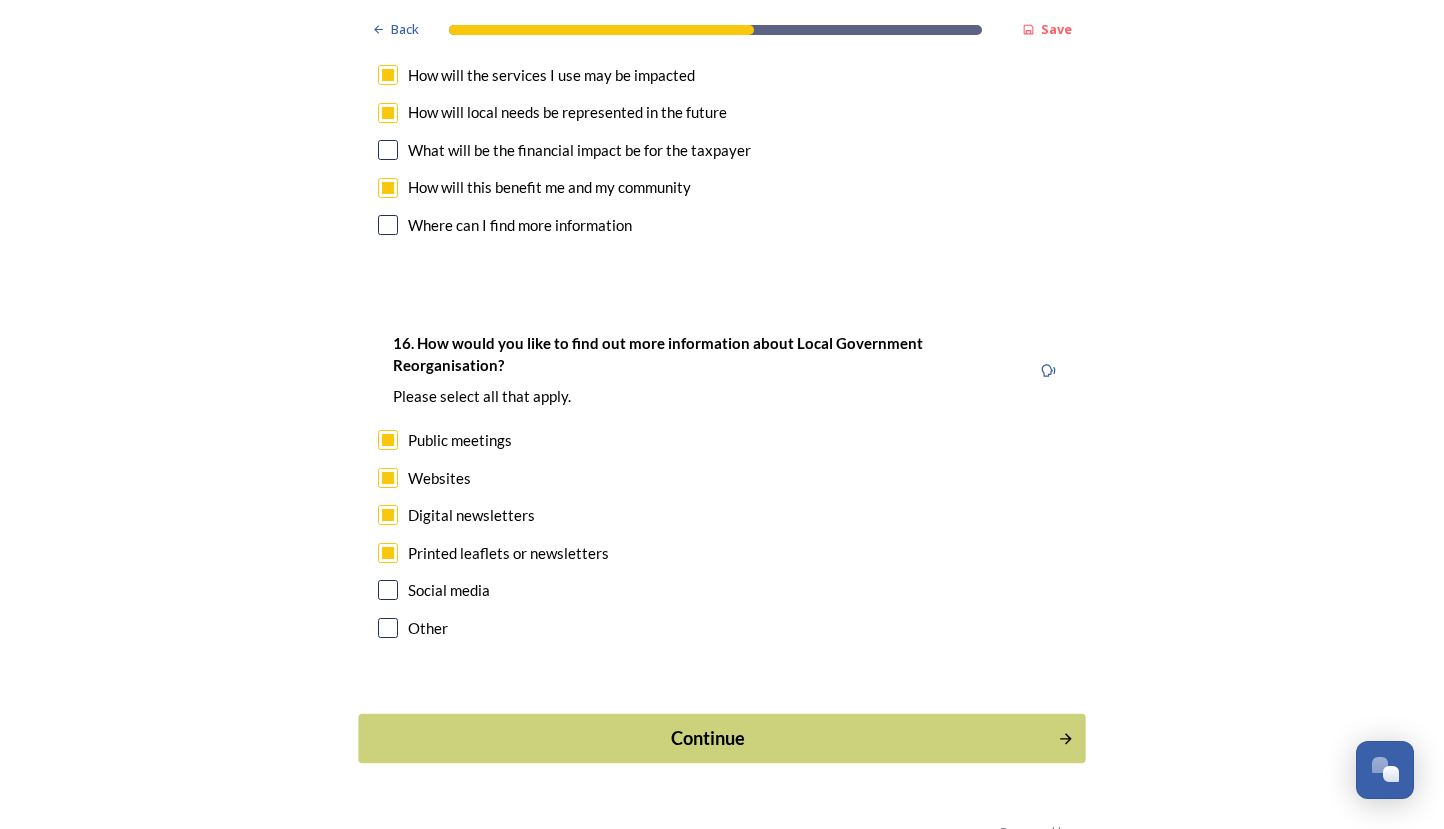 click on "Continue" at bounding box center (708, 738) 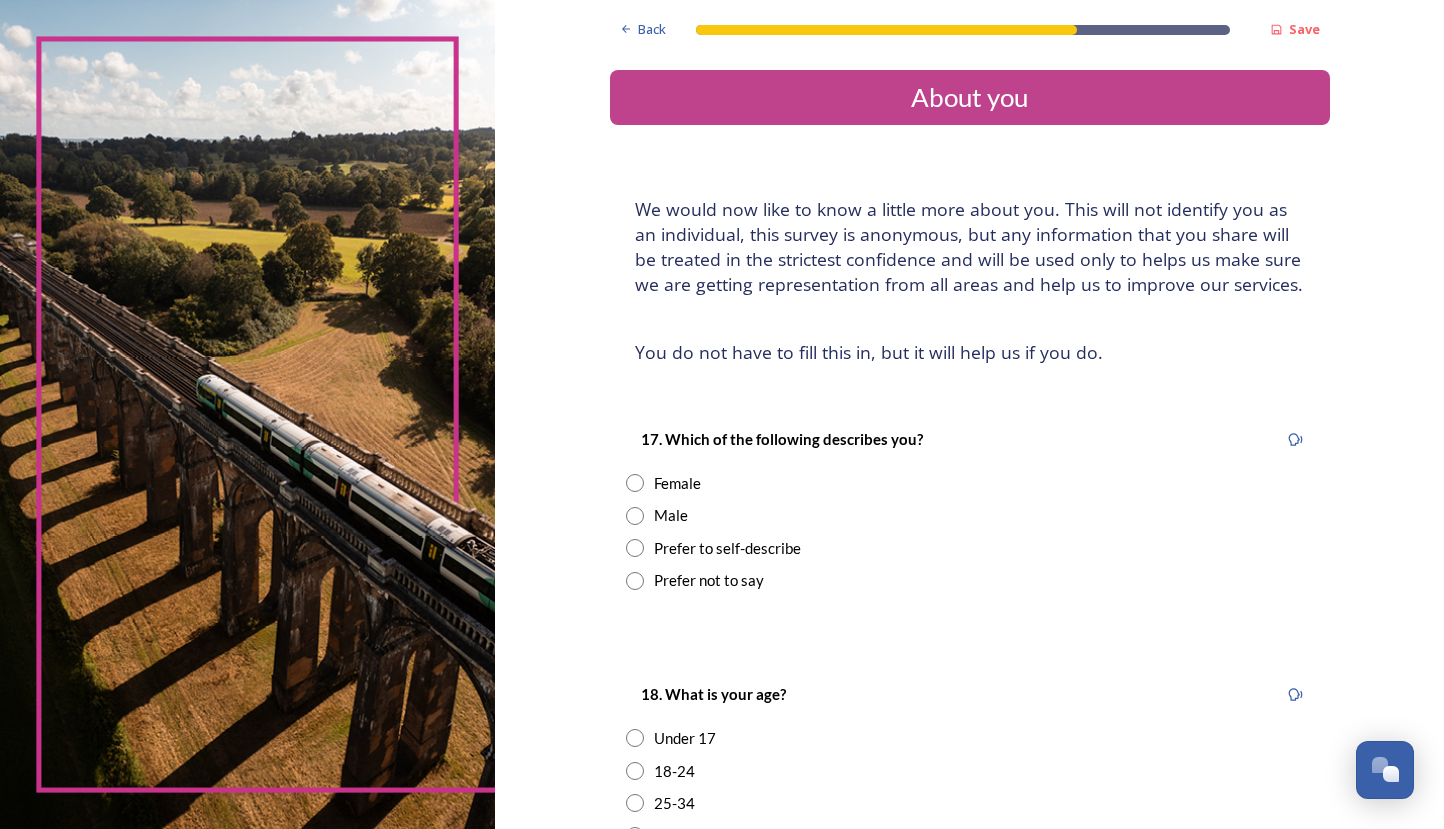 scroll, scrollTop: 0, scrollLeft: 0, axis: both 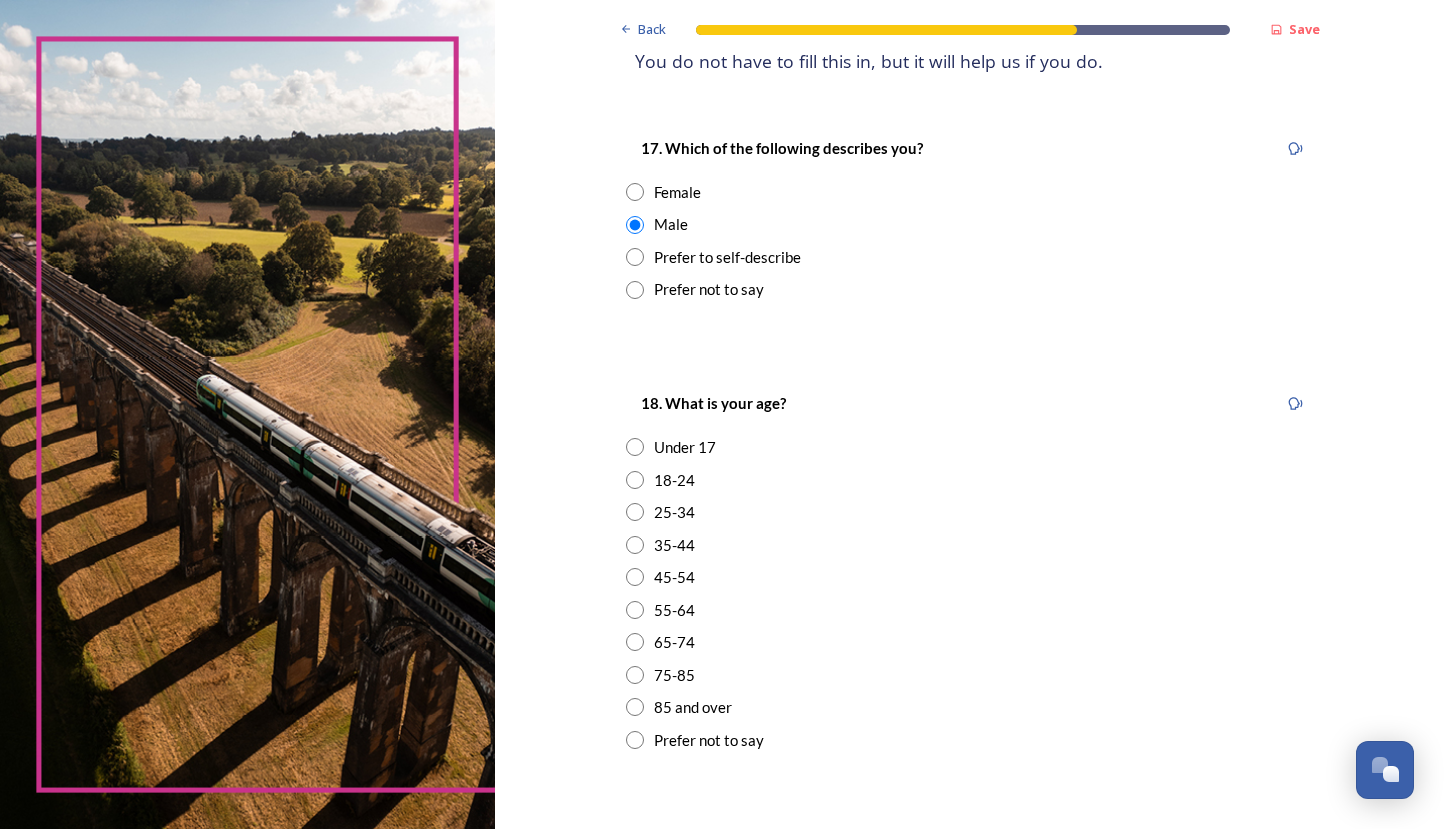 click at bounding box center [635, 675] 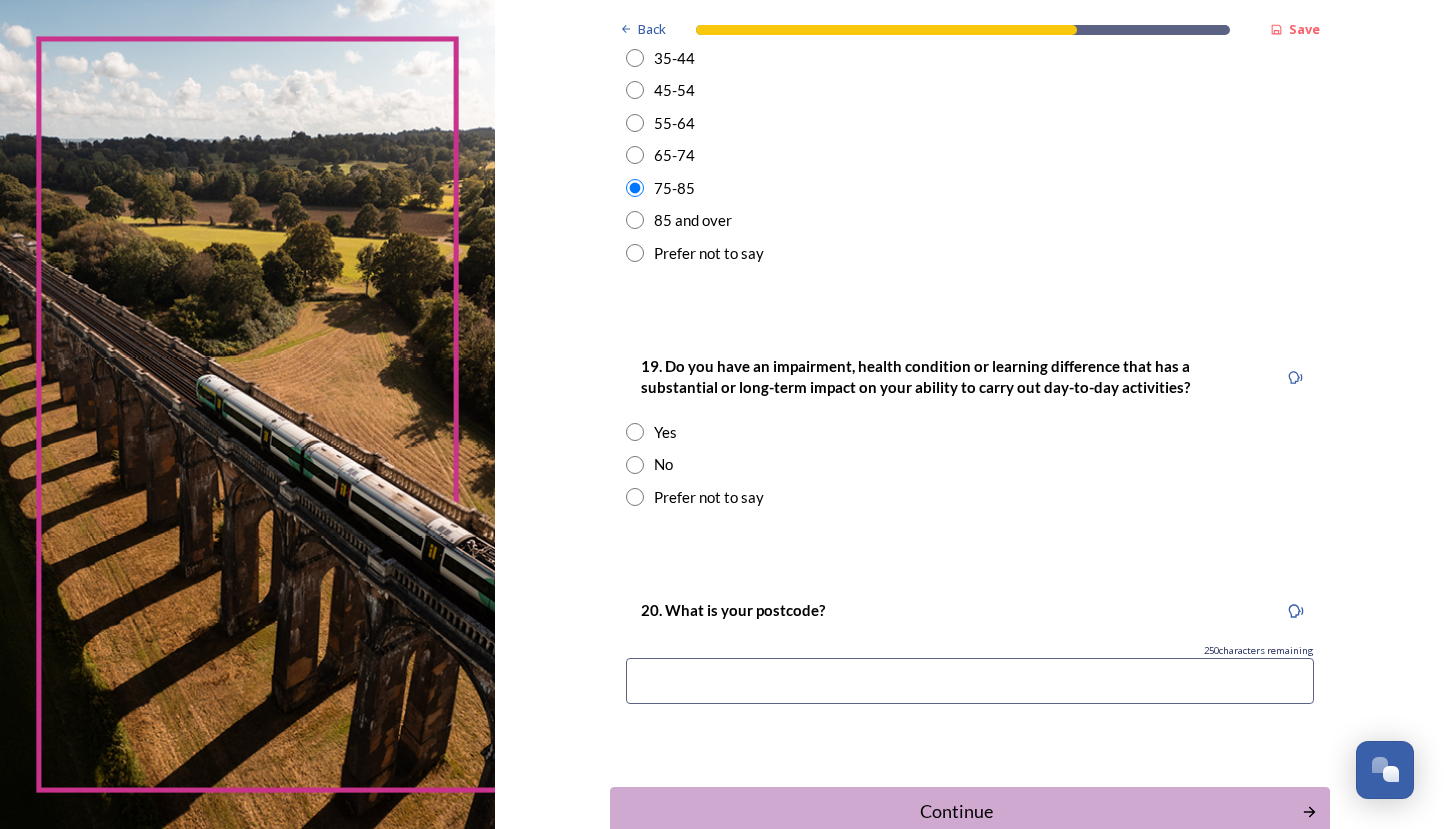 scroll, scrollTop: 816, scrollLeft: 0, axis: vertical 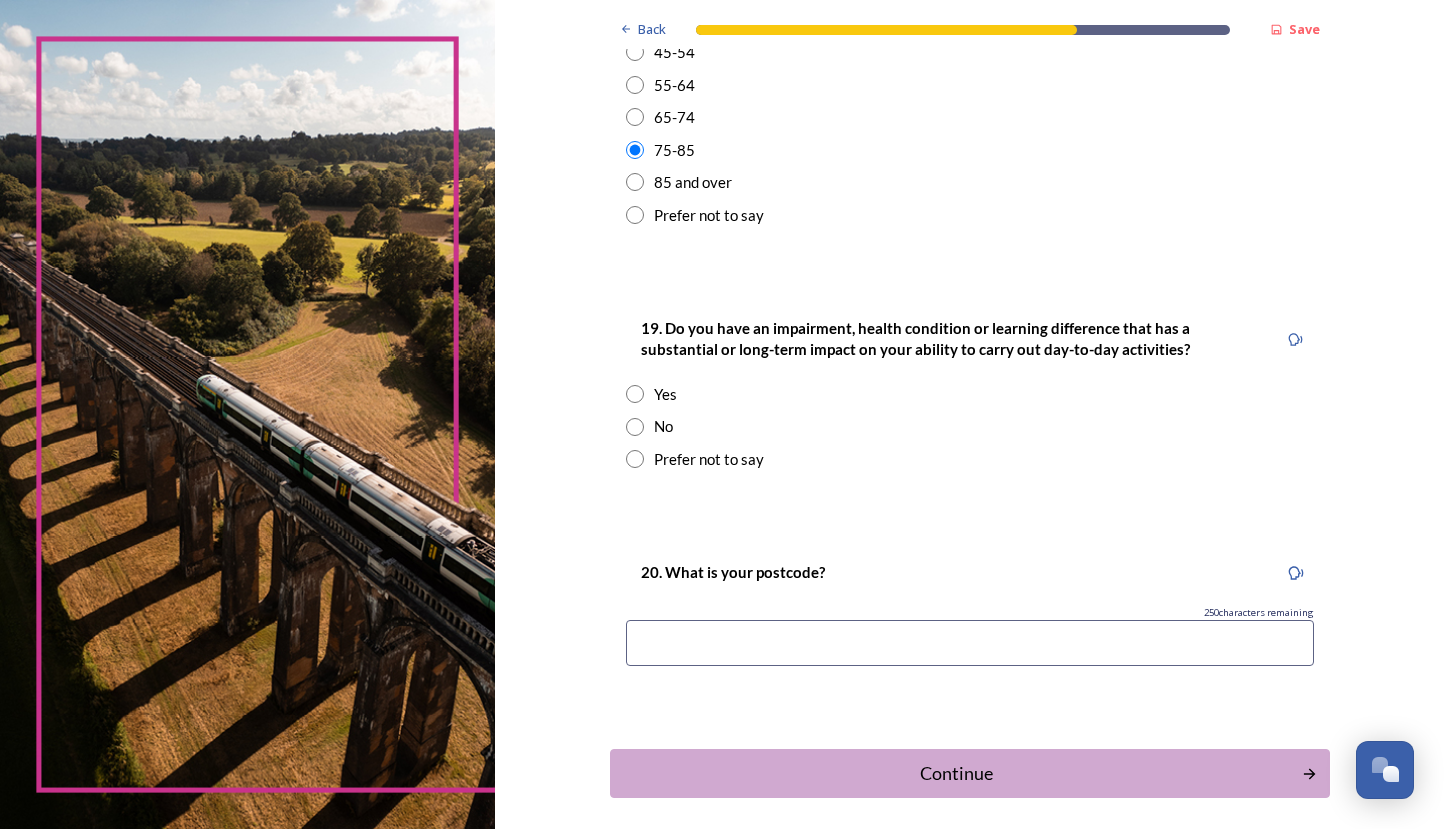 click at bounding box center (635, 427) 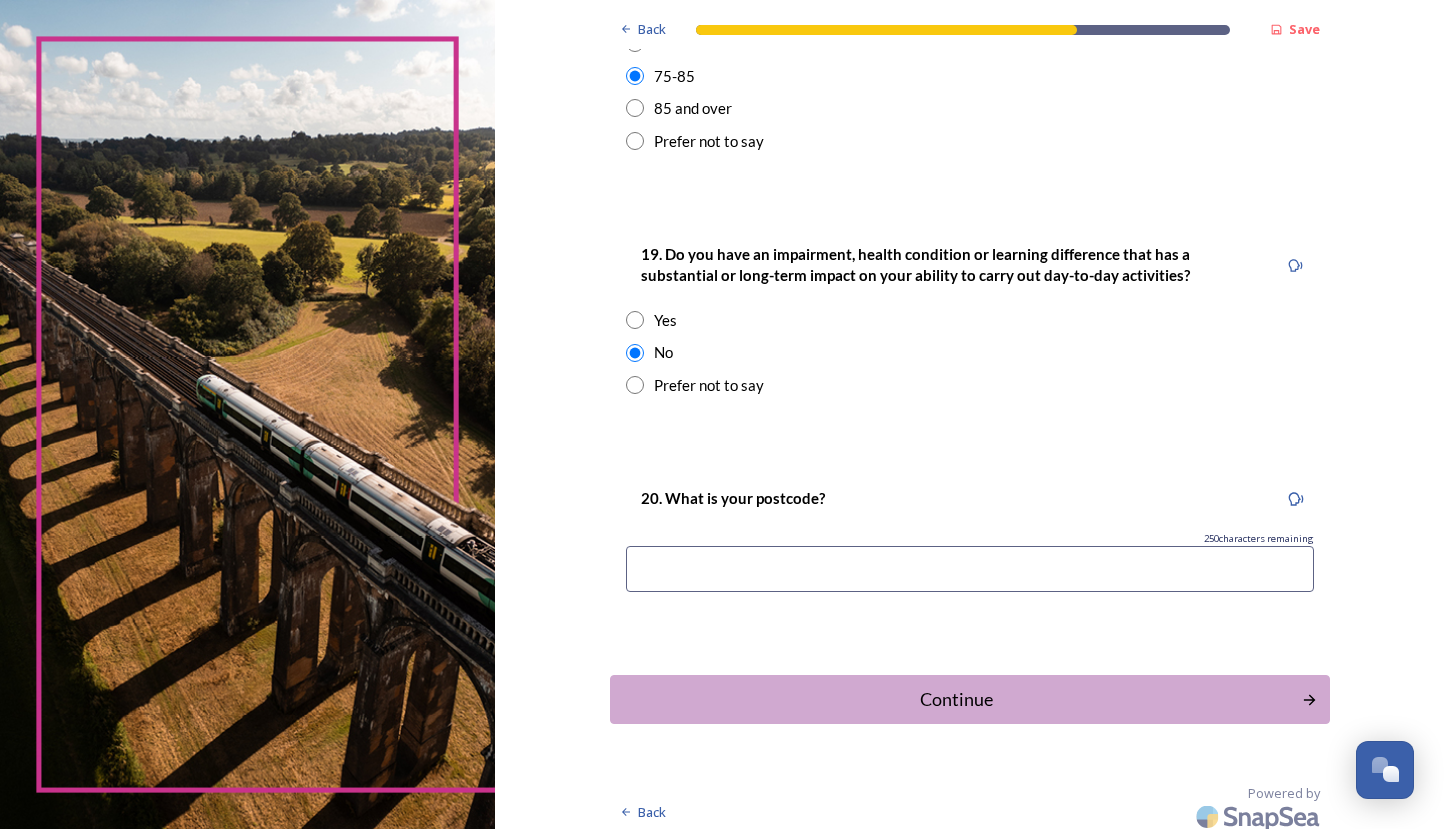 scroll, scrollTop: 885, scrollLeft: 0, axis: vertical 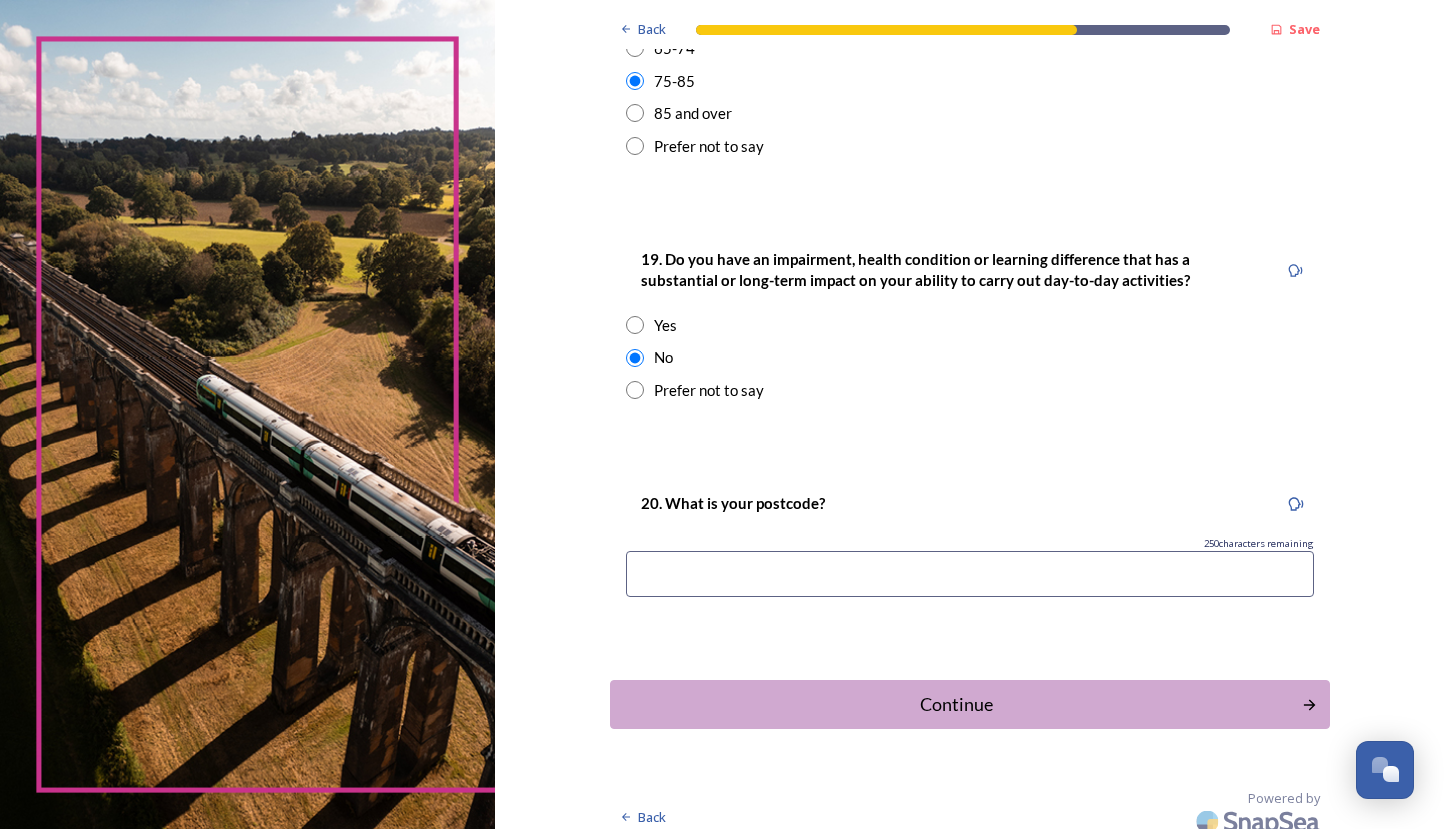 click at bounding box center (970, 574) 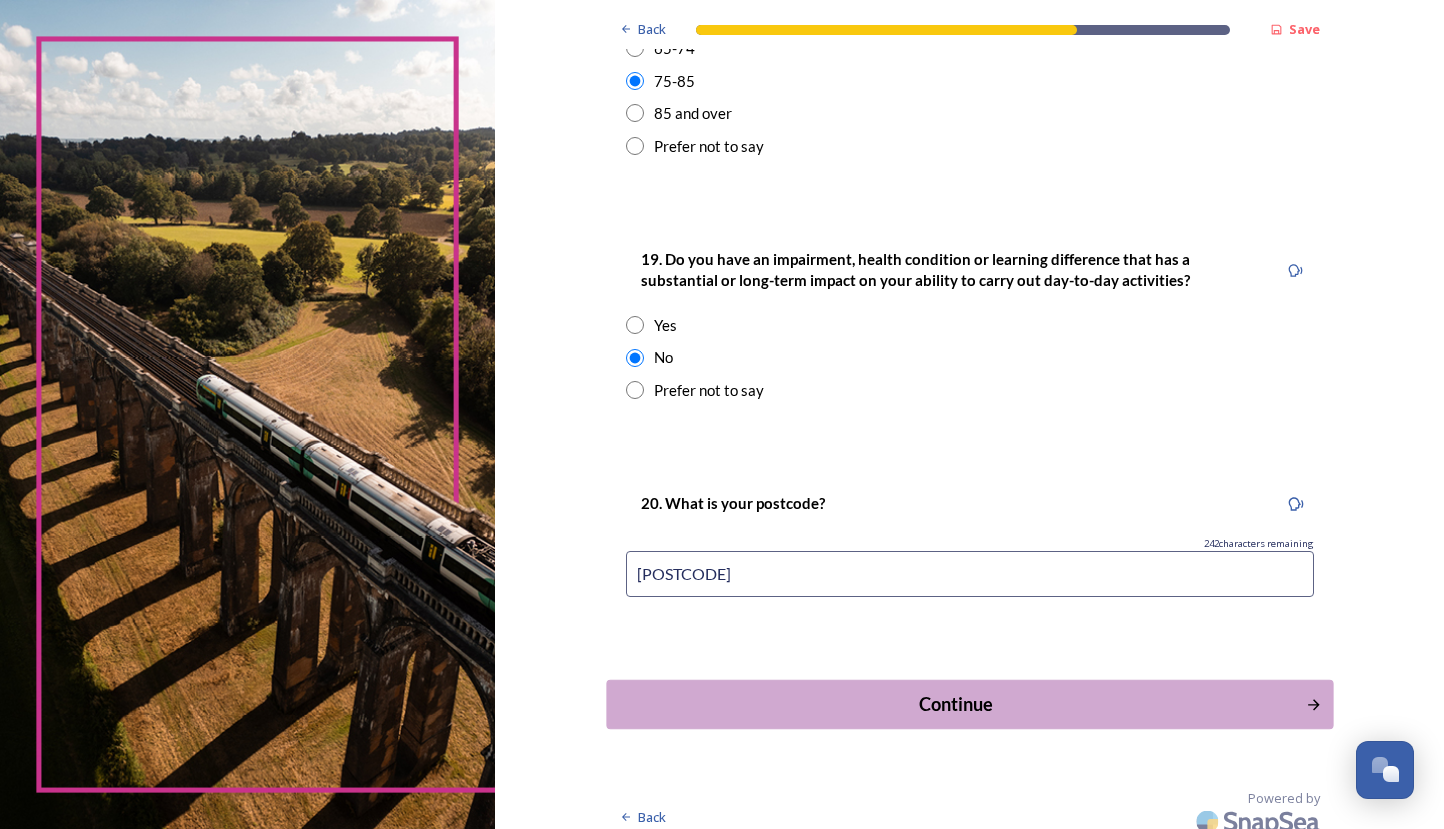 type on "[POSTCODE]" 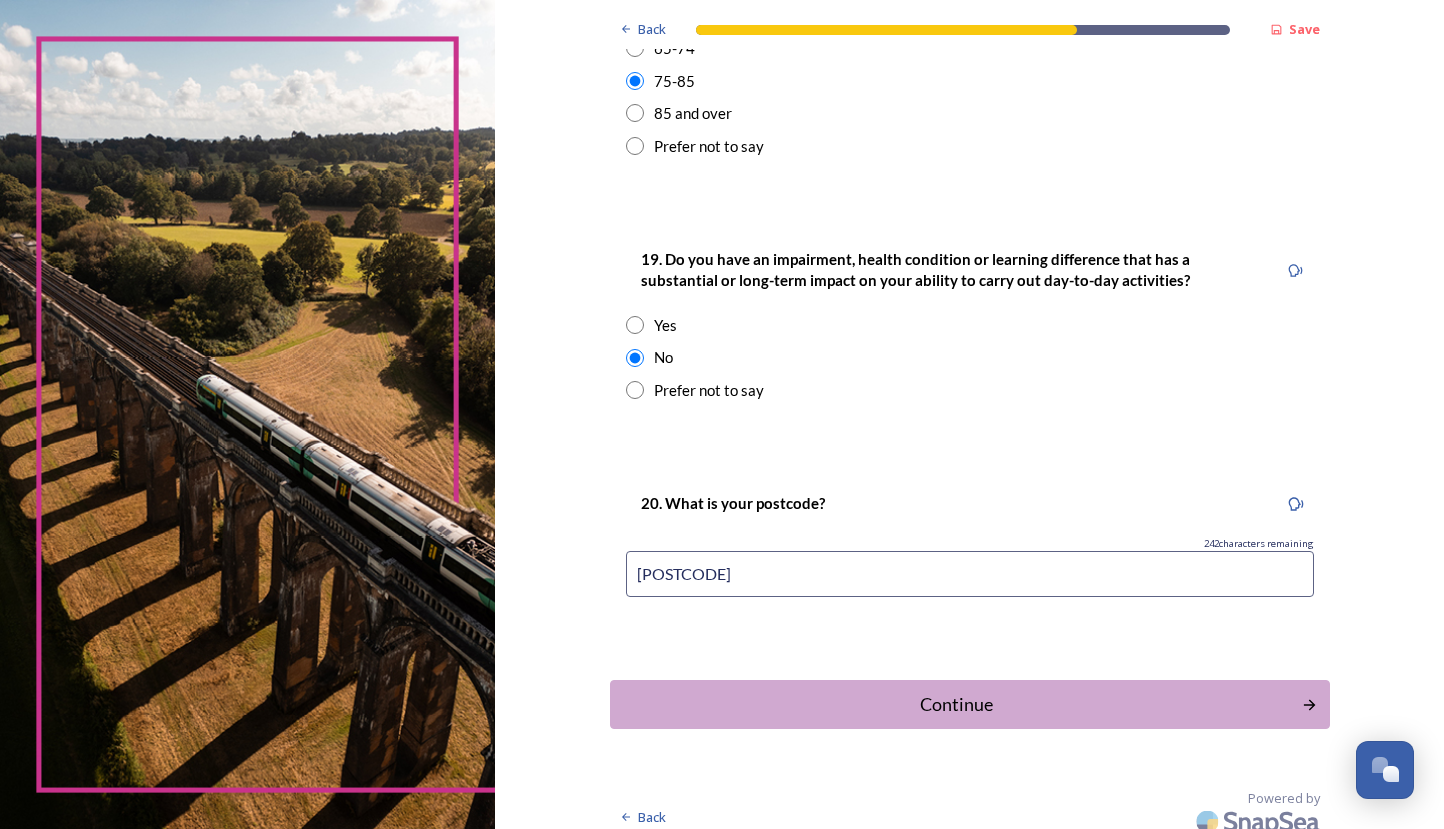 scroll, scrollTop: 0, scrollLeft: 0, axis: both 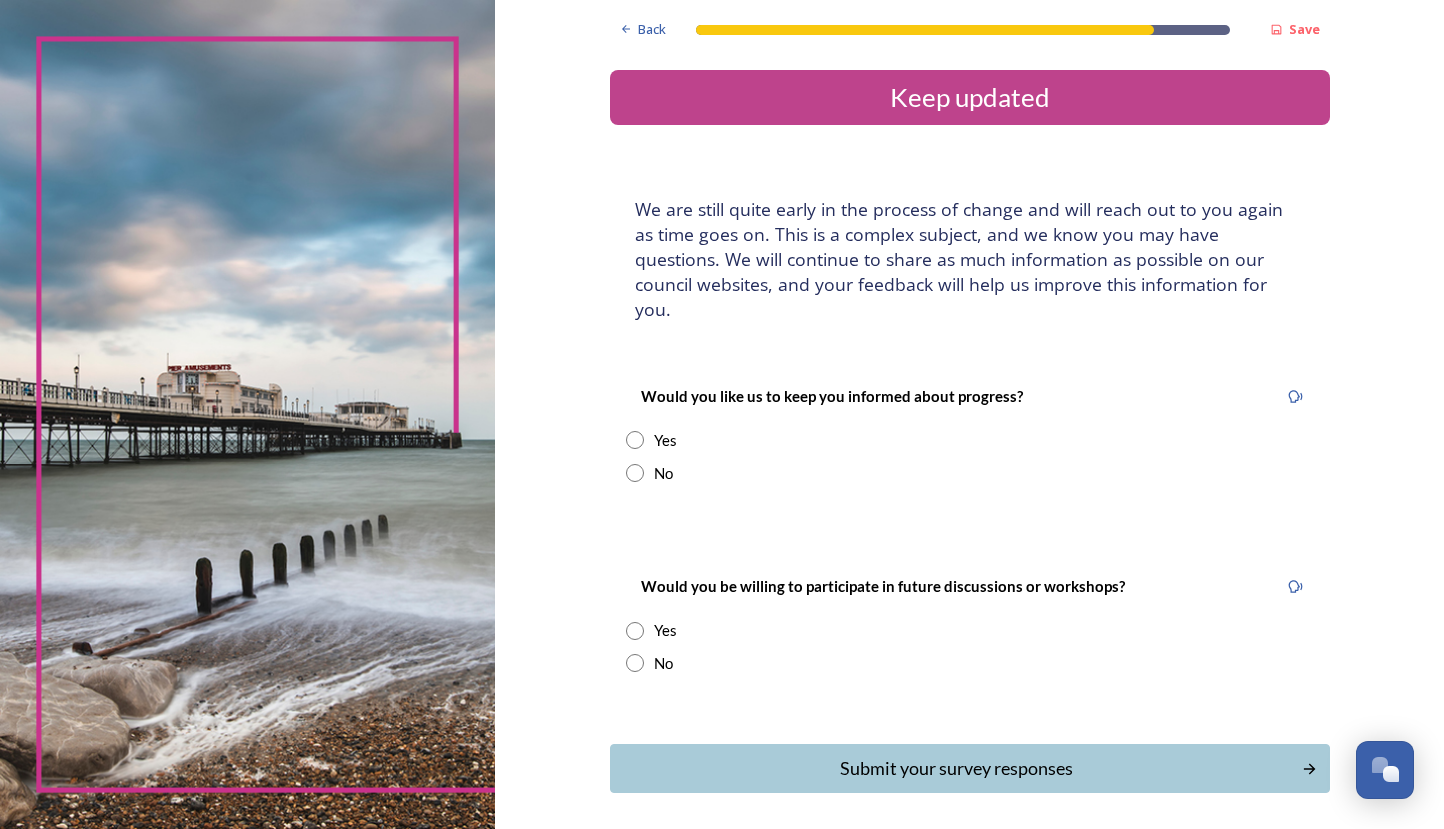 click at bounding box center [635, 440] 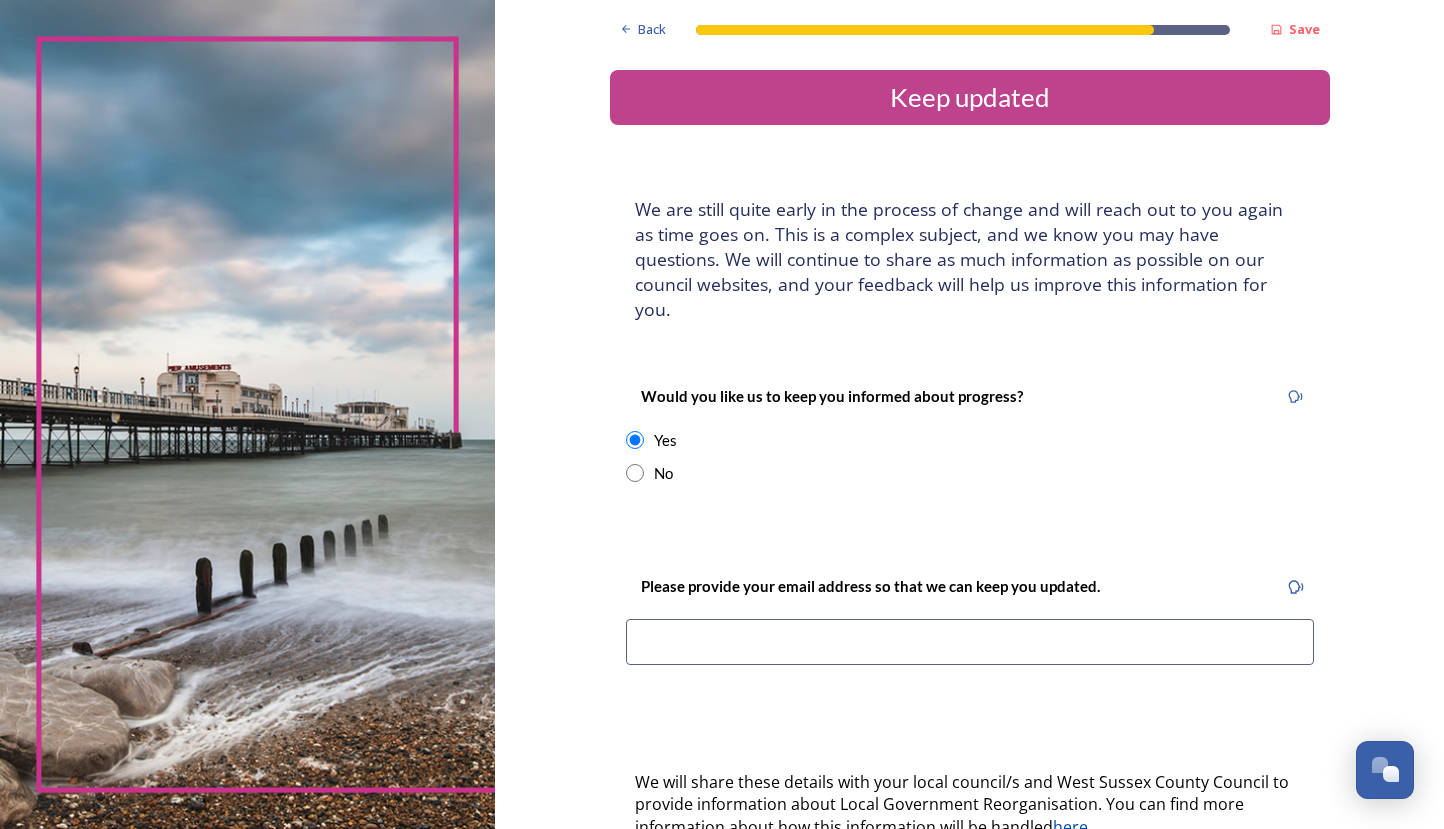 click at bounding box center [970, 642] 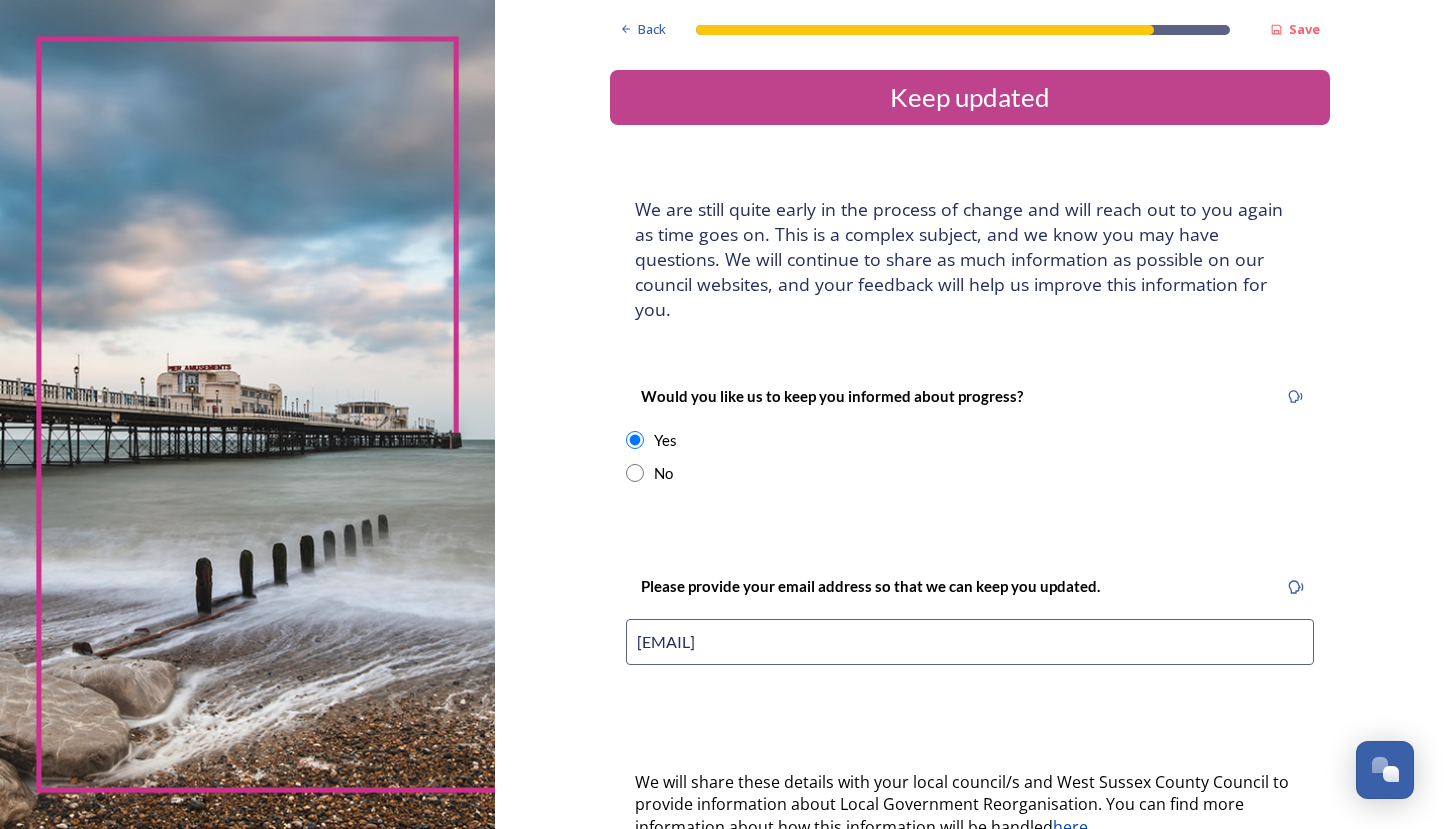 scroll, scrollTop: 0, scrollLeft: 0, axis: both 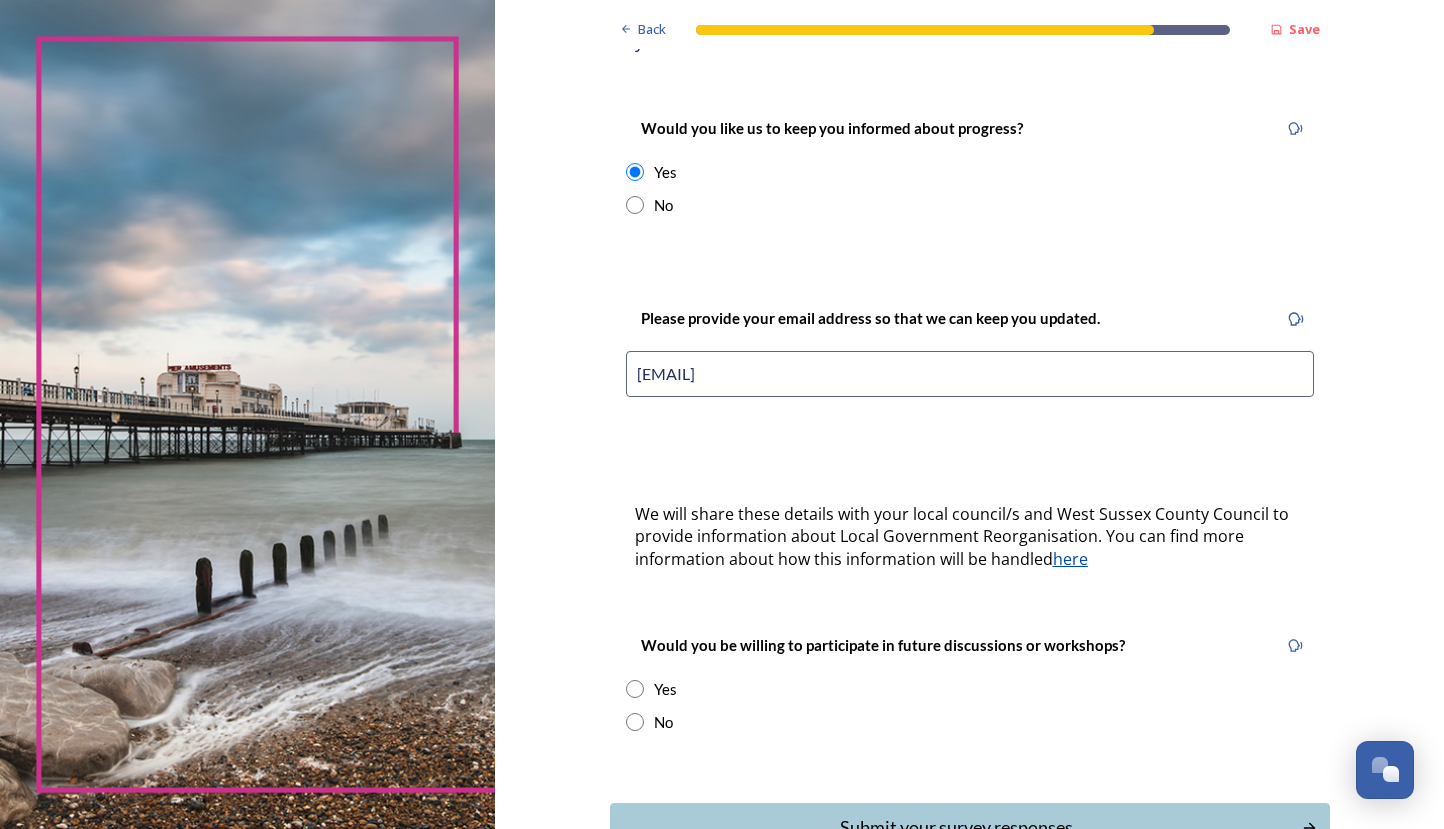 type on "[EMAIL]" 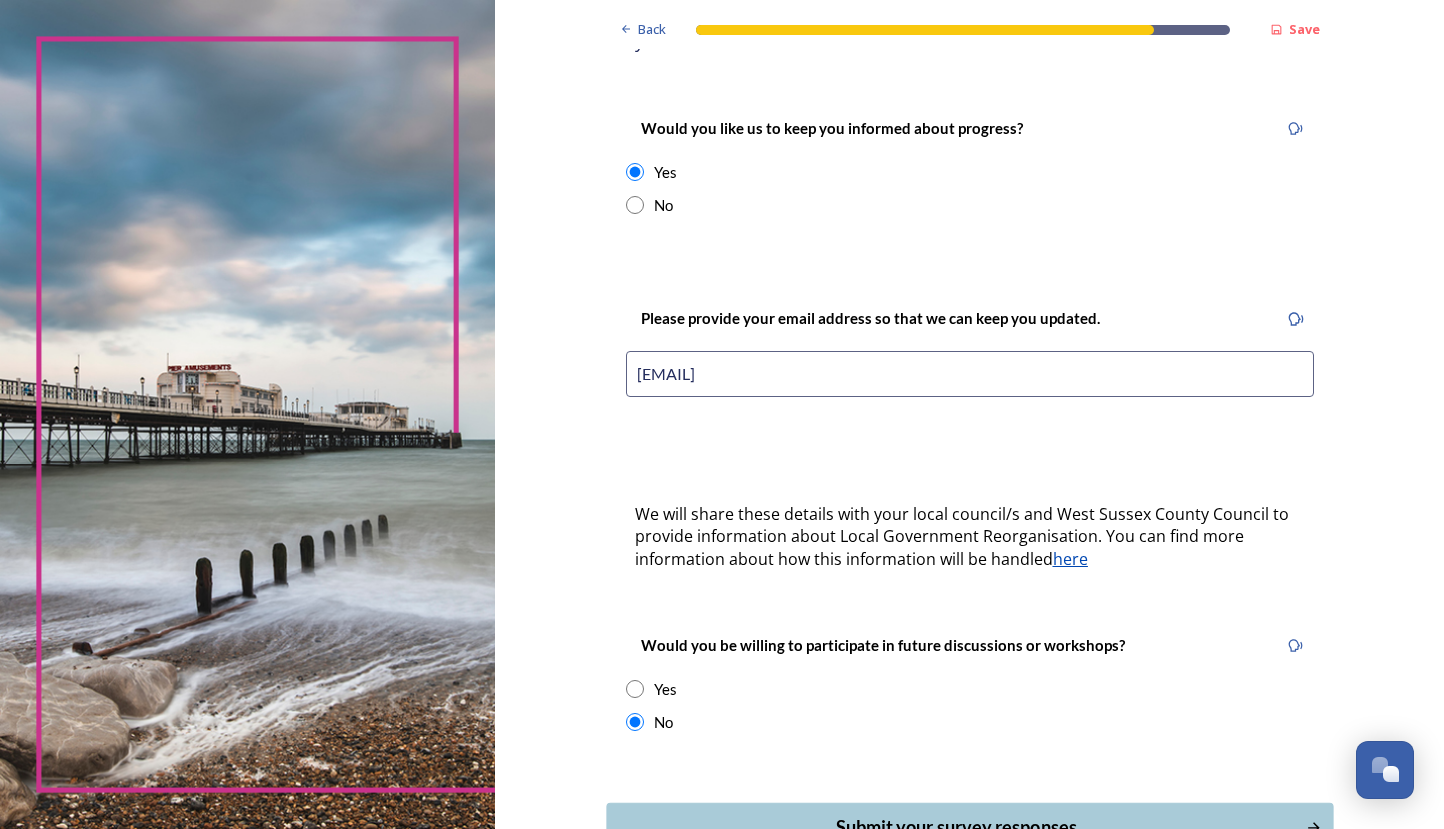 click on "Submit your survey responses" at bounding box center [955, 827] 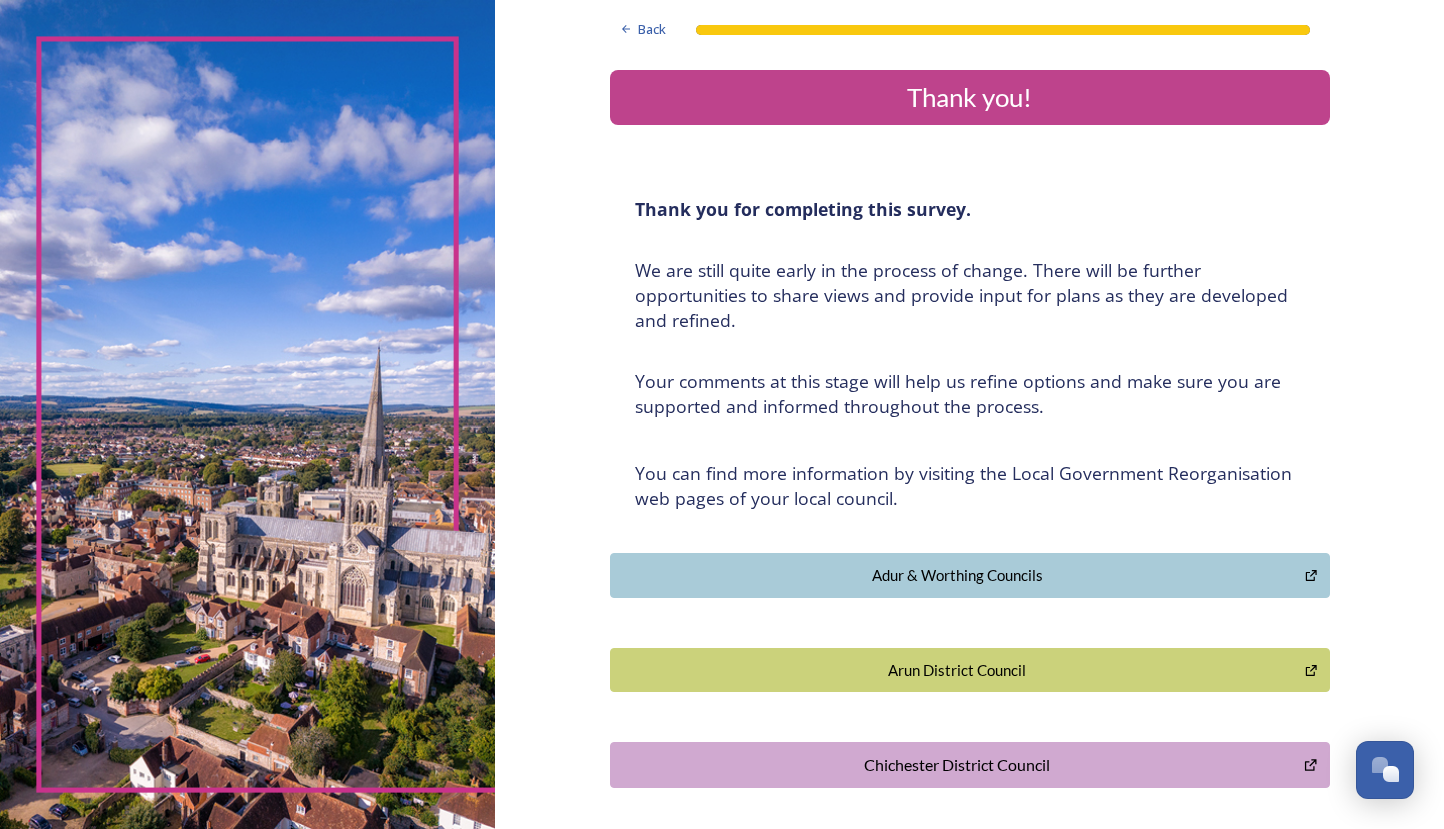 scroll, scrollTop: 0, scrollLeft: 0, axis: both 